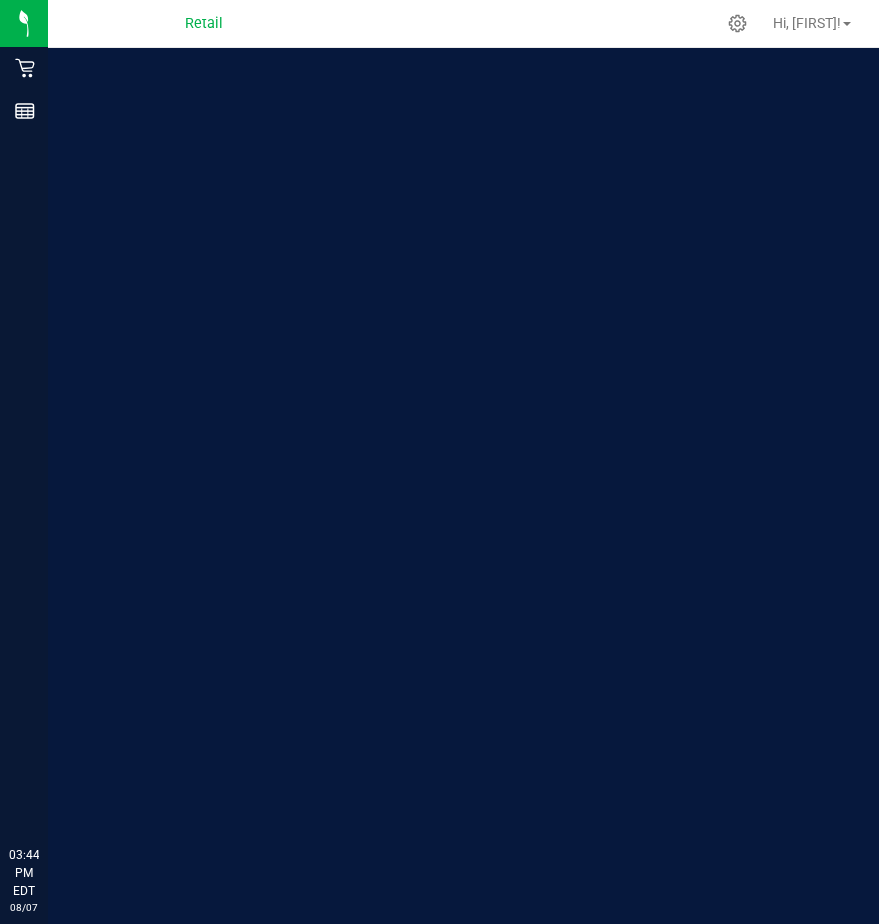 scroll, scrollTop: 0, scrollLeft: 0, axis: both 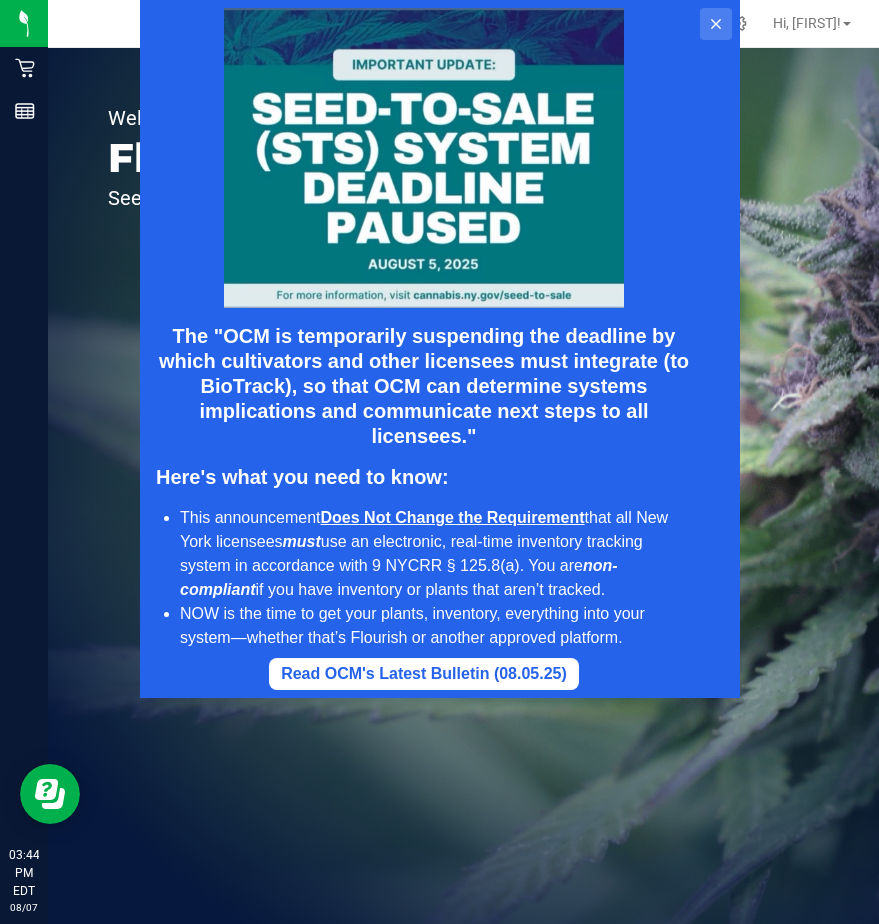 click at bounding box center [715, 24] 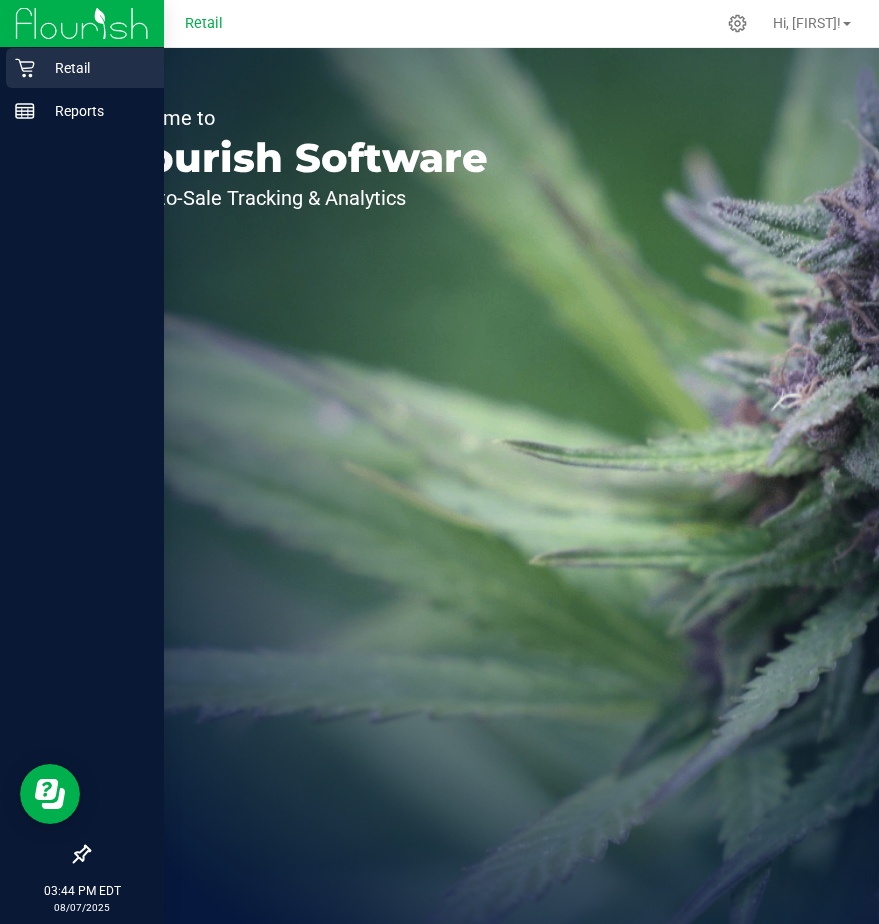 click on "Retail" at bounding box center (95, 68) 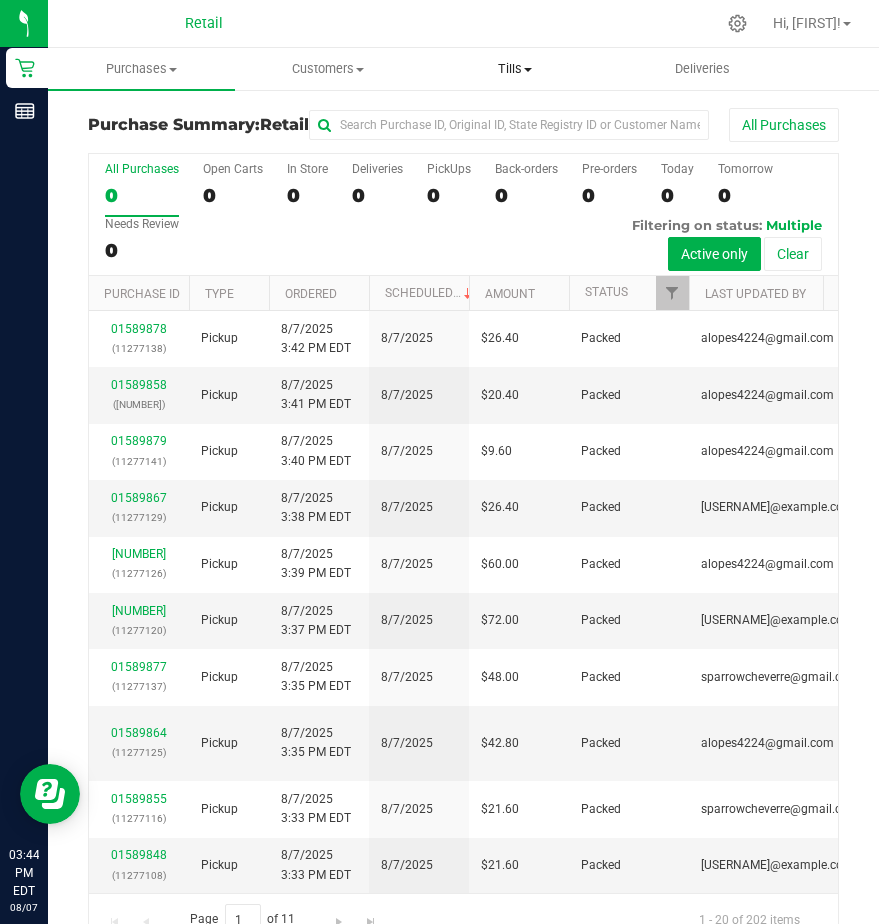 click on "Tills" at bounding box center [515, 69] 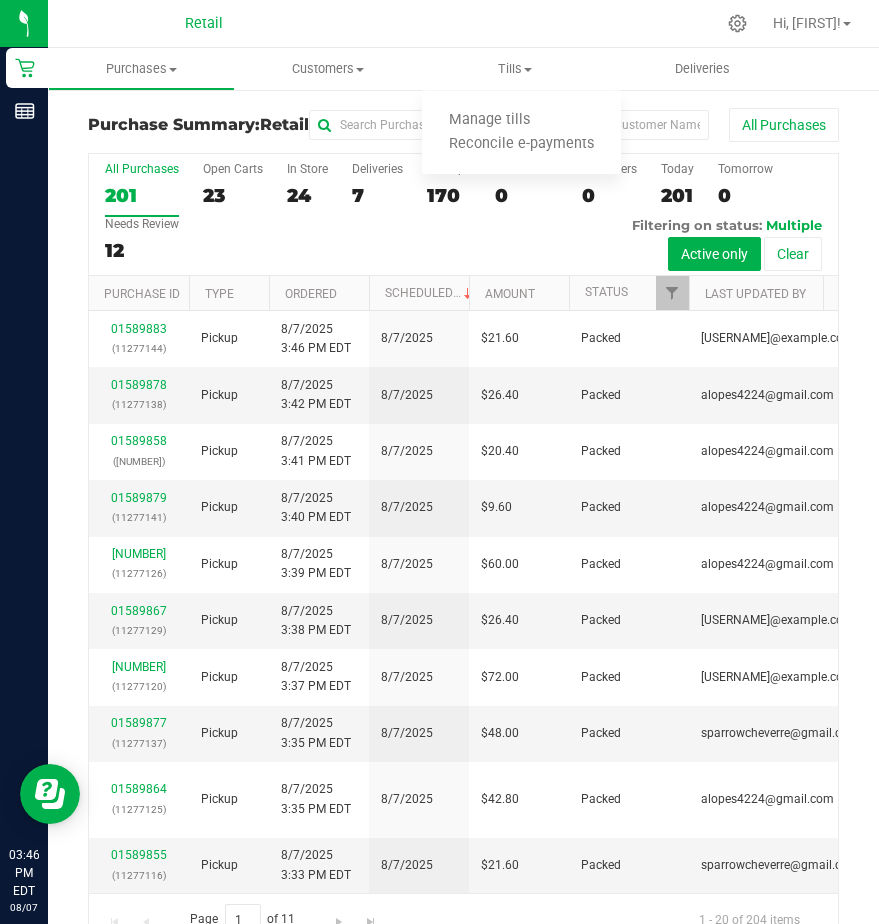 click on "Retail Reports 03:46 PM EDT 08/07/2025  08/07   Retail   Hi, David!
Purchases
Summary of purchases
Fulfillment
All purchases
Customers
All customers" at bounding box center (439, 462) 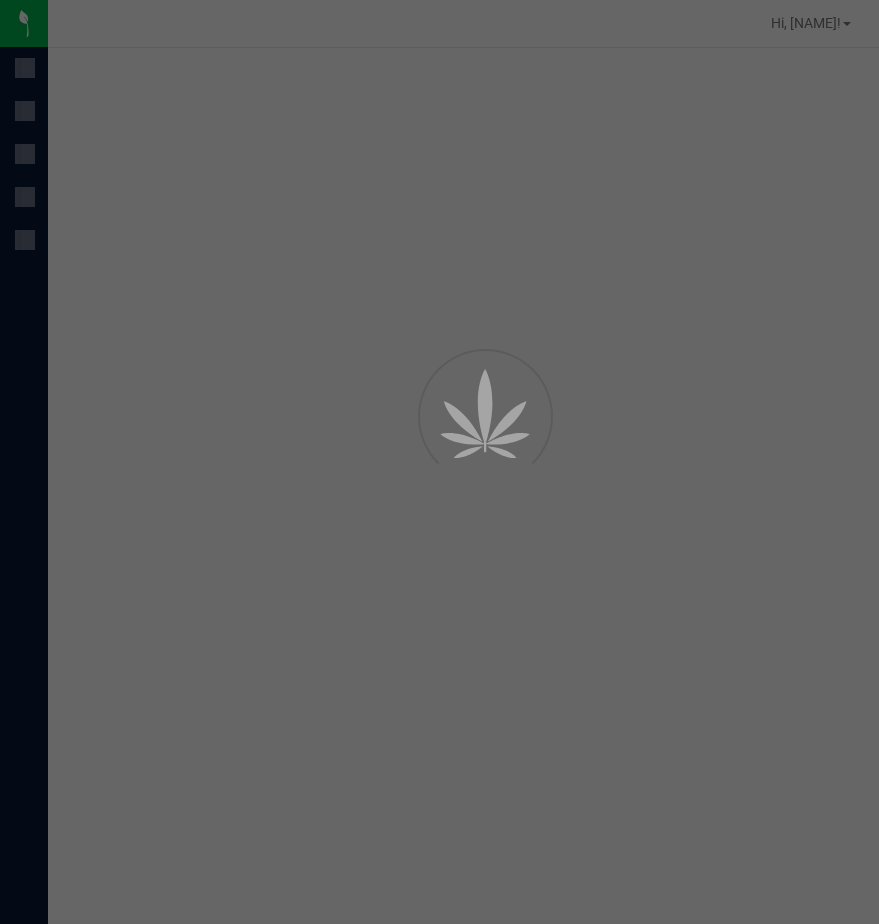scroll, scrollTop: 0, scrollLeft: 0, axis: both 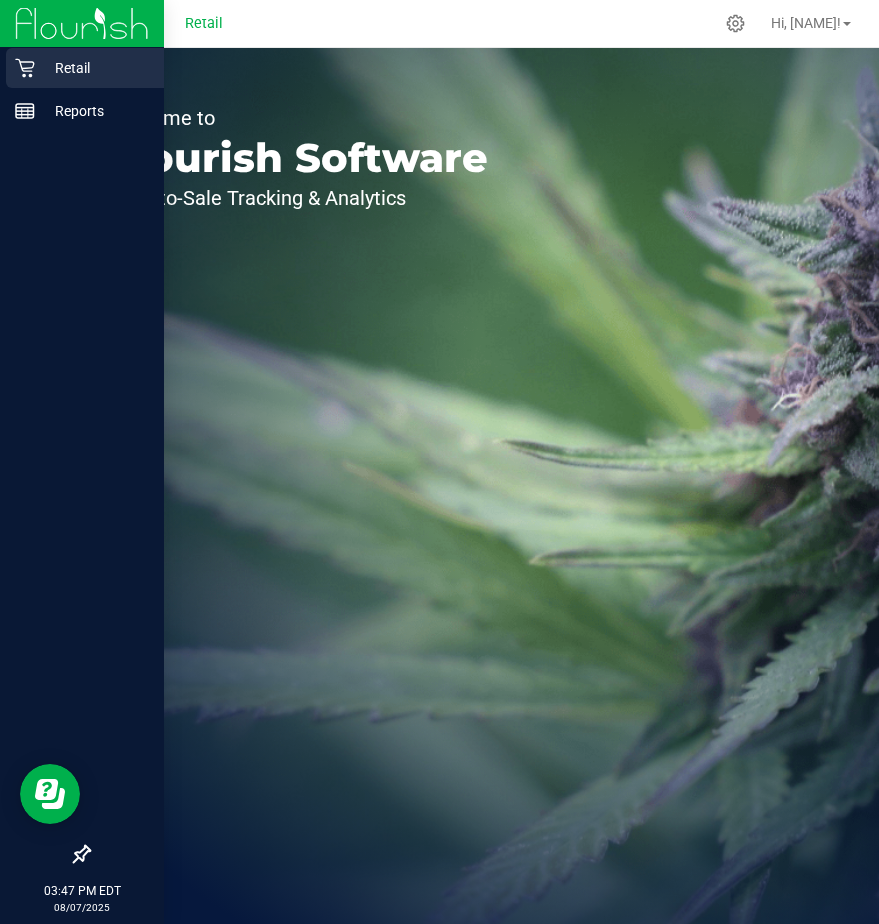 click on "Retail" at bounding box center (95, 68) 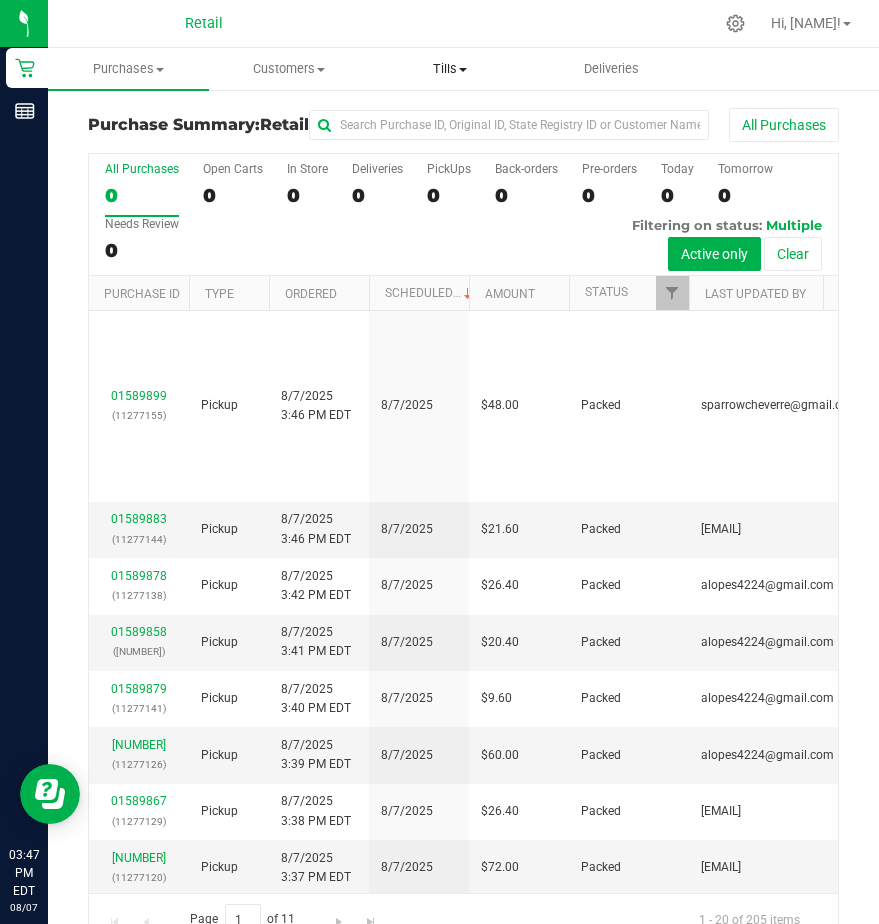 click on "Tills" at bounding box center [450, 69] 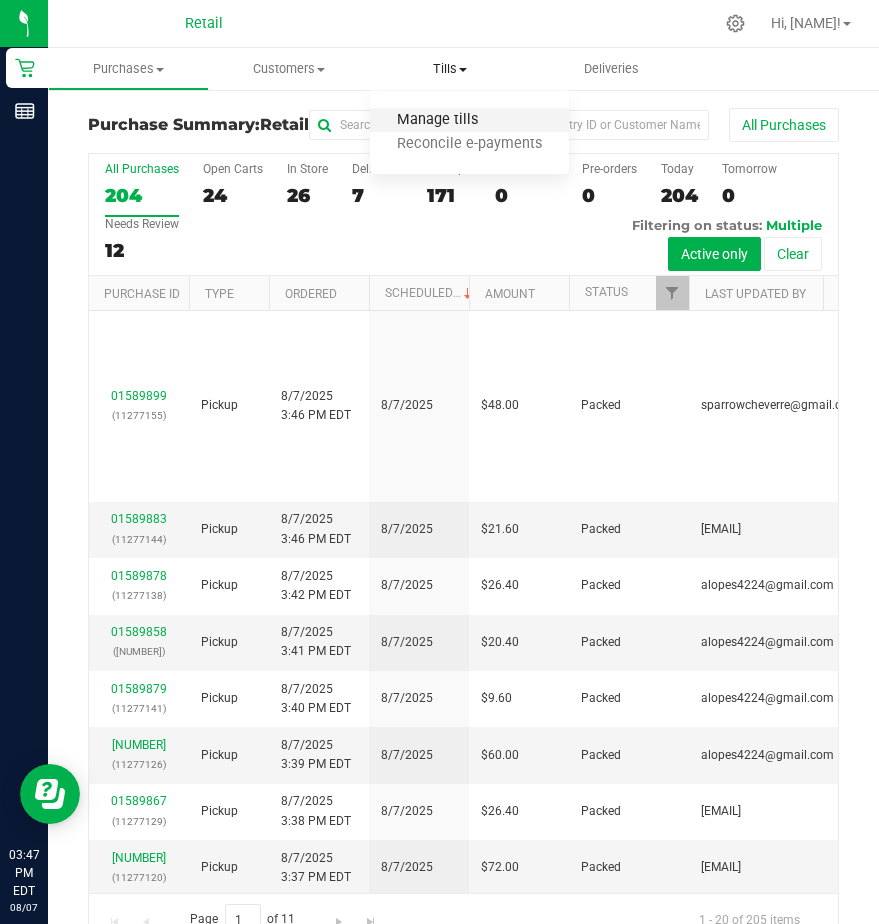 click on "Manage tills" at bounding box center [437, 120] 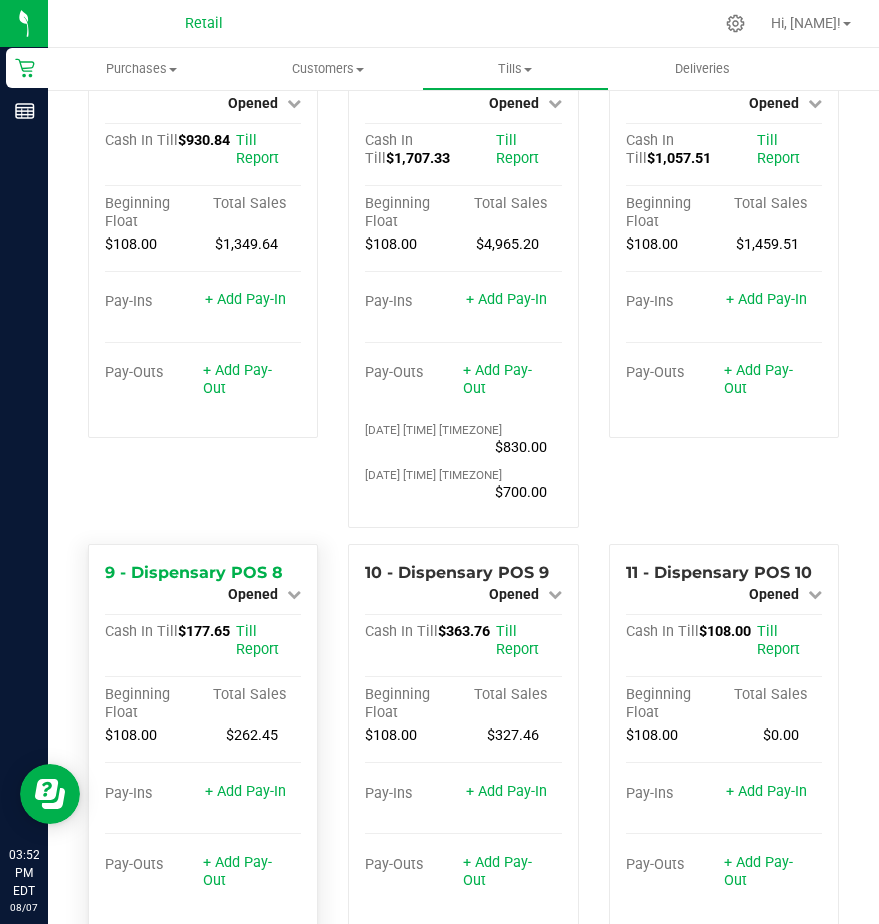 scroll, scrollTop: 623, scrollLeft: 0, axis: vertical 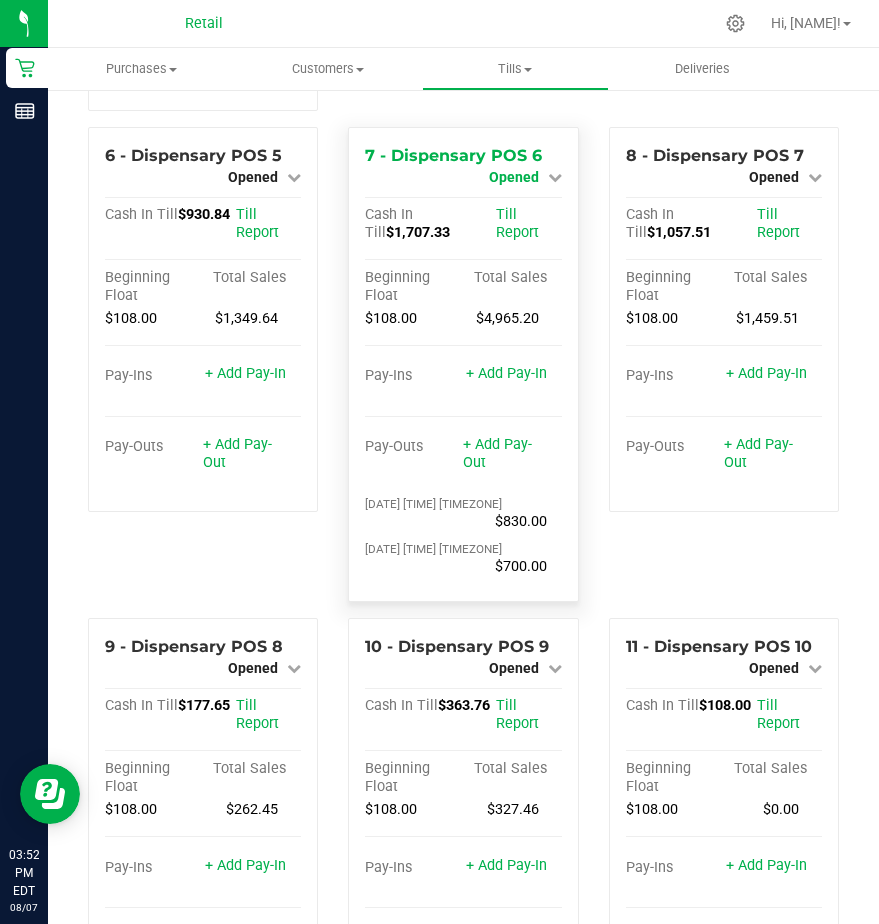 click on "Opened" at bounding box center [514, 177] 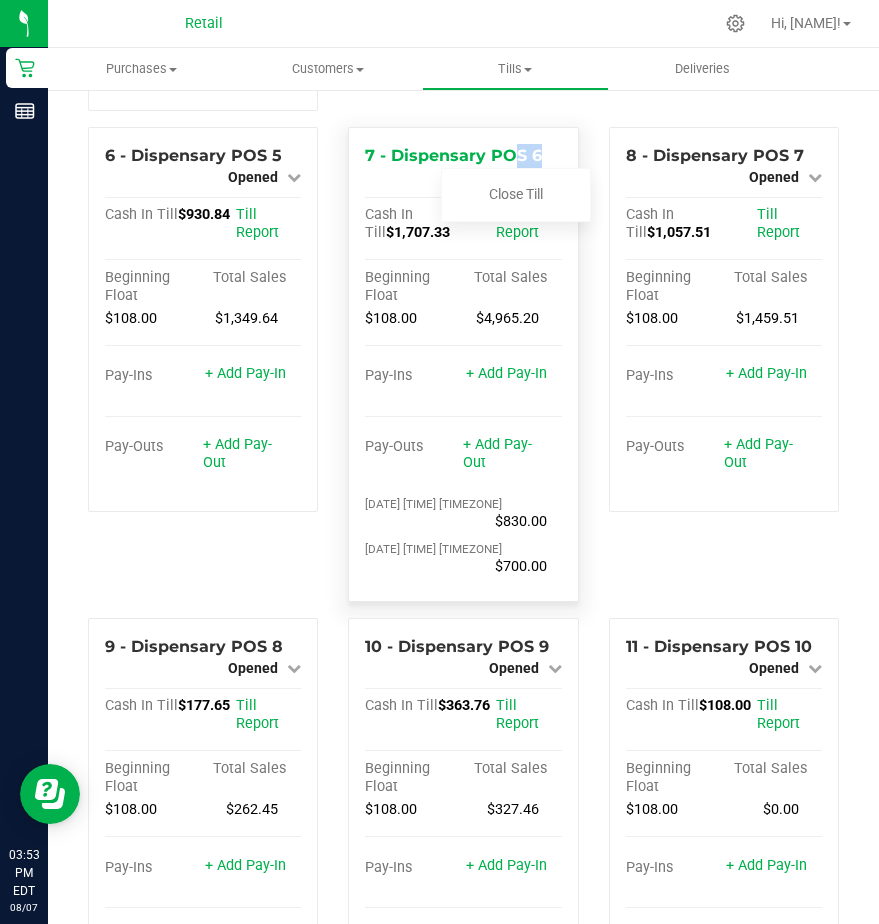 click on "7 - Dispensary POS 6  Opened  Close Till" at bounding box center (463, 166) 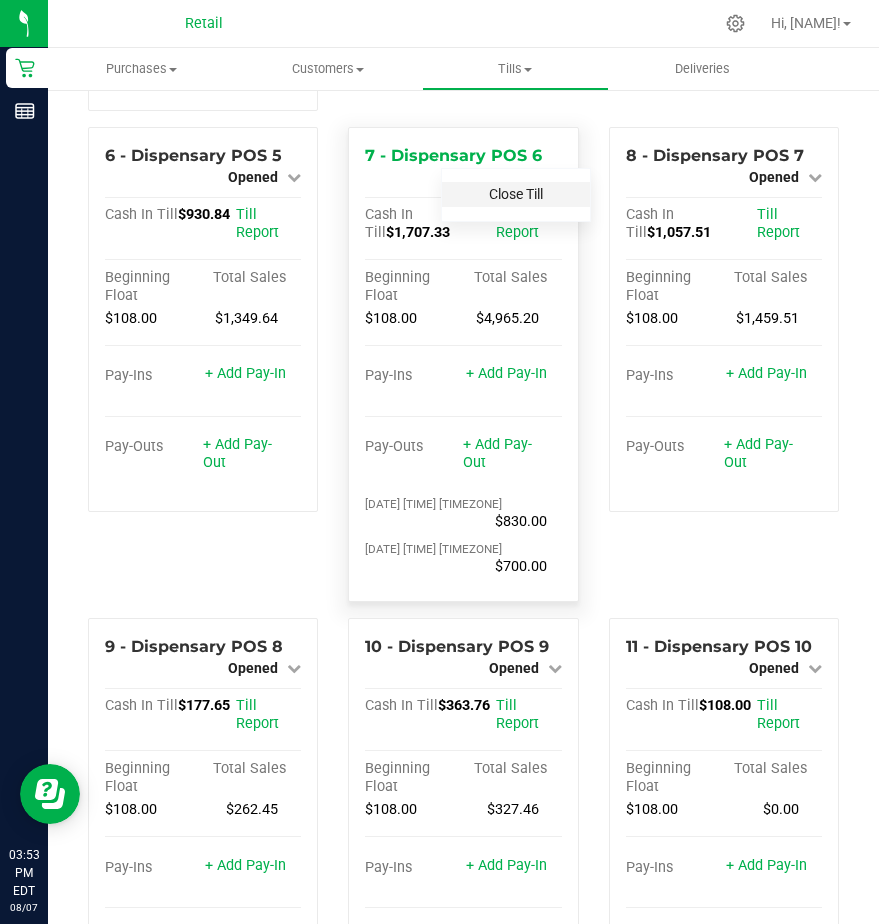 drag, startPoint x: 477, startPoint y: 200, endPoint x: 506, endPoint y: 228, distance: 40.311287 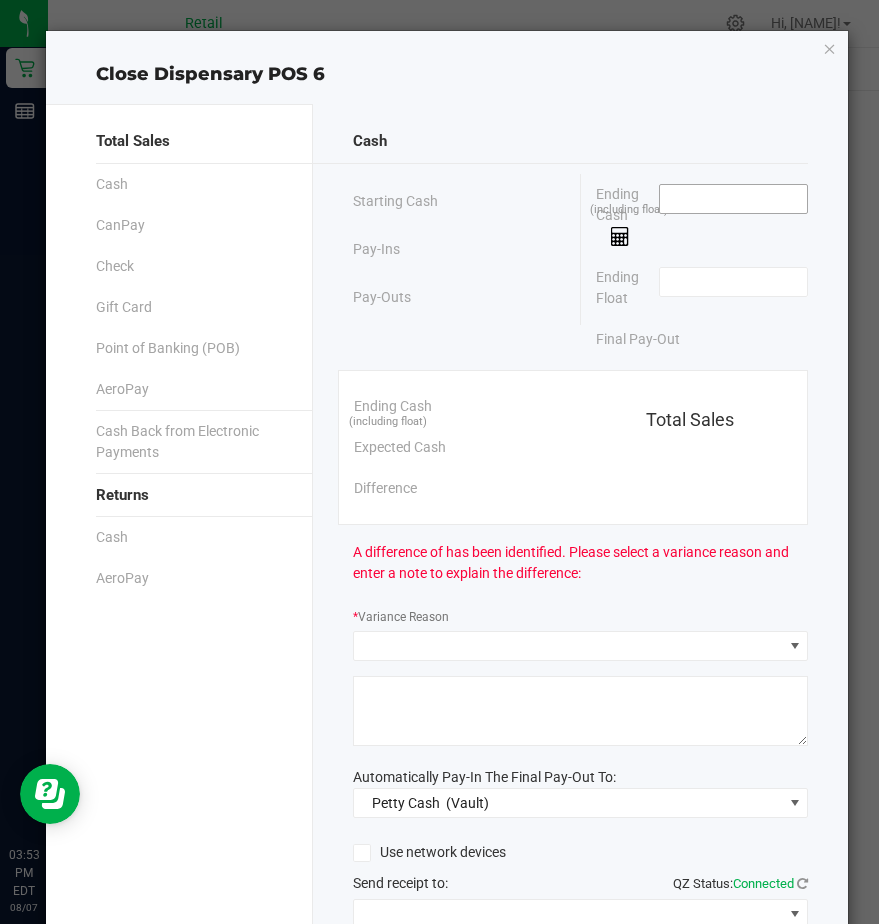 click at bounding box center [733, 199] 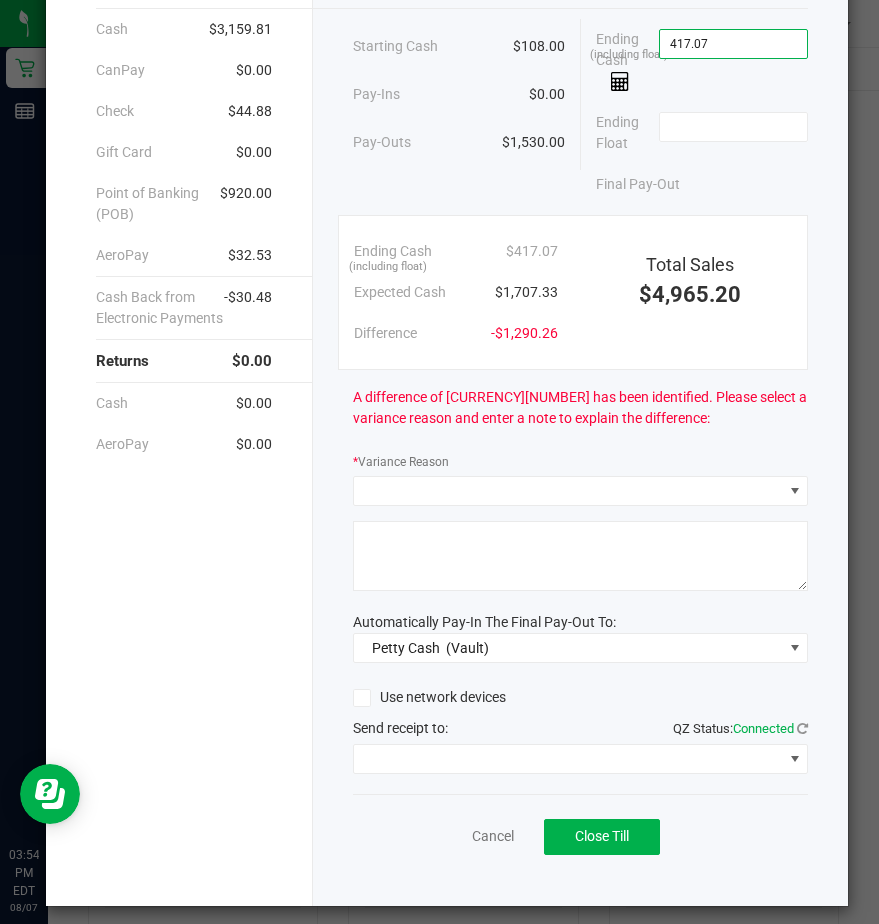 scroll, scrollTop: 168, scrollLeft: 0, axis: vertical 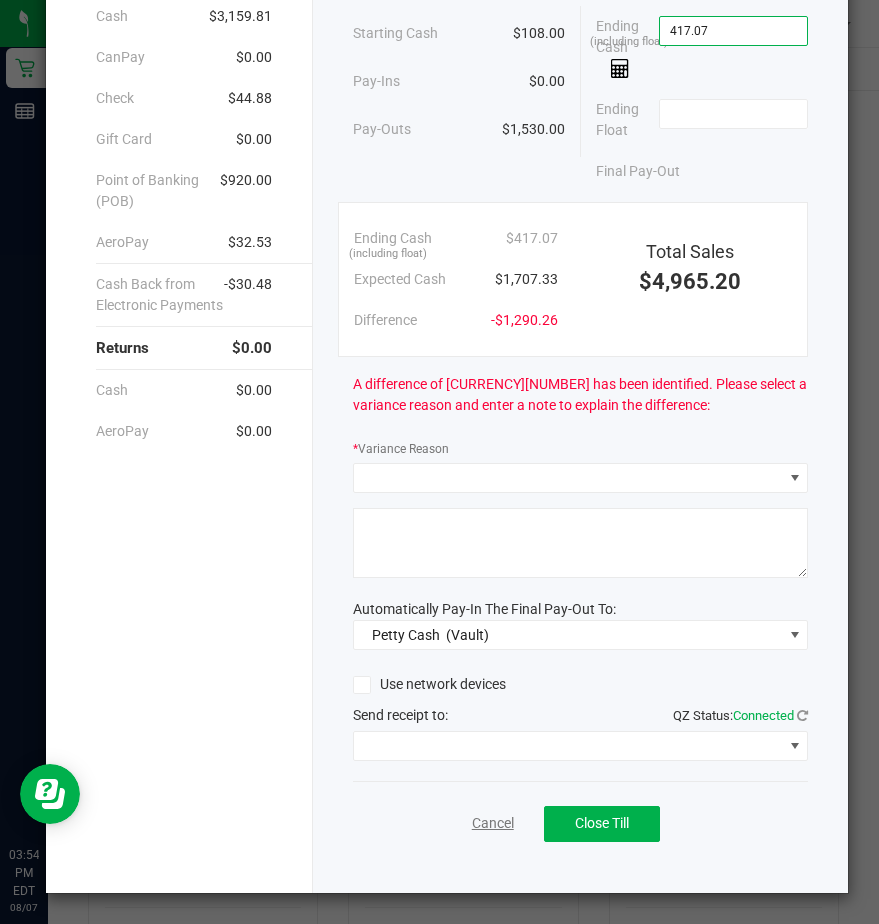 type on "$417.07" 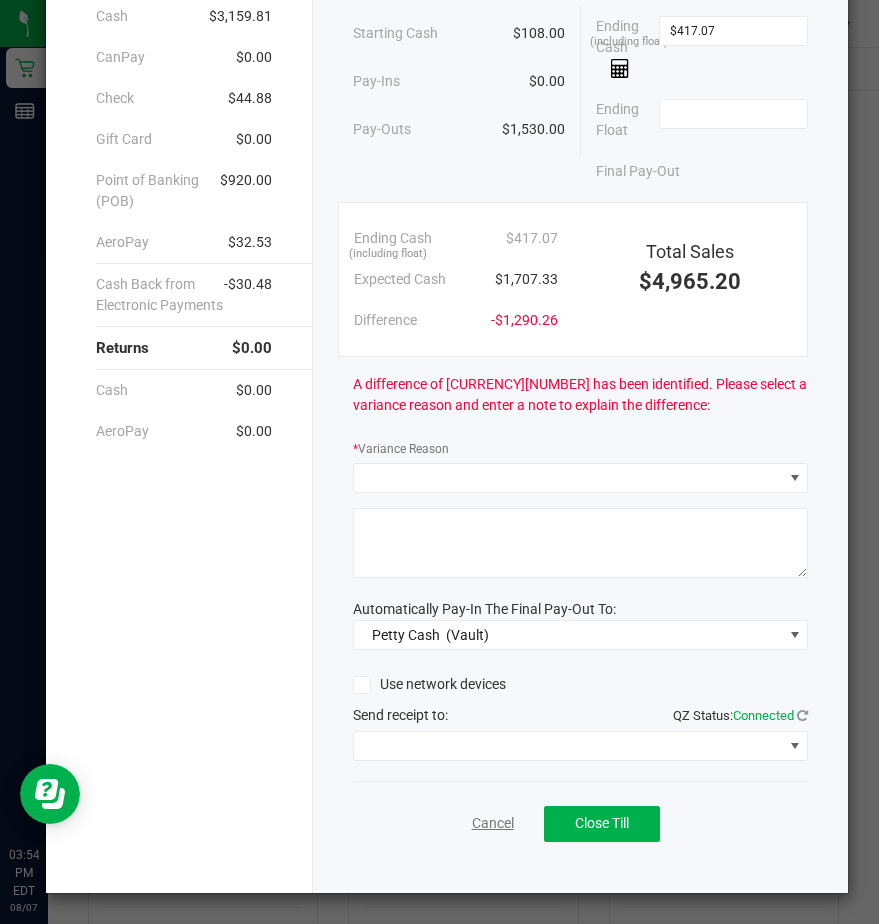 click on "Cancel" 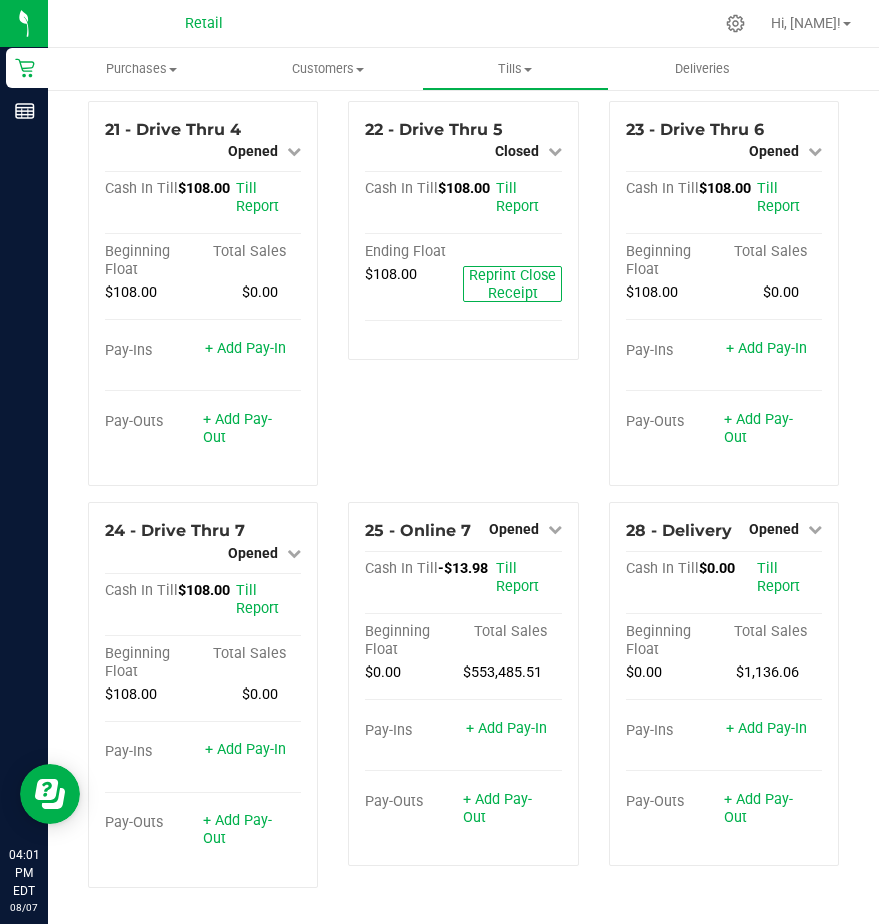 scroll, scrollTop: 2823, scrollLeft: 0, axis: vertical 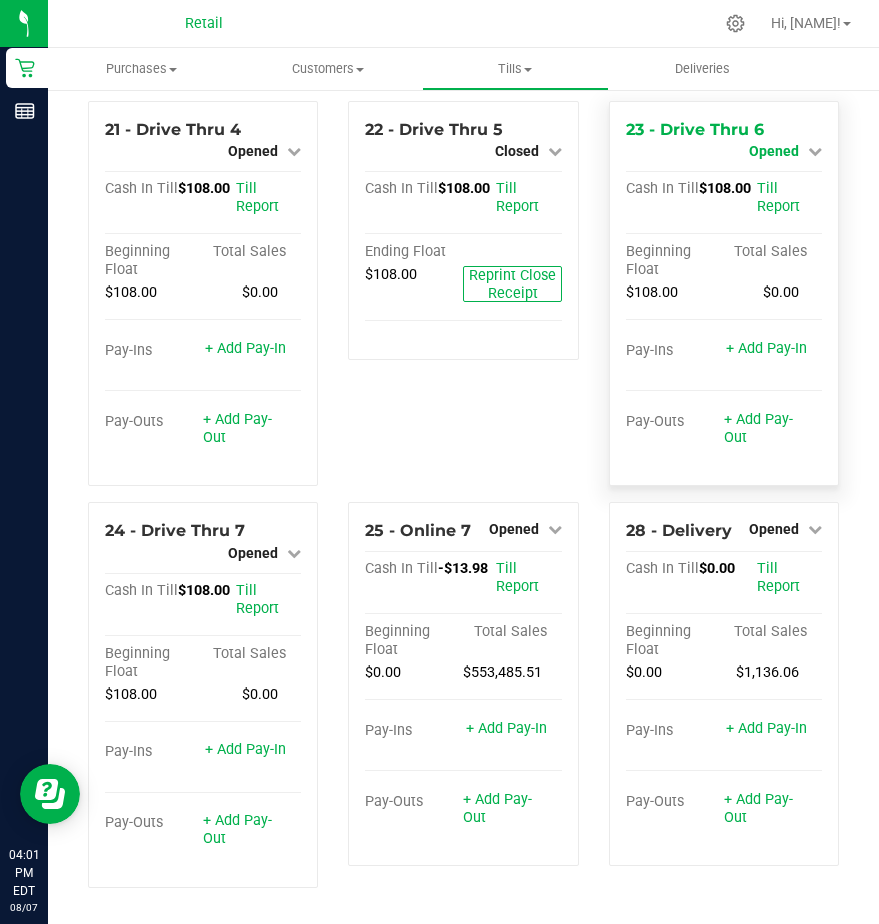 click on "Opened" at bounding box center (774, 151) 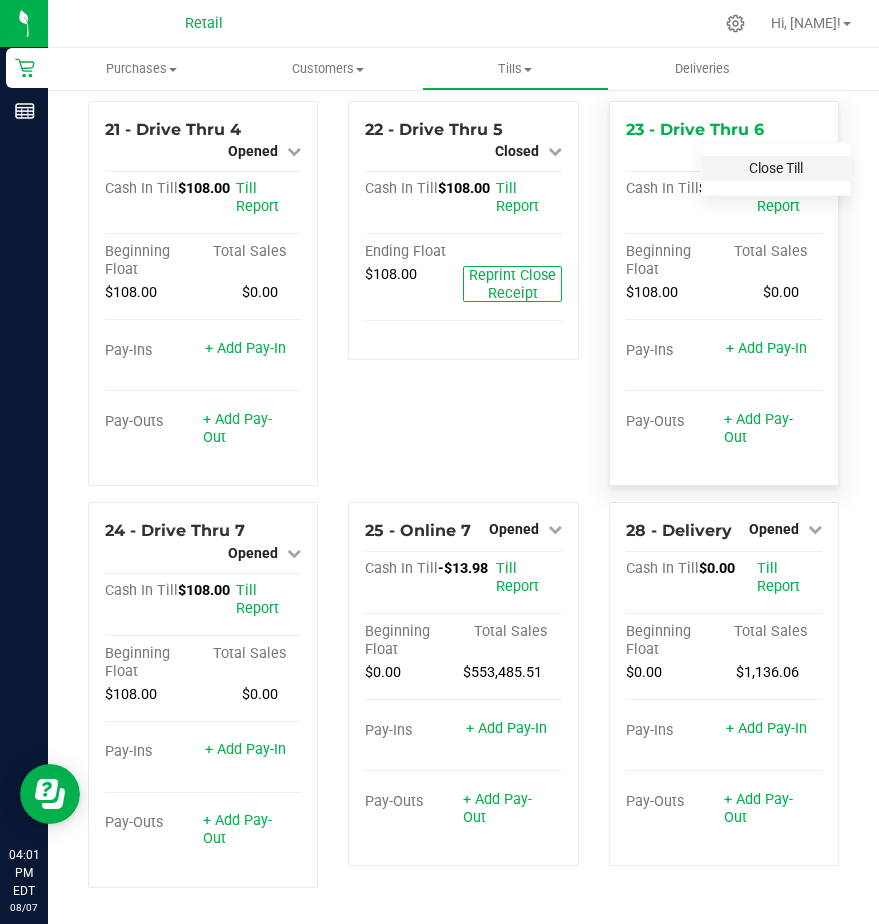 click on "Close Till" at bounding box center (776, 168) 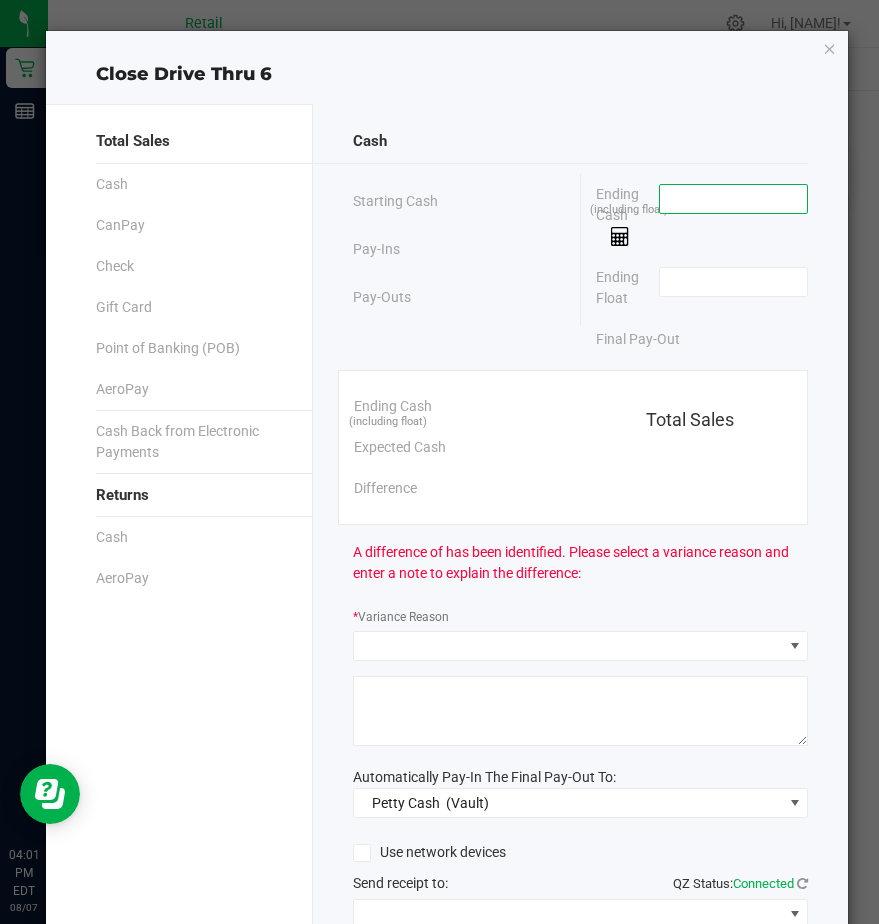 drag, startPoint x: 704, startPoint y: 201, endPoint x: 711, endPoint y: 193, distance: 10.630146 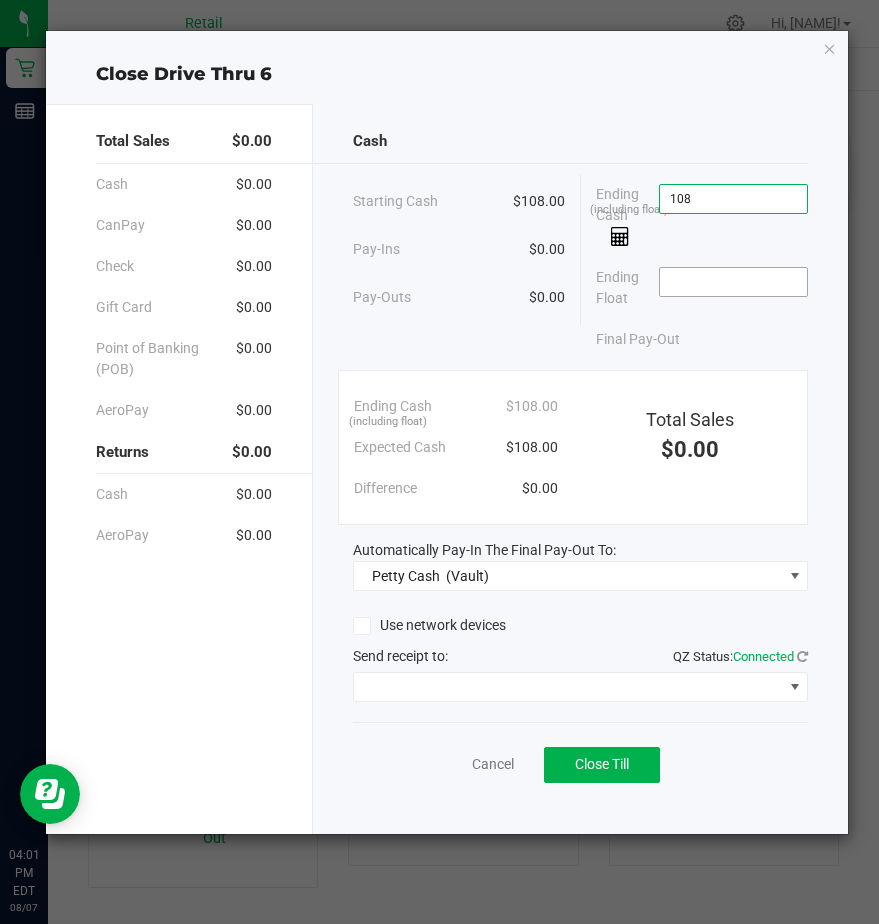 type on "$108.00" 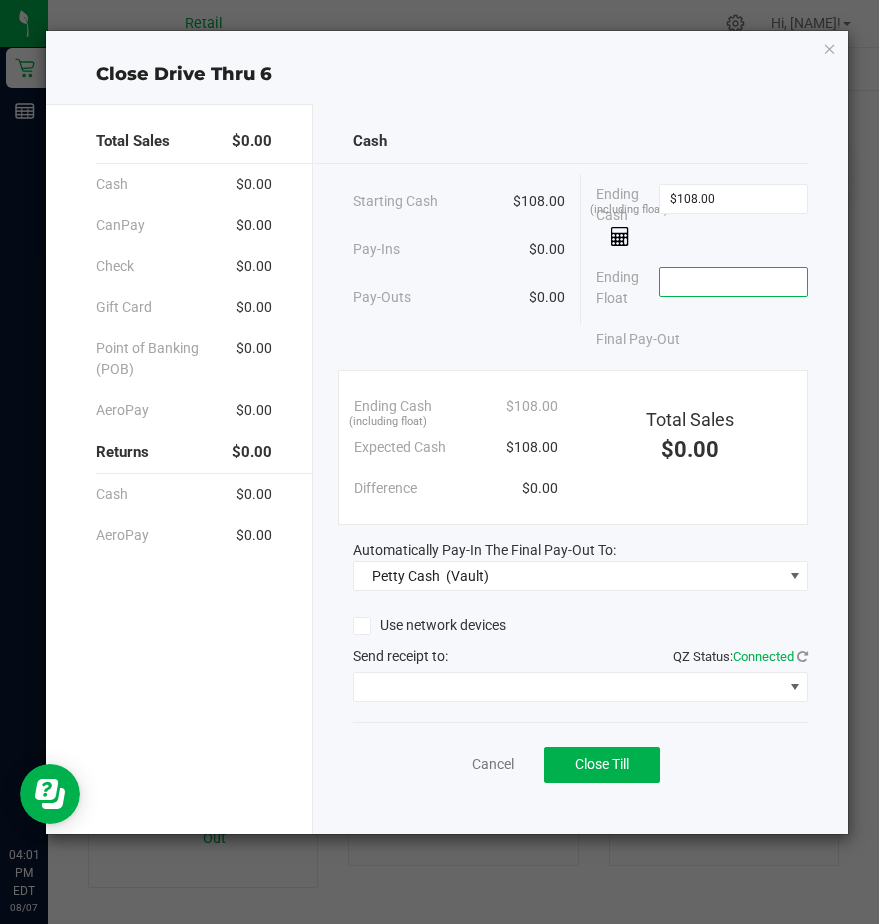 click at bounding box center (733, 282) 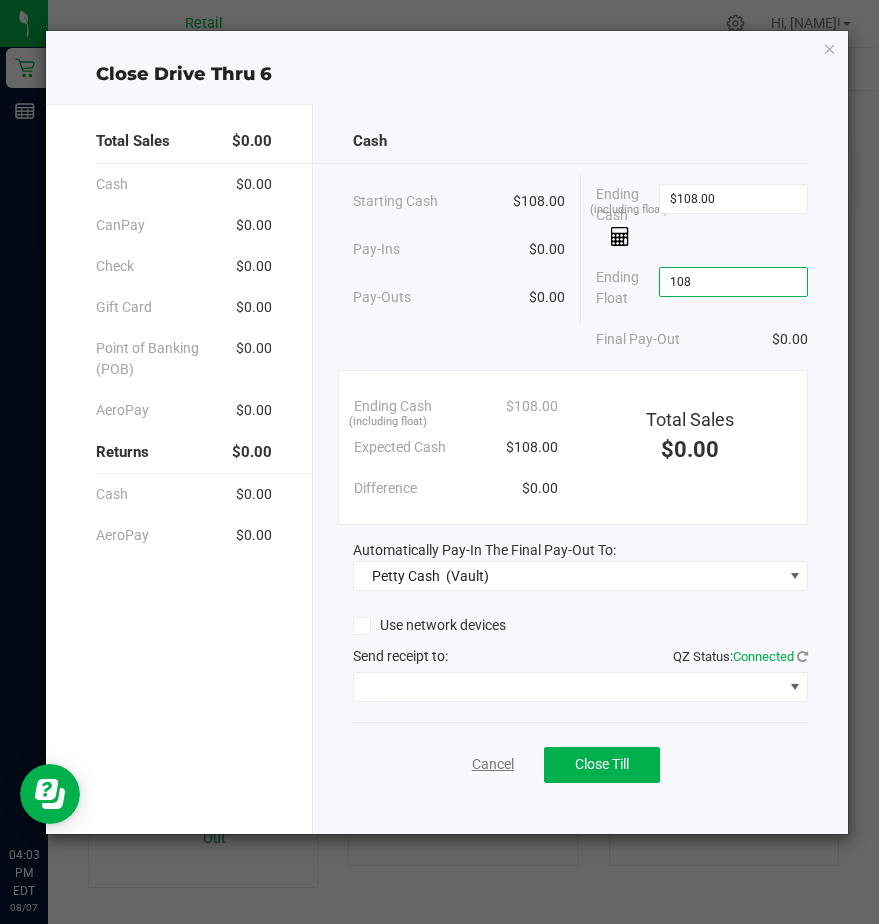 type on "$108.00" 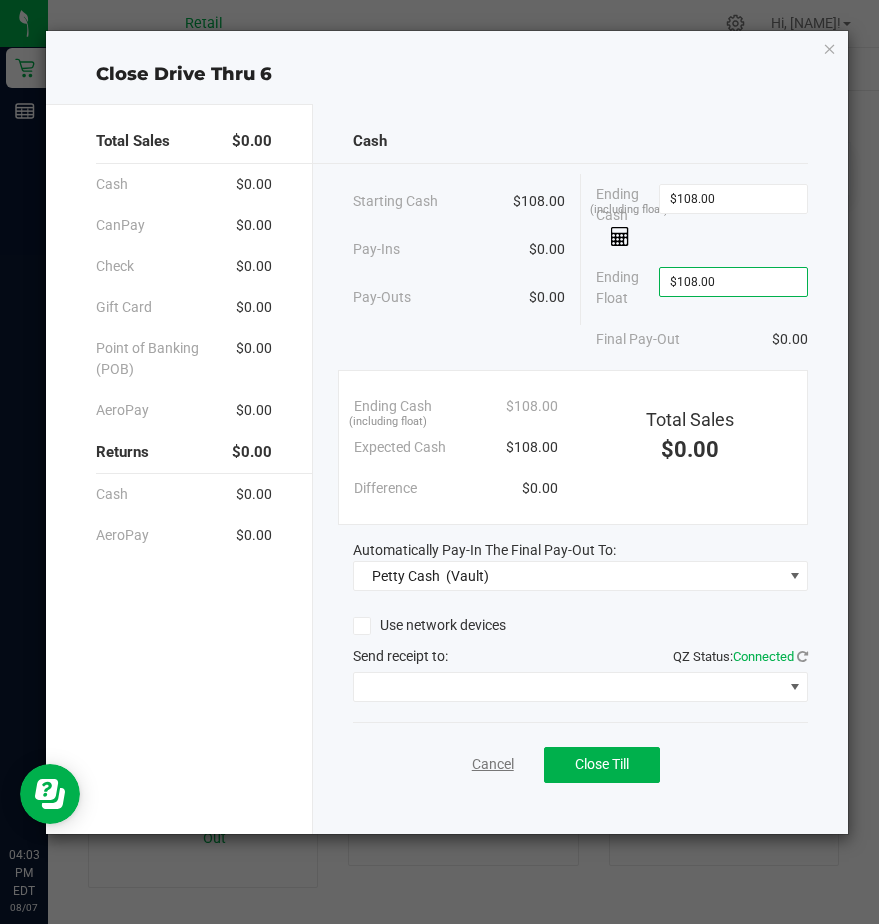 click on "Cancel" 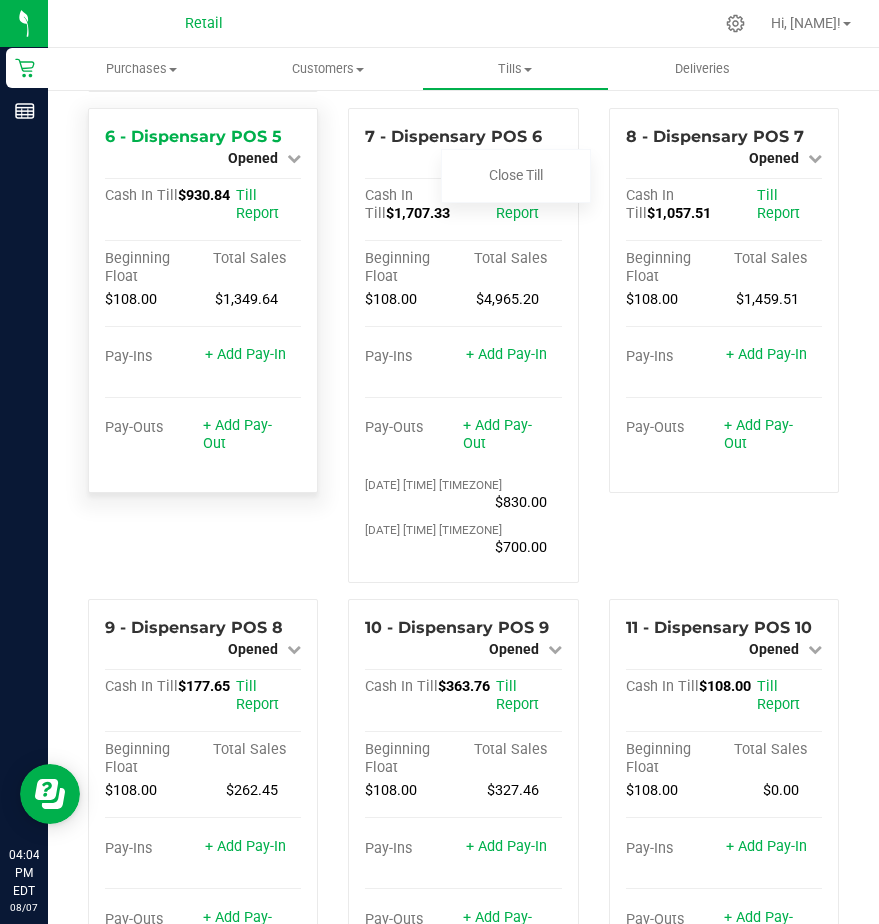 scroll, scrollTop: 523, scrollLeft: 0, axis: vertical 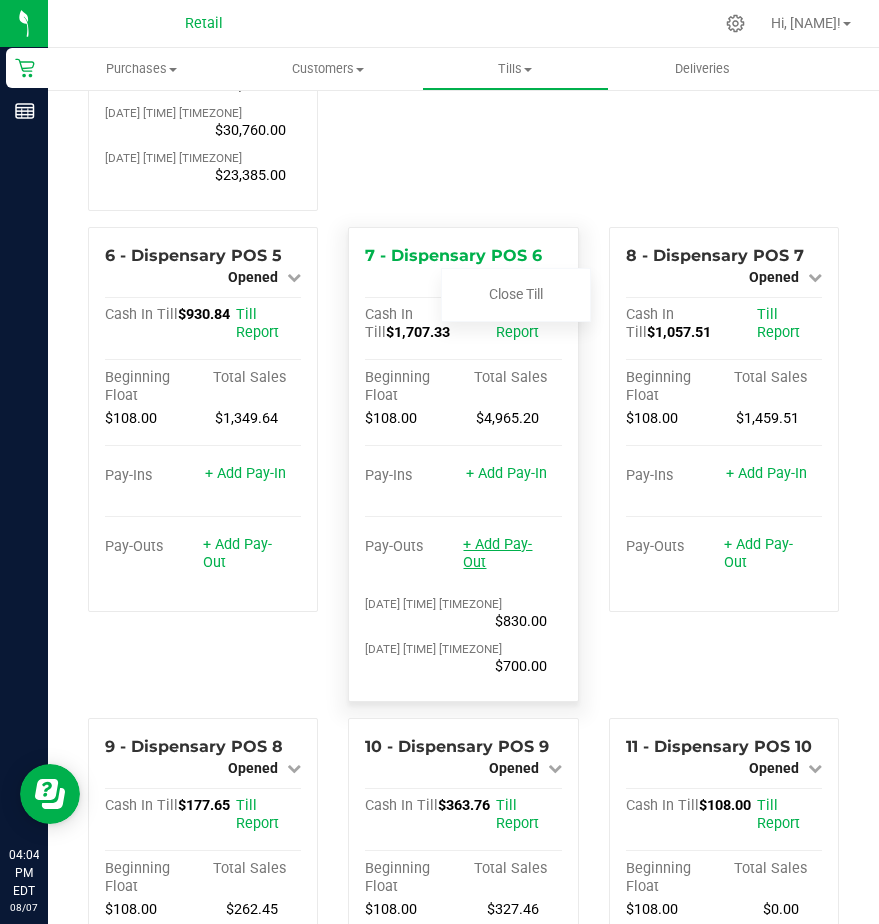 click on "+ Add Pay-Out" at bounding box center [497, 553] 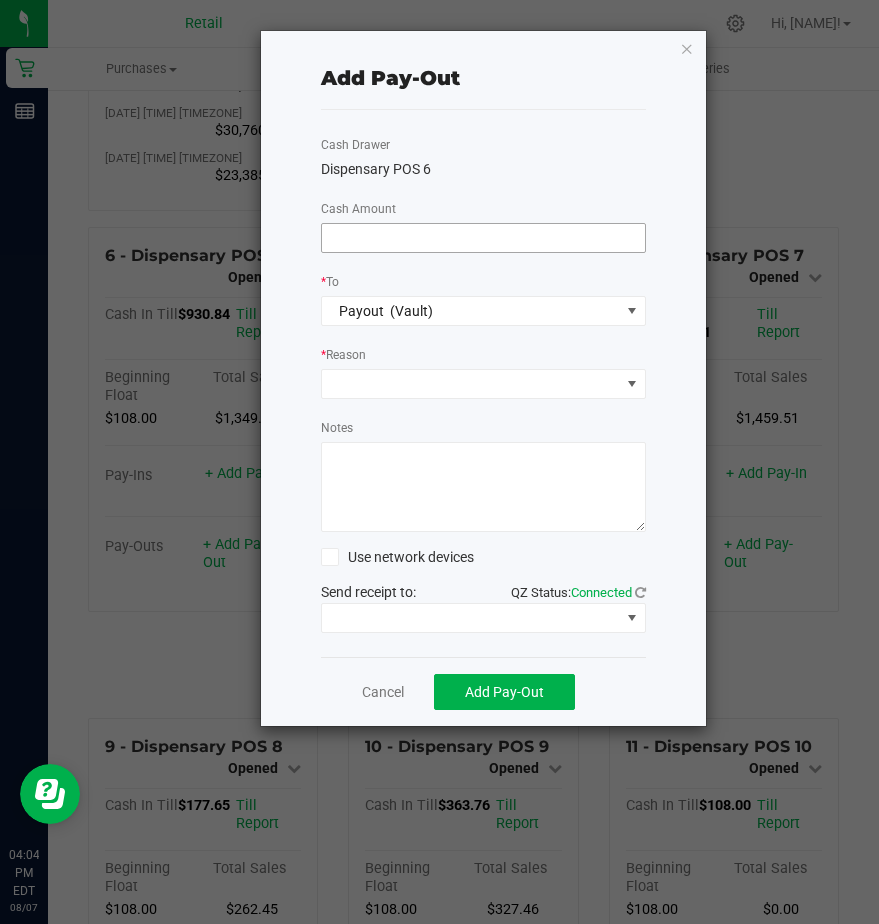 click at bounding box center [483, 238] 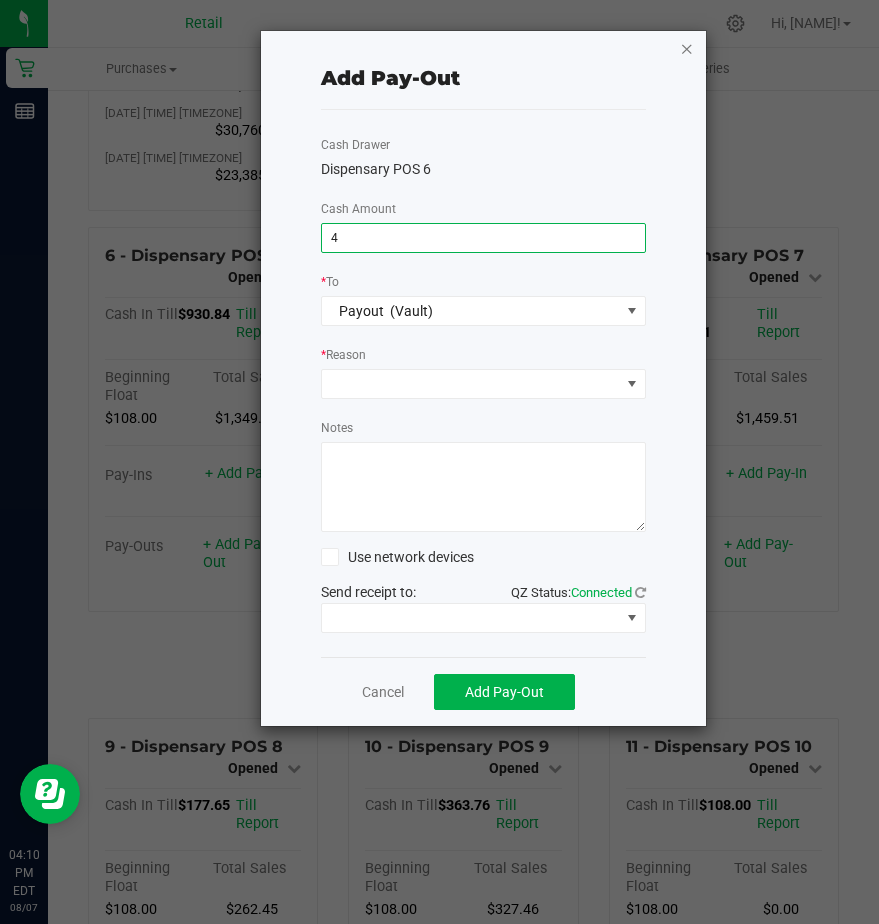 type on "$4.00" 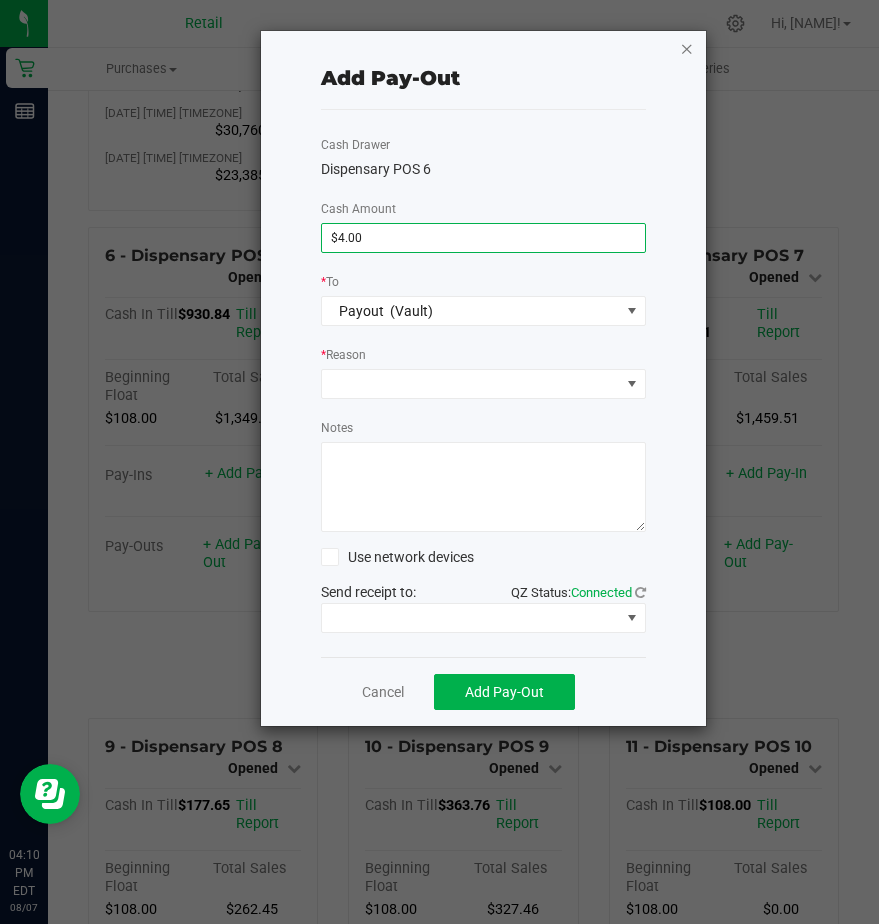 click 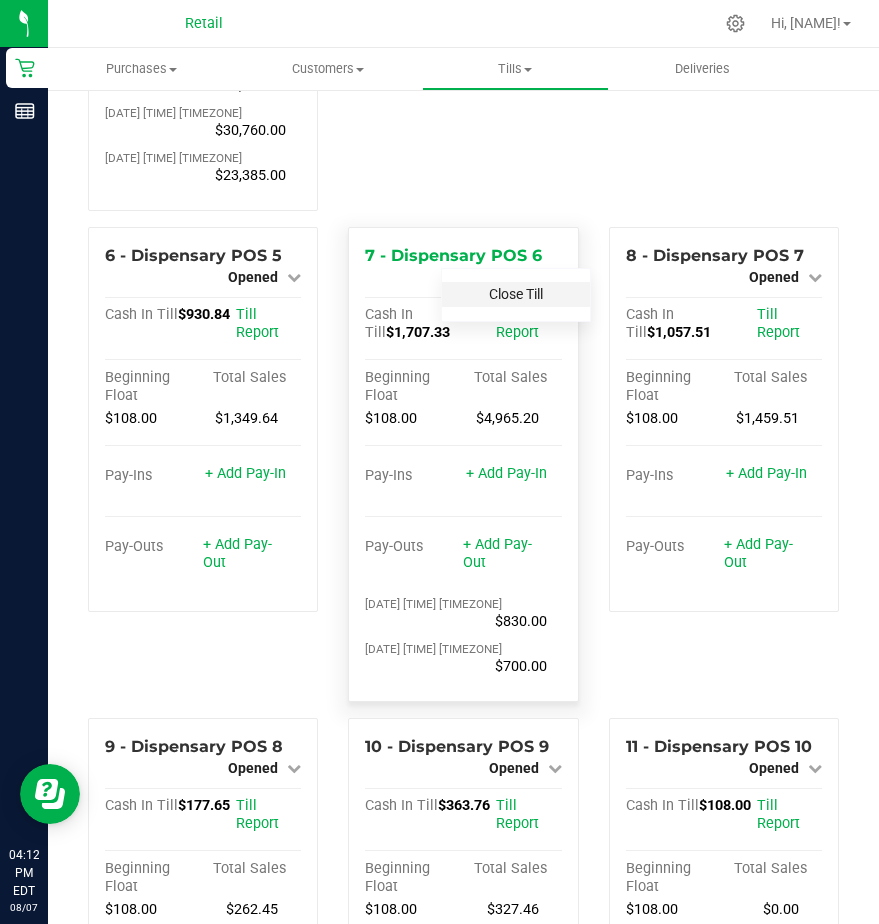 click on "Close Till" at bounding box center [516, 294] 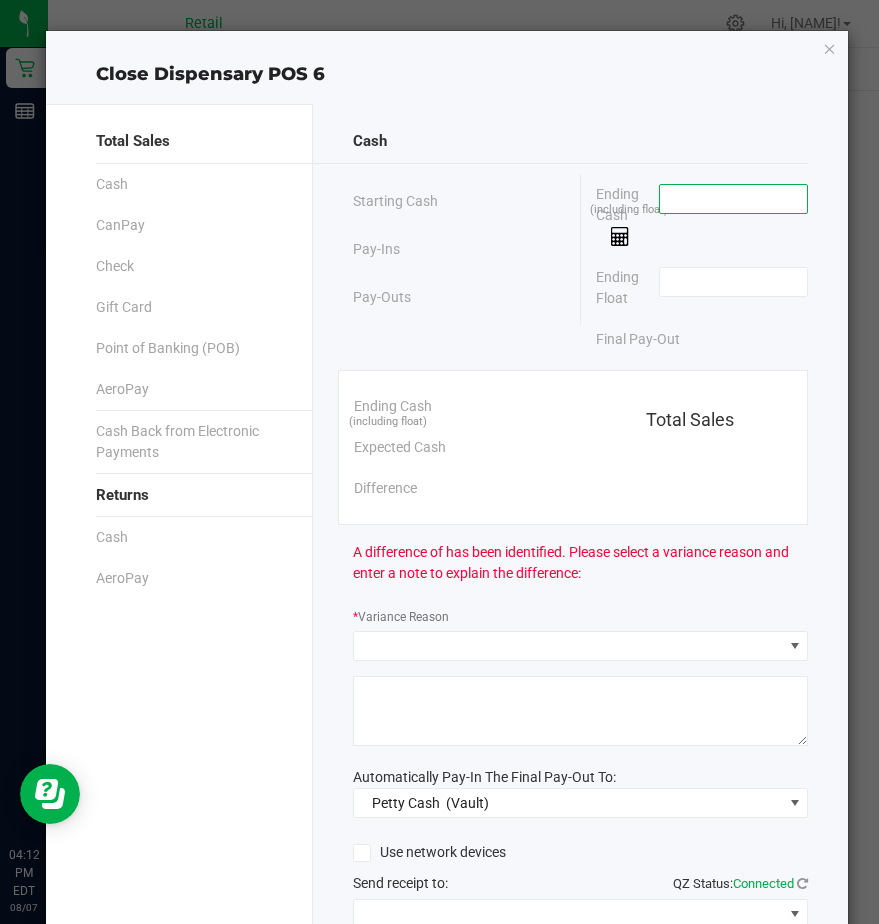 click at bounding box center (733, 199) 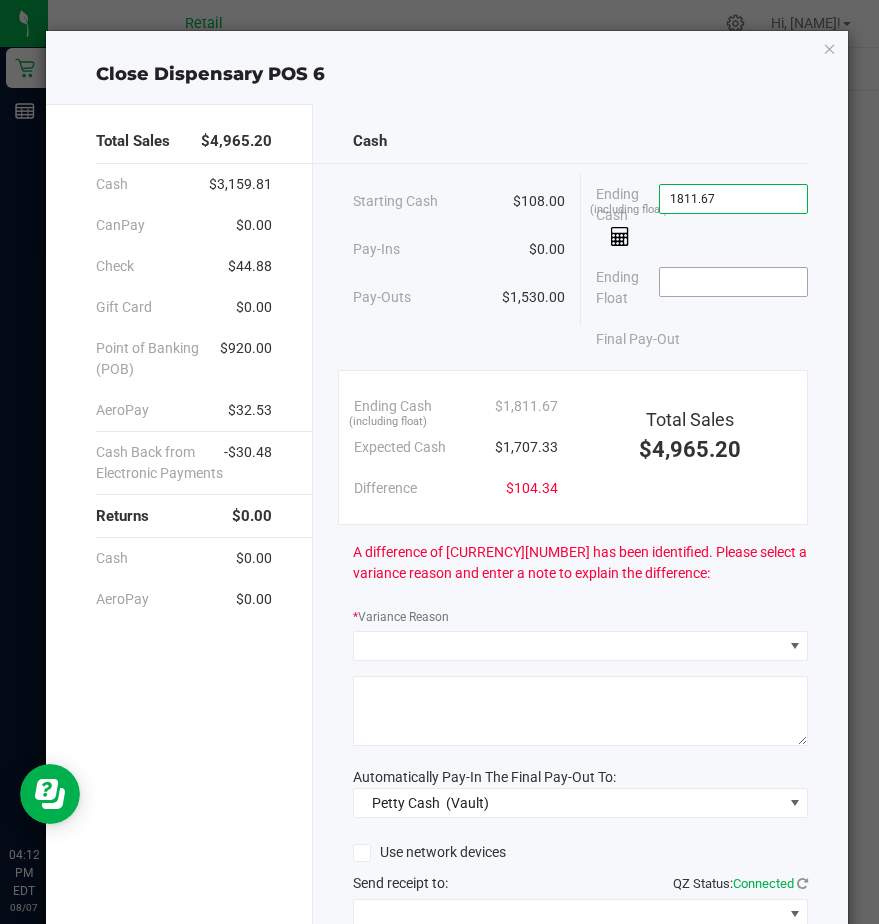 type on "$1,811.67" 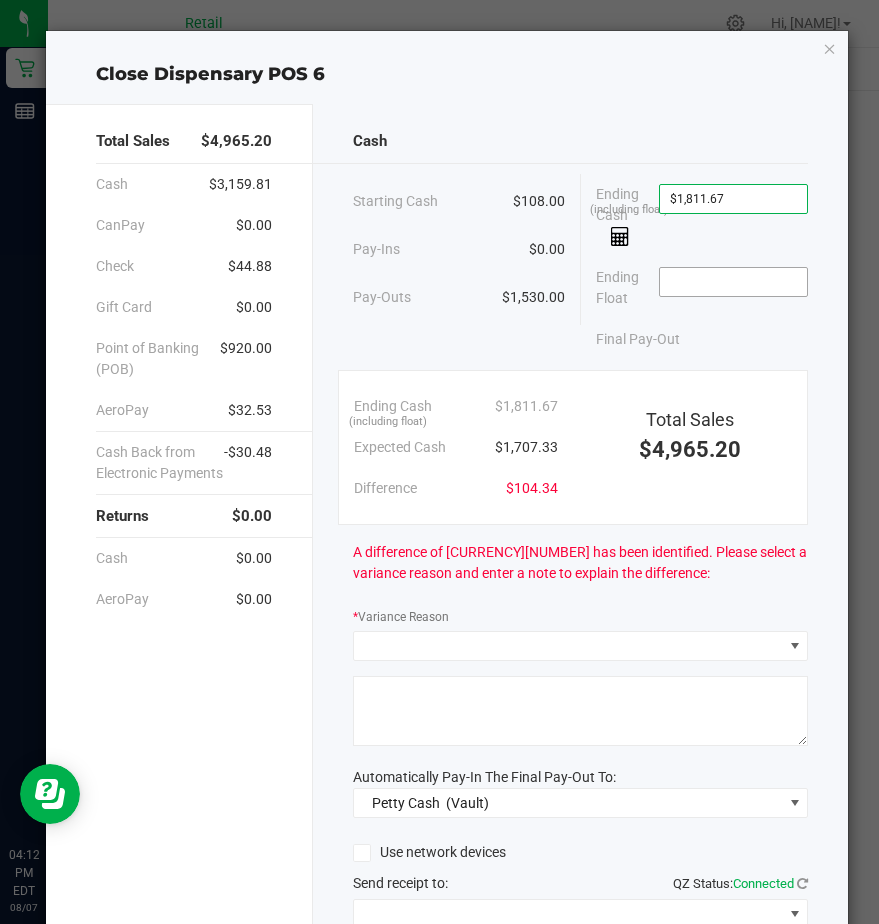 click at bounding box center (733, 282) 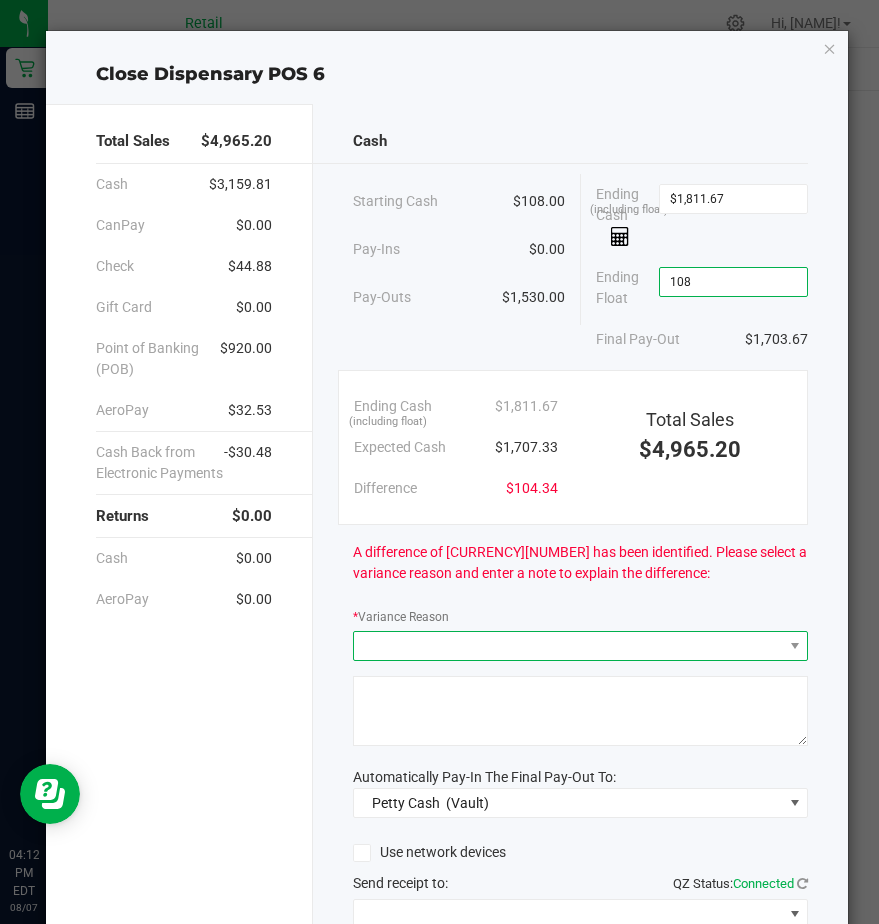 type on "$108.00" 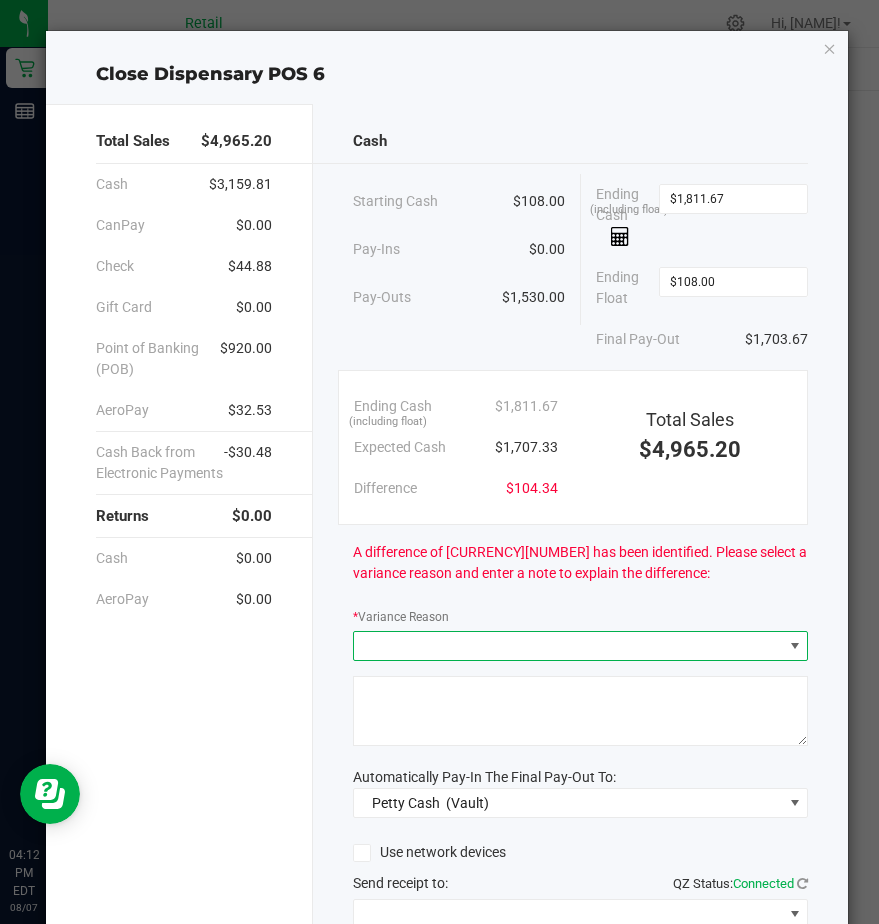 click at bounding box center [568, 646] 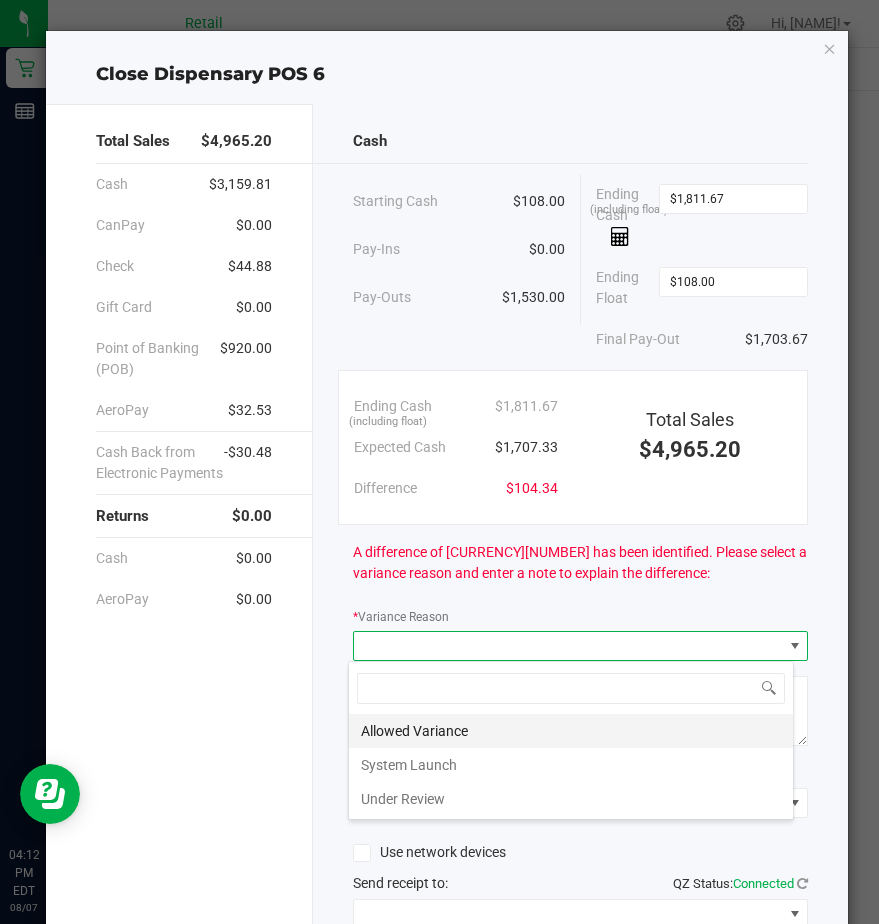 scroll, scrollTop: 99970, scrollLeft: 99554, axis: both 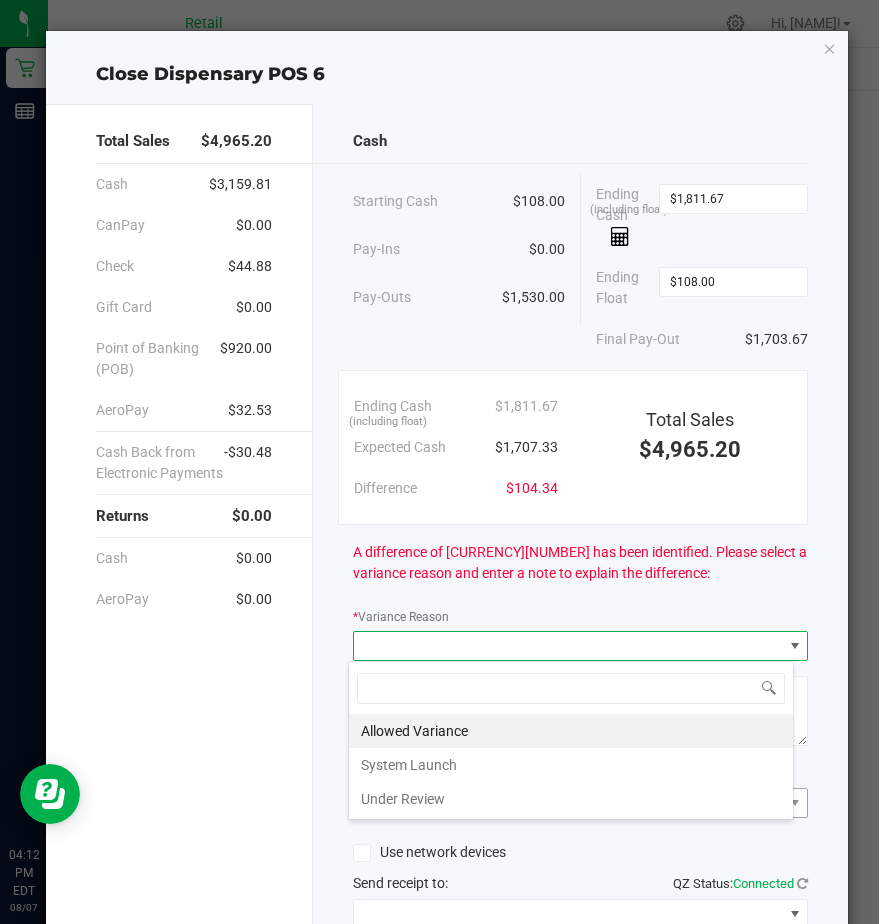 click on "Under Review" at bounding box center (571, 799) 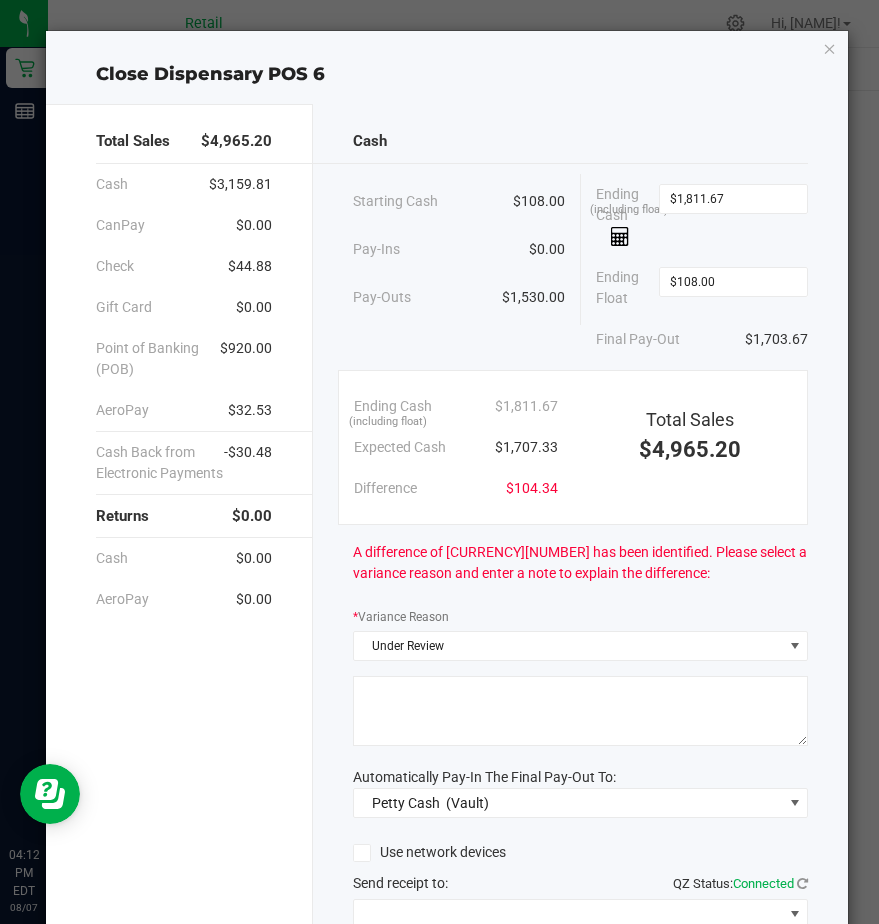 click 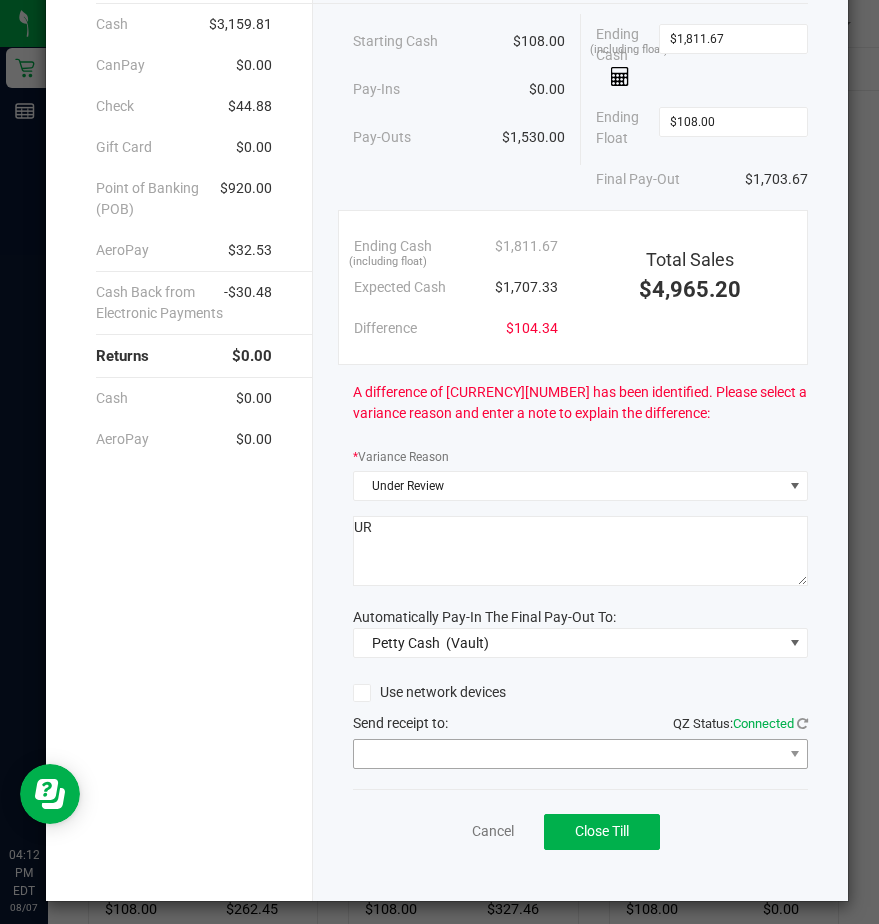 scroll, scrollTop: 168, scrollLeft: 0, axis: vertical 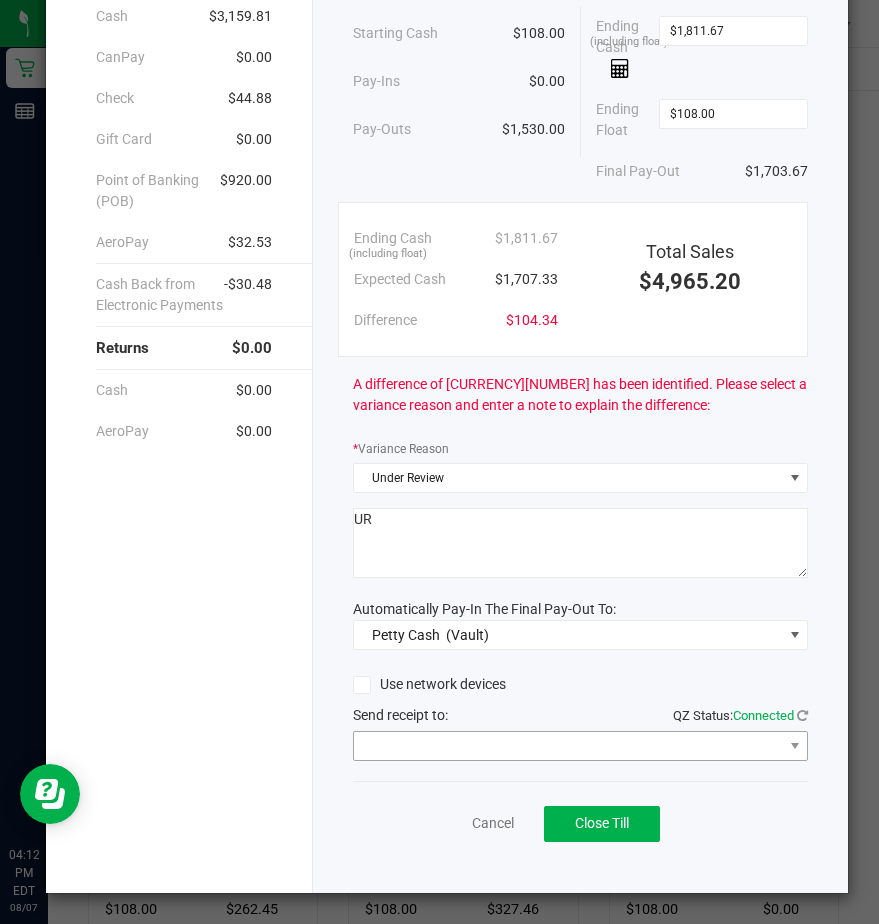 type on "UR" 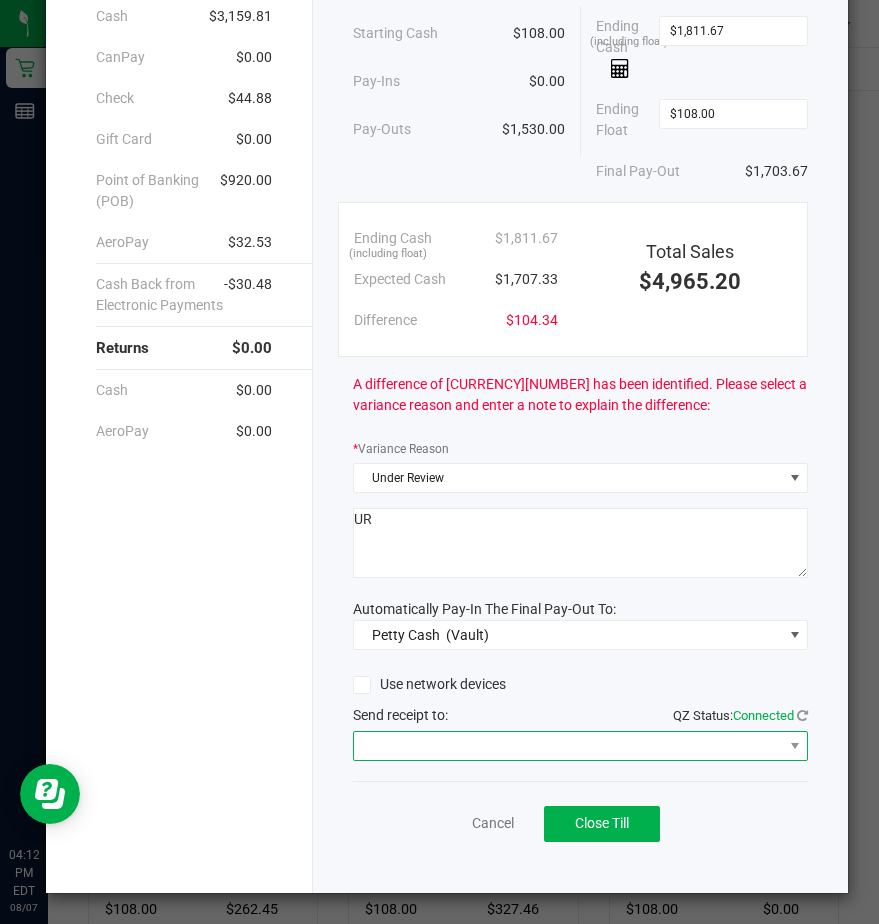 click at bounding box center [568, 746] 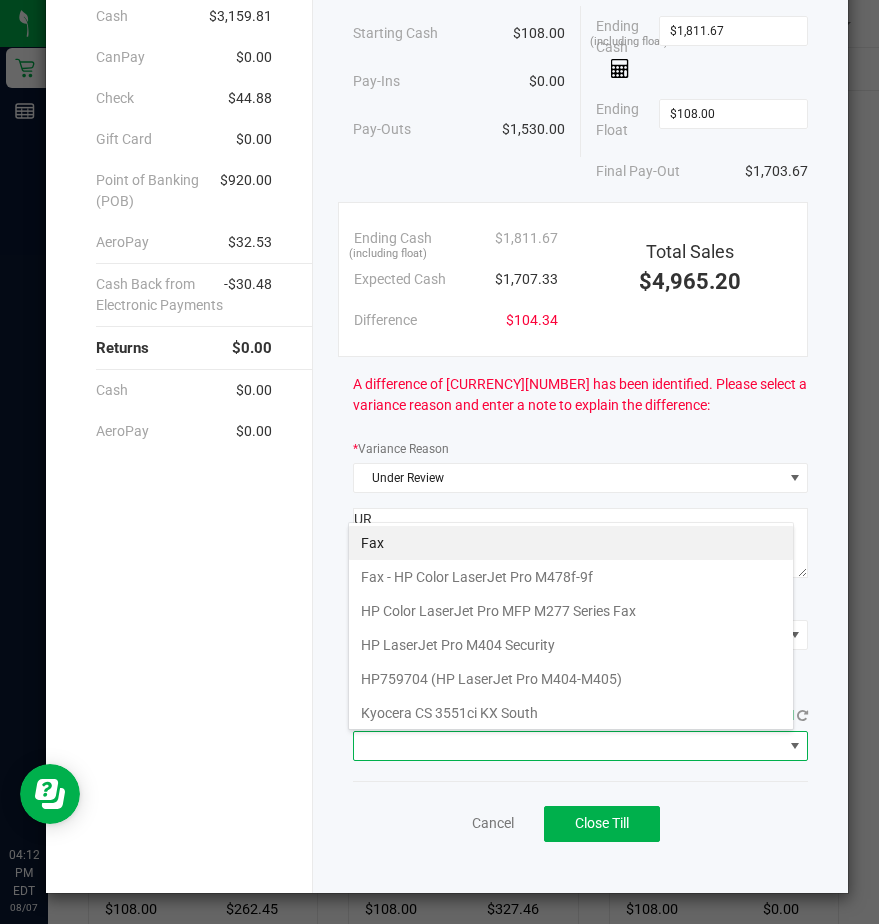 scroll, scrollTop: 99970, scrollLeft: 99554, axis: both 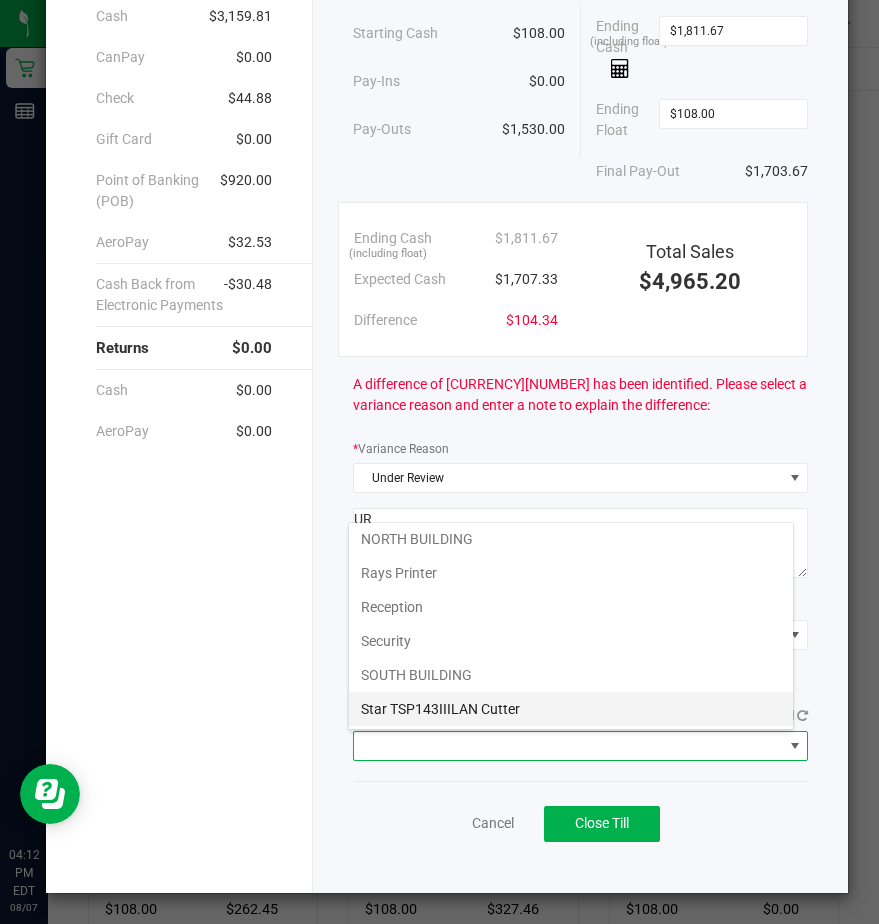 click on "Star TSP143IIILAN Cutter" at bounding box center [571, 709] 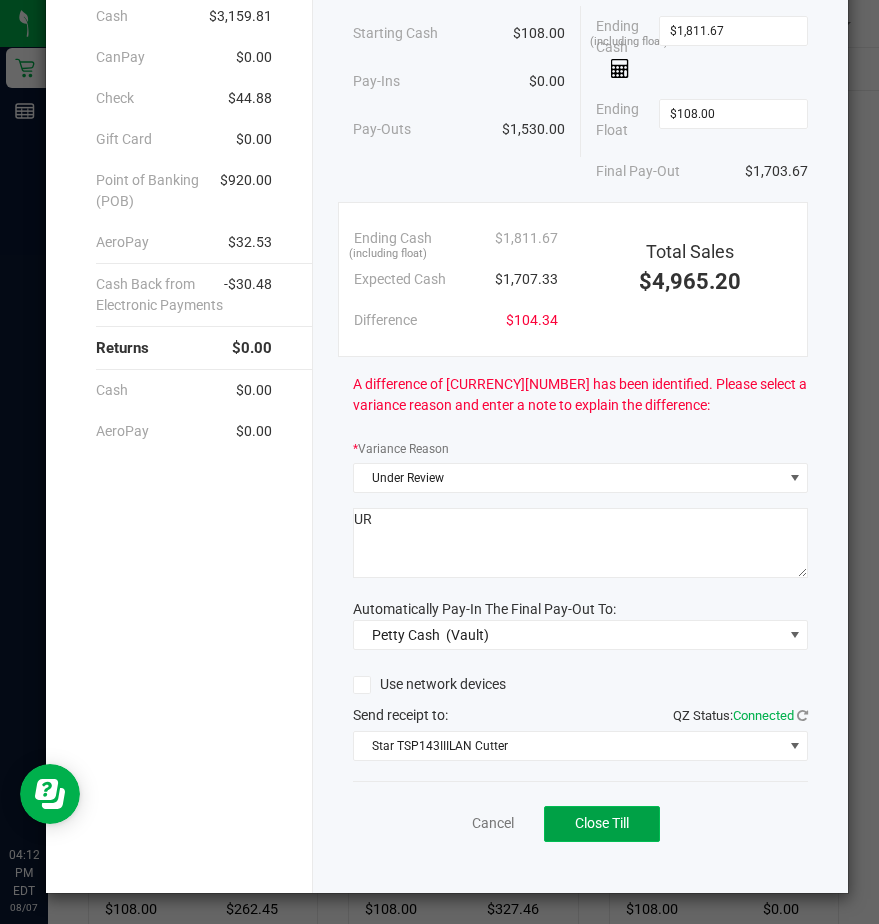 click on "Close Till" 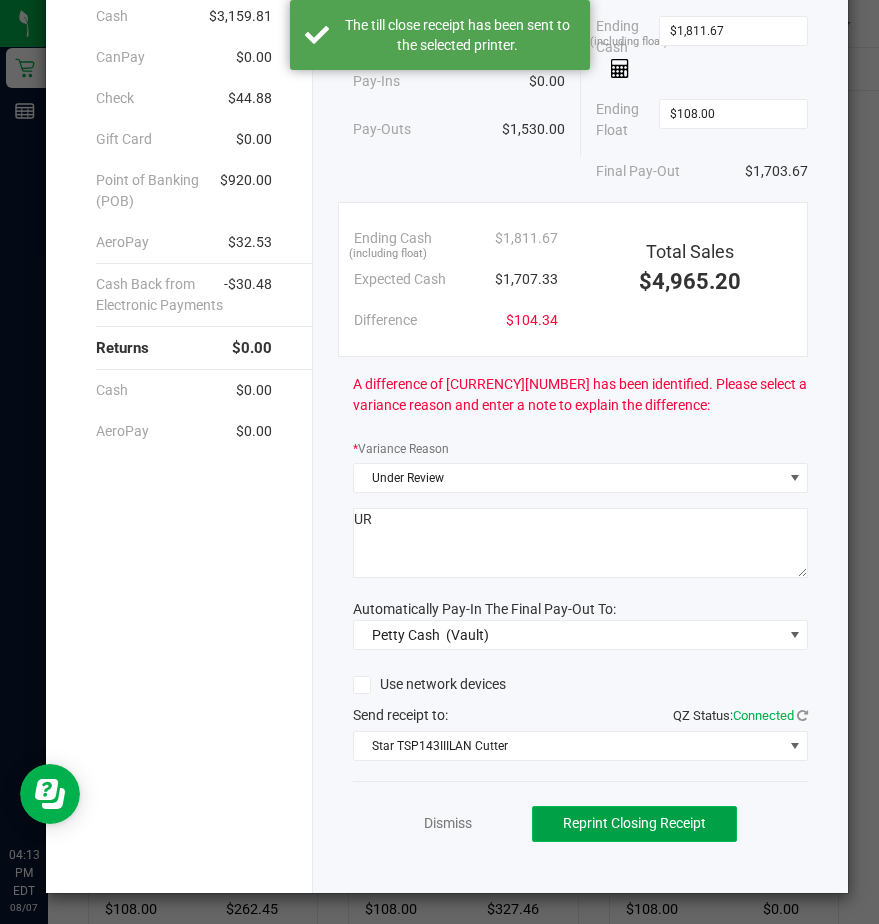 click on "Reprint Closing Receipt" 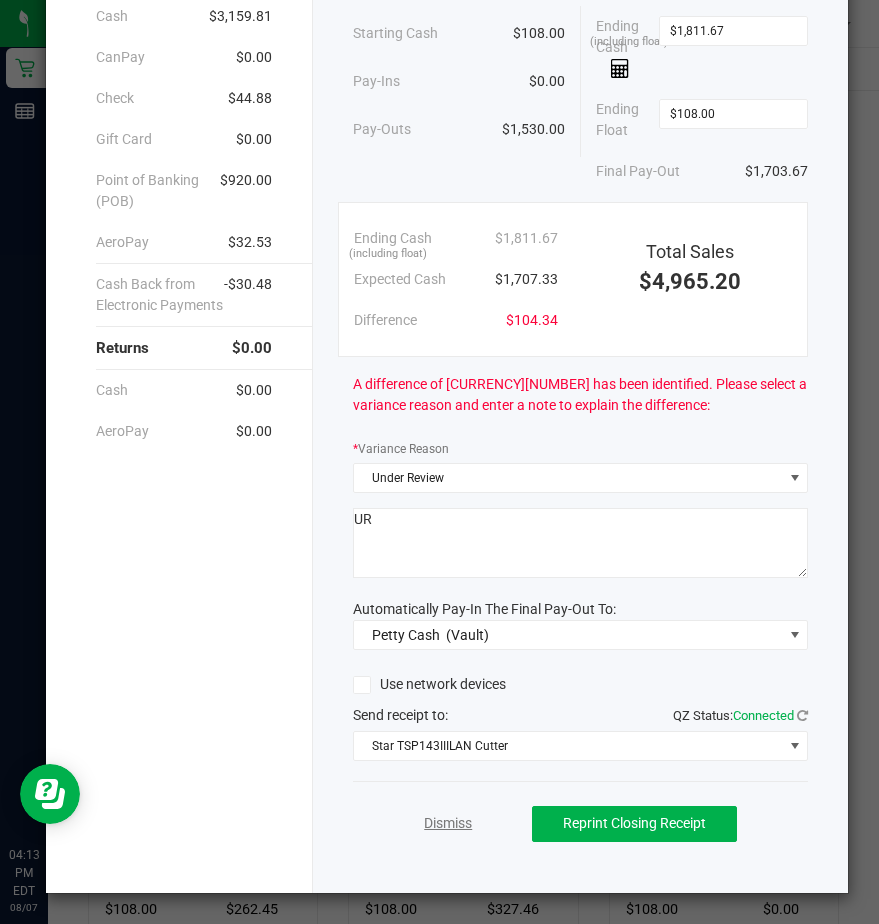 click on "Dismiss" 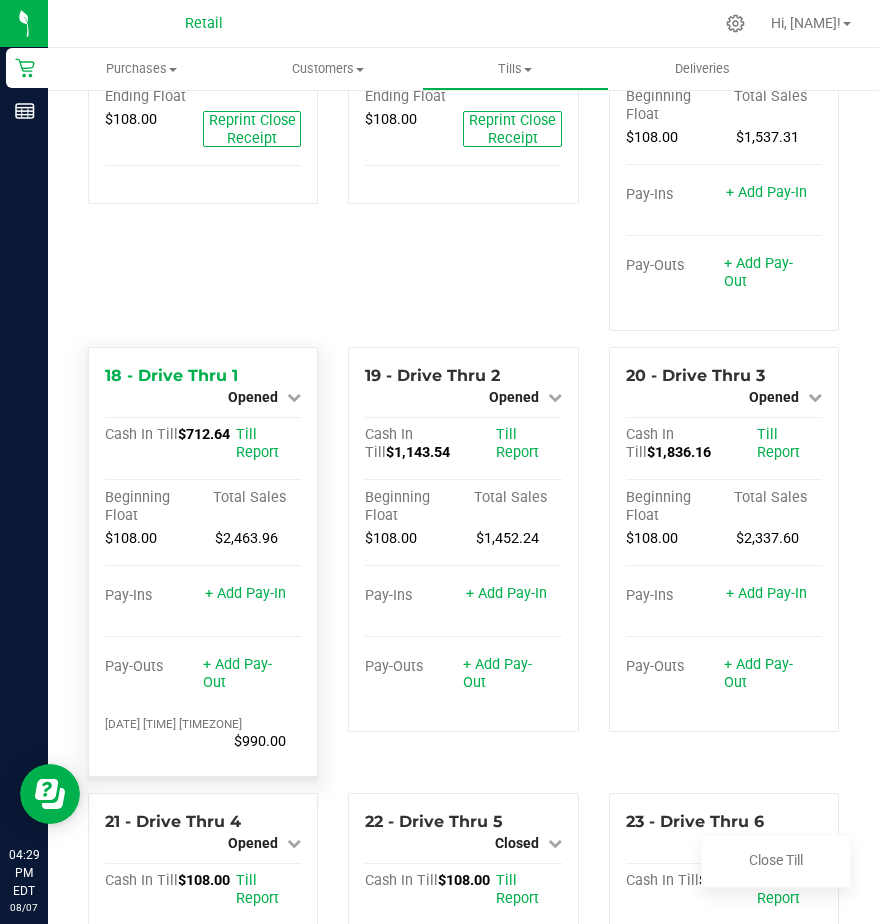 scroll, scrollTop: 2023, scrollLeft: 0, axis: vertical 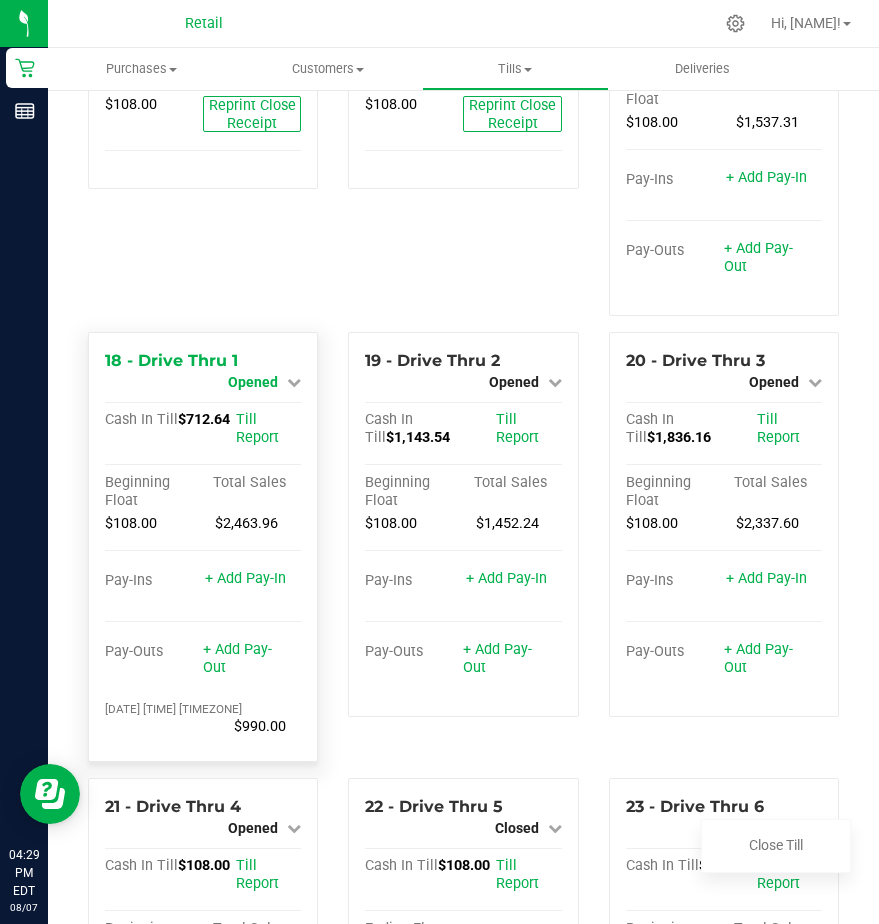 click on "Opened" at bounding box center [253, 382] 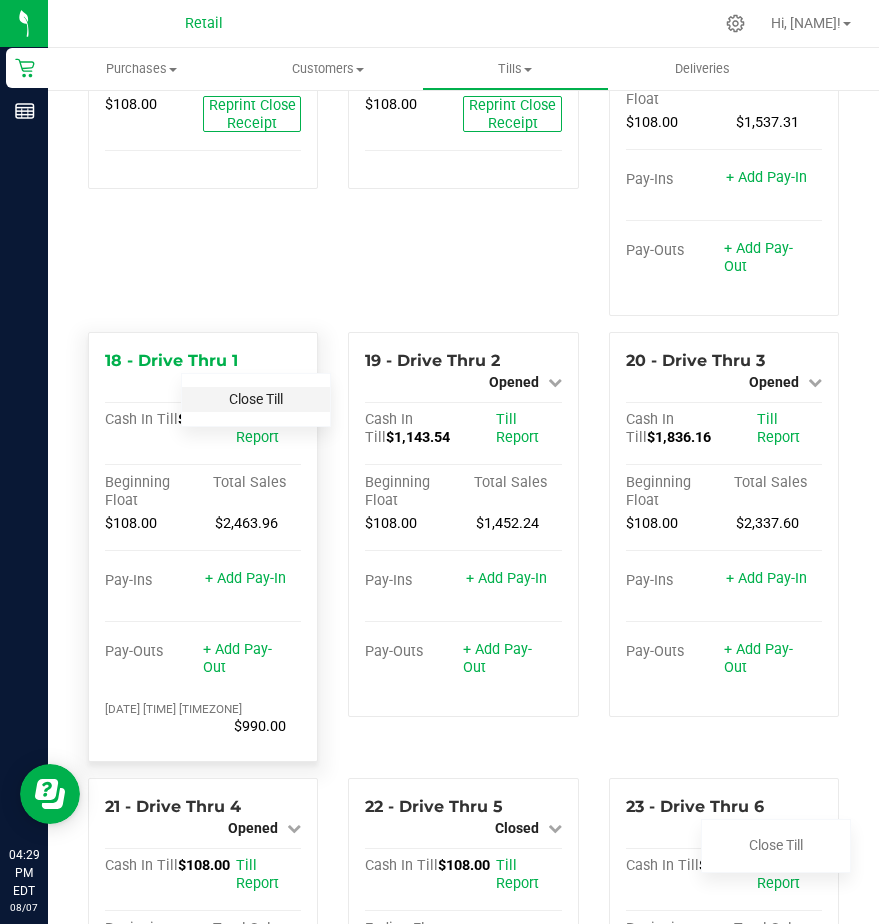 click on "Close Till" at bounding box center (256, 399) 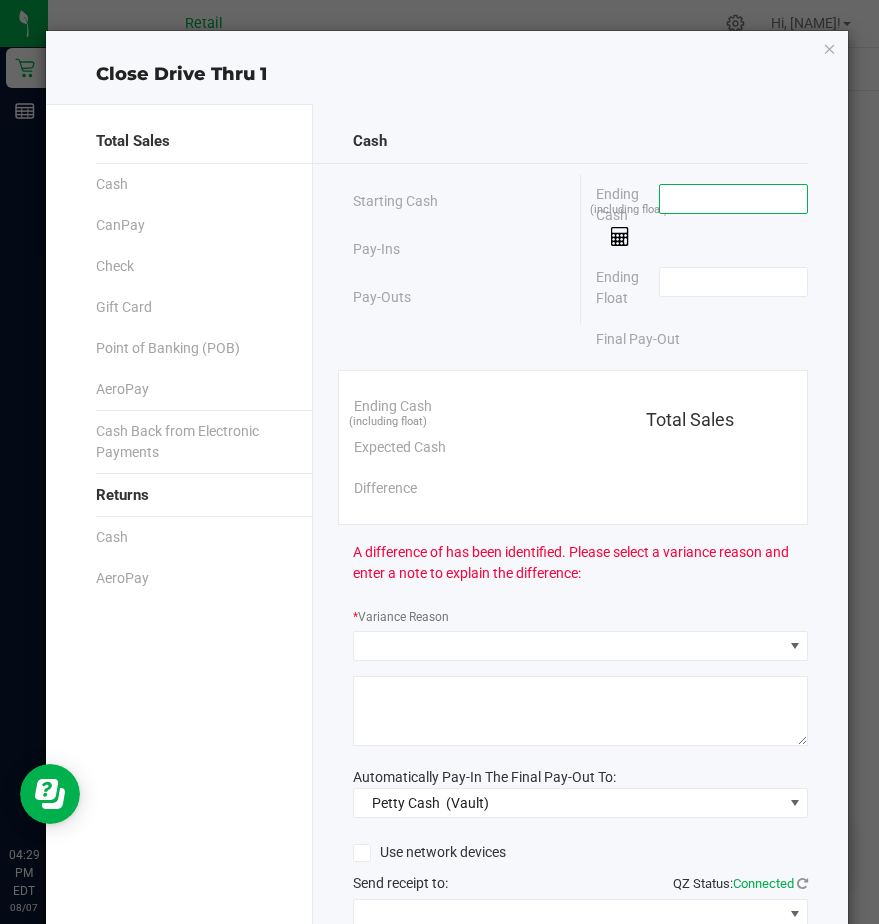click at bounding box center [733, 199] 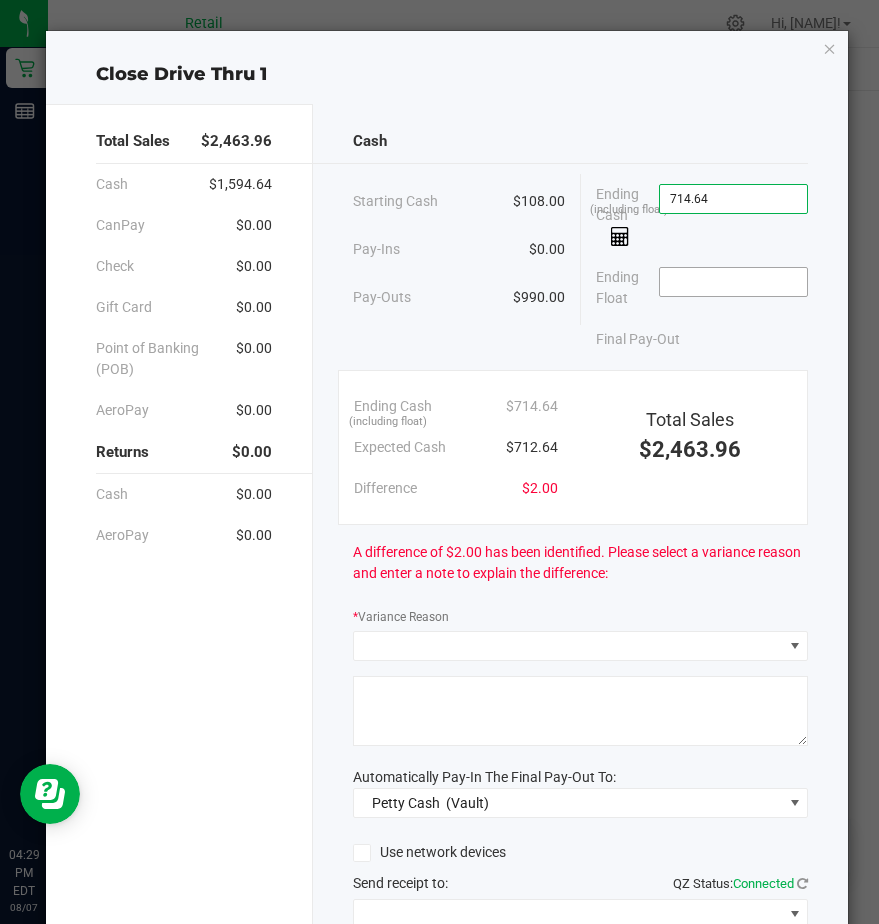 type on "$714.64" 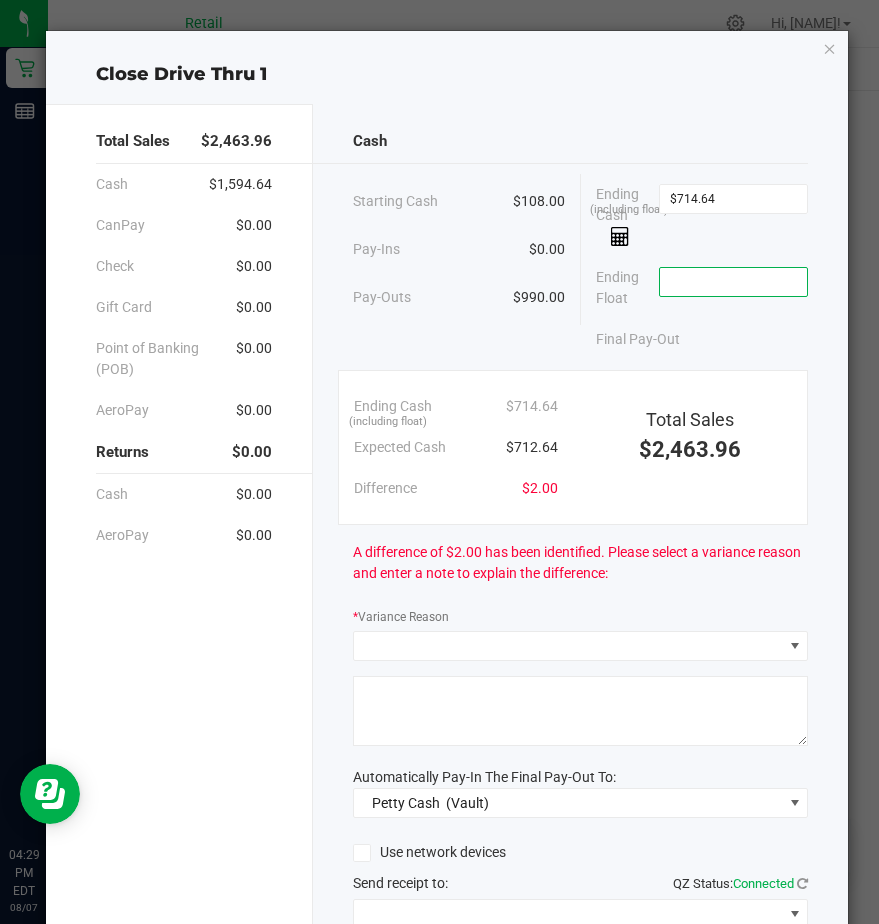 click at bounding box center [733, 282] 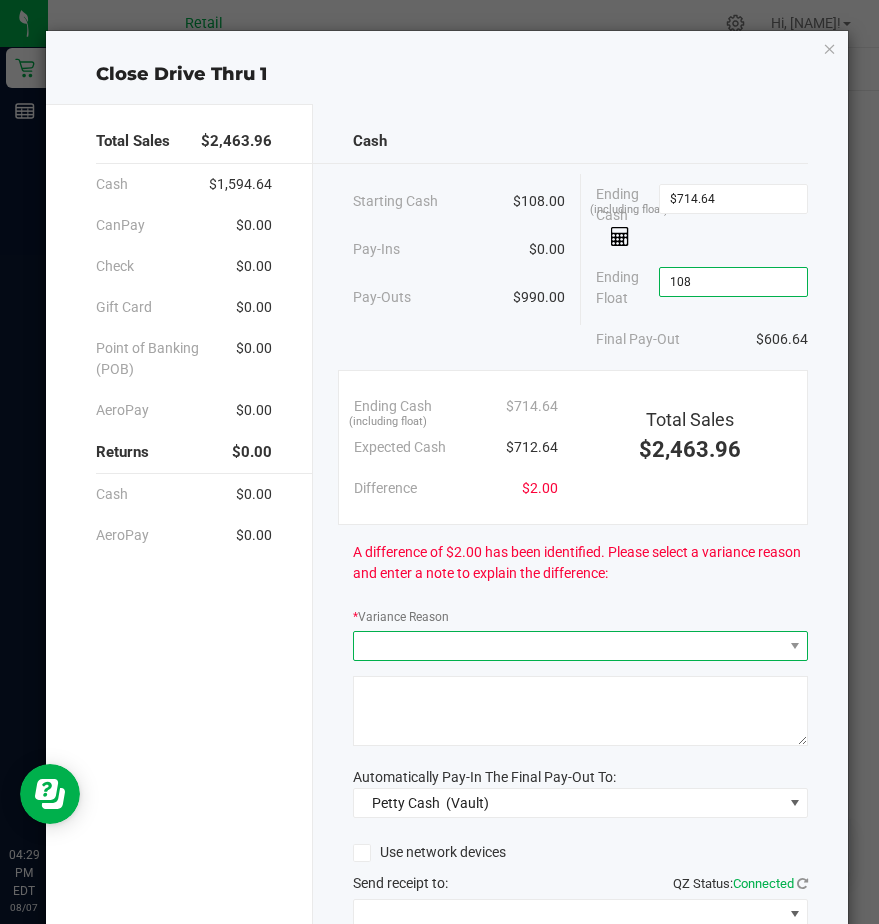 type on "$108.00" 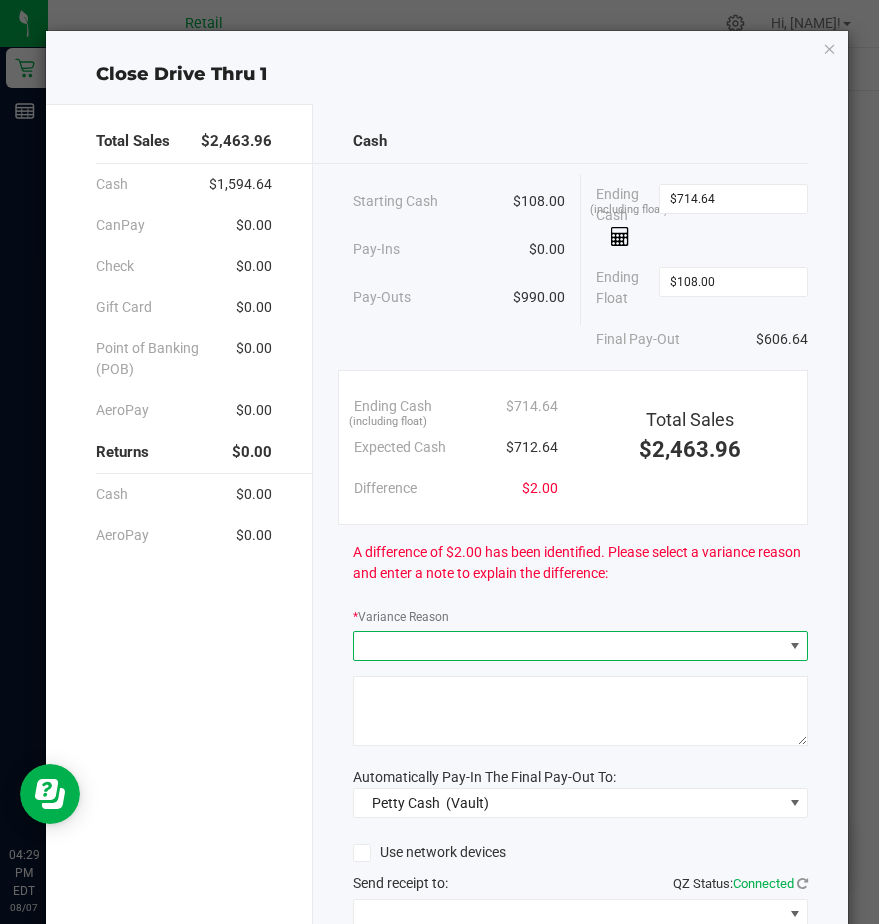 click at bounding box center [568, 646] 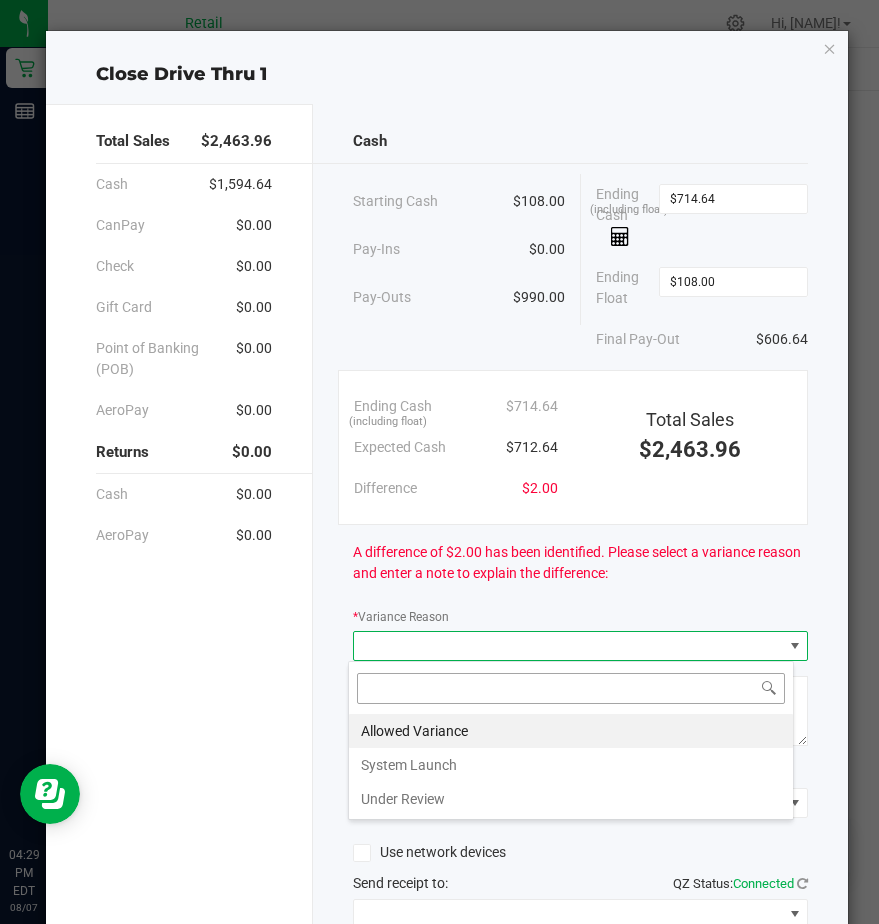 scroll, scrollTop: 99970, scrollLeft: 99554, axis: both 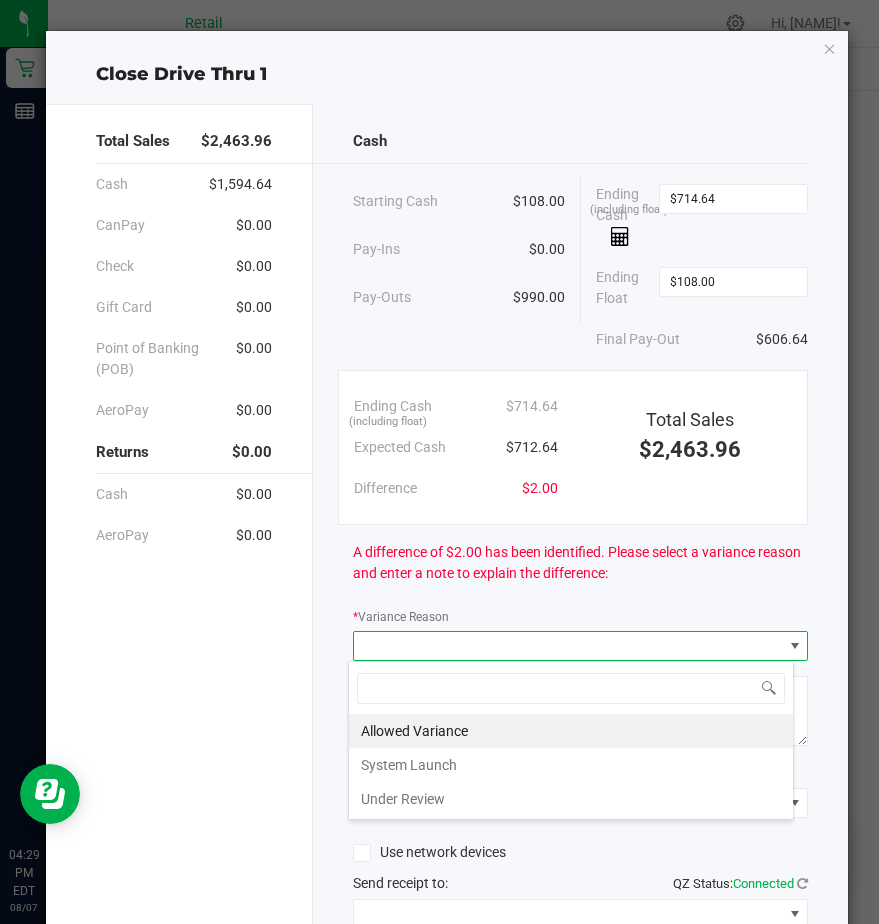 drag, startPoint x: 403, startPoint y: 728, endPoint x: 390, endPoint y: 716, distance: 17.691807 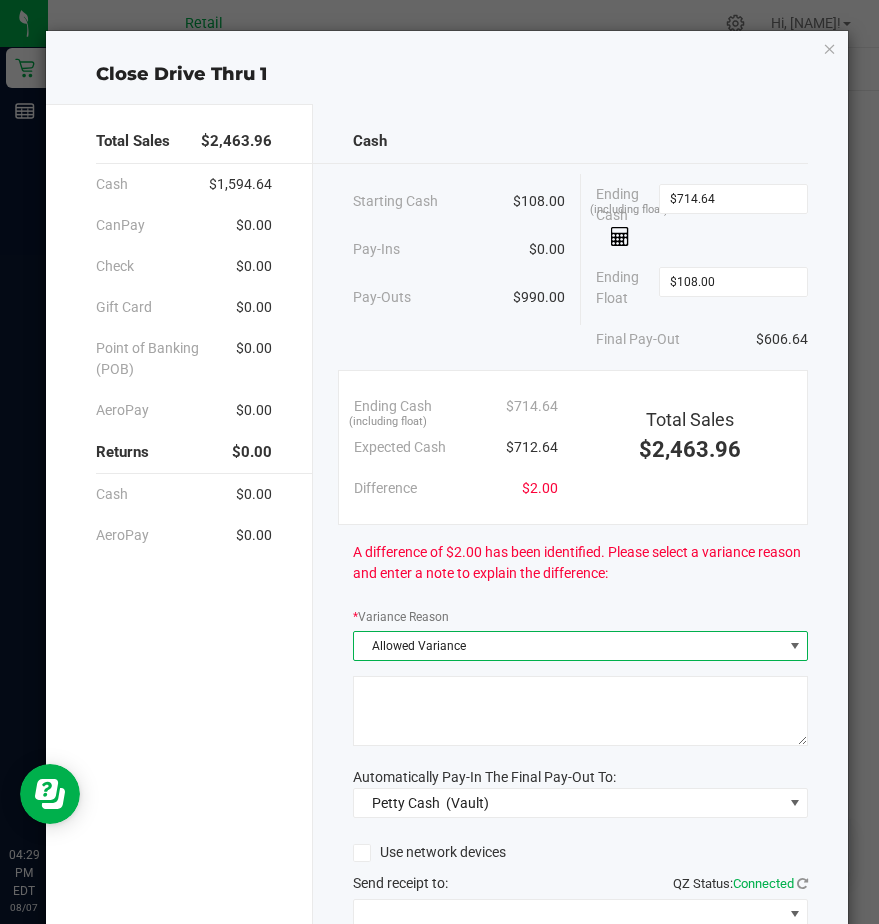 click 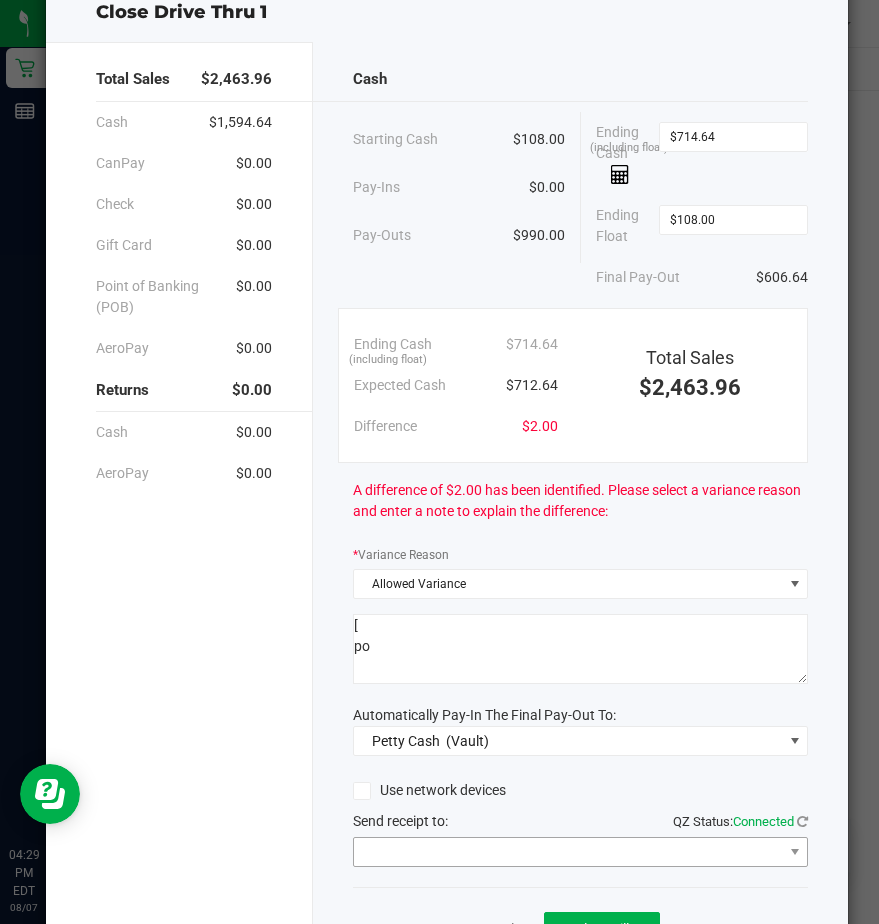 scroll, scrollTop: 168, scrollLeft: 0, axis: vertical 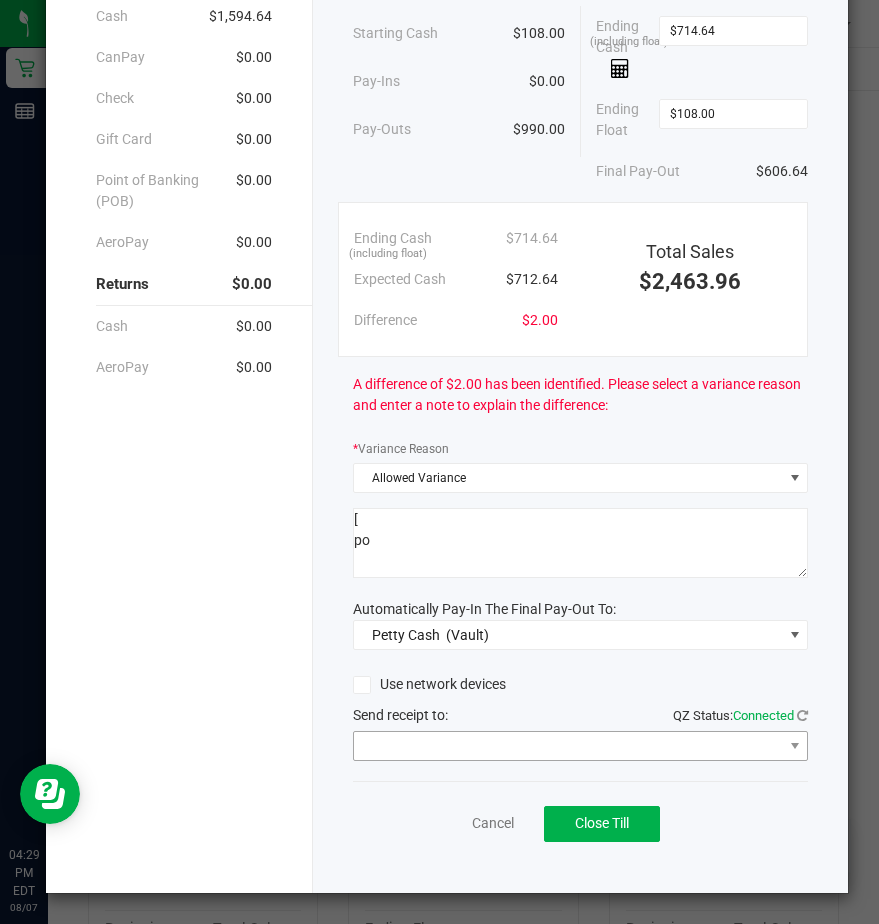 type on "[
po" 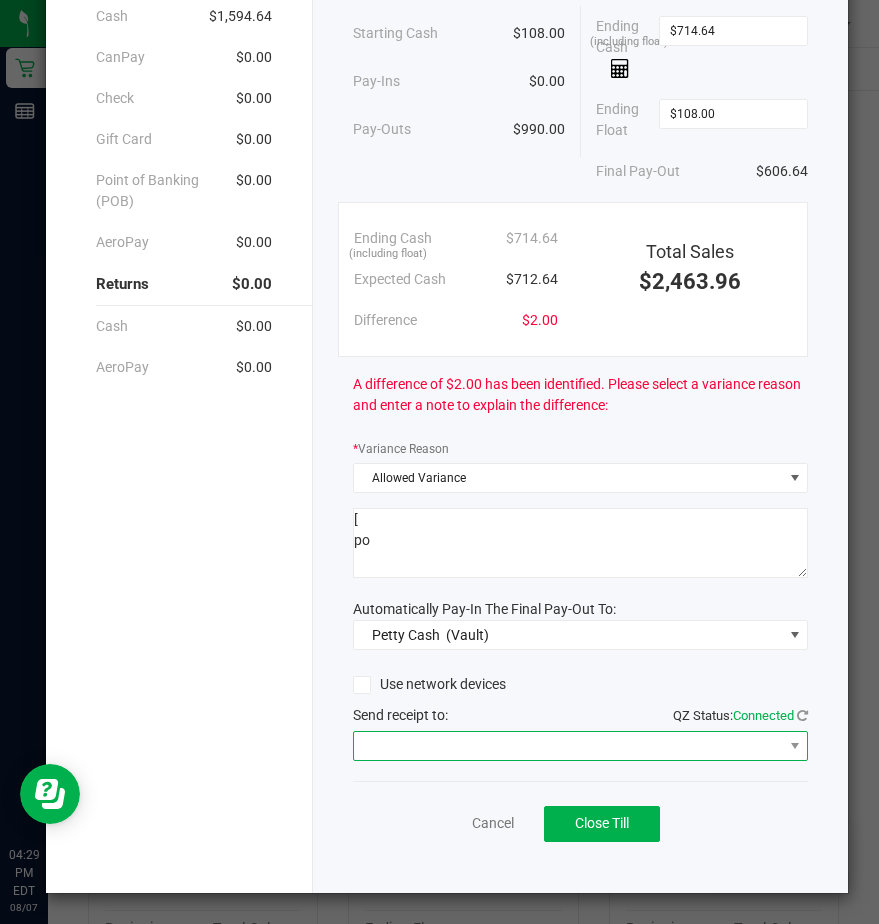 click at bounding box center (568, 746) 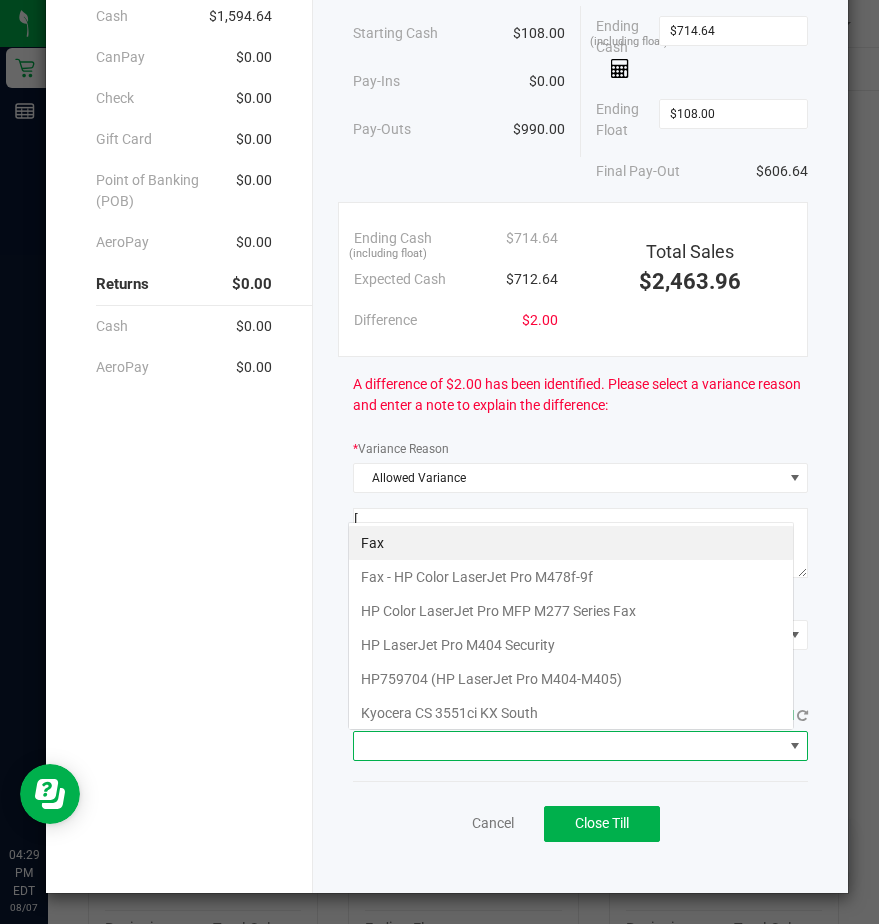 scroll, scrollTop: 99970, scrollLeft: 99554, axis: both 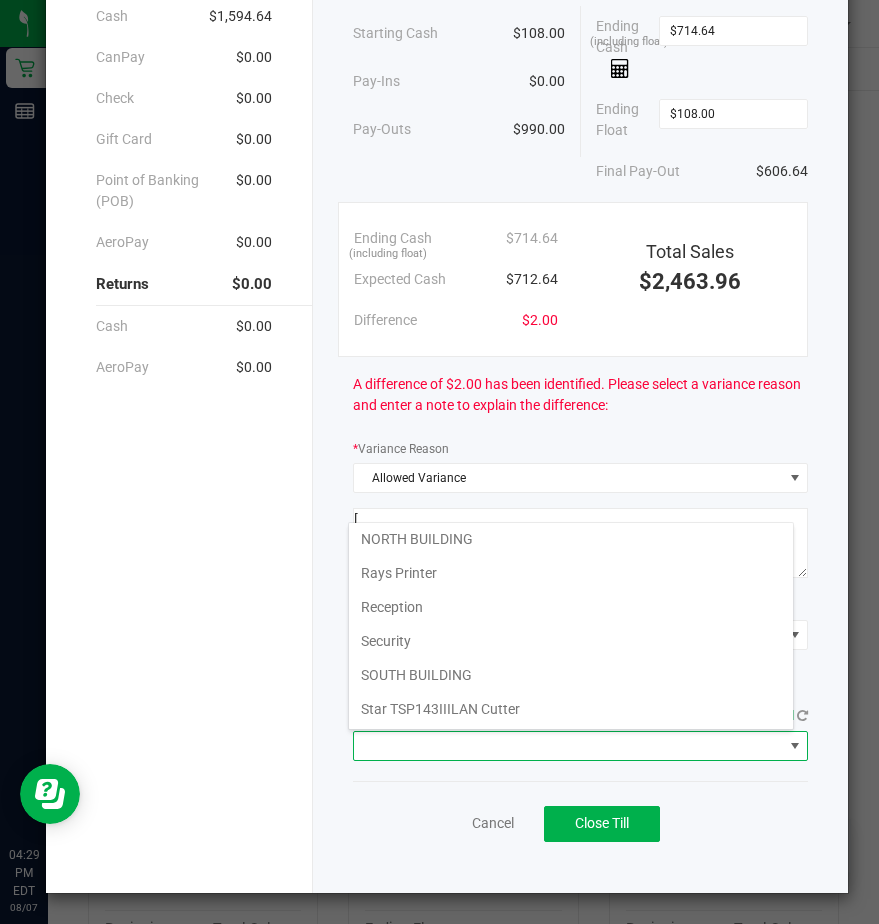 click on "Star TSP143IIILAN Cutter" at bounding box center [571, 709] 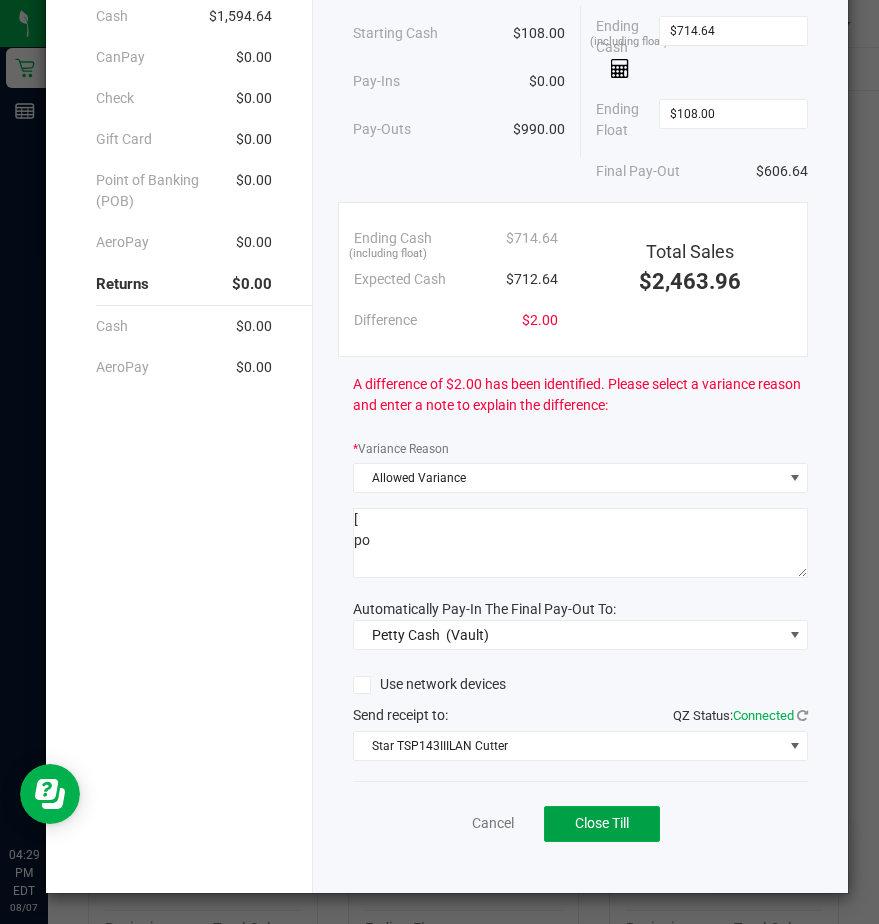 drag, startPoint x: 565, startPoint y: 817, endPoint x: 475, endPoint y: 811, distance: 90.199776 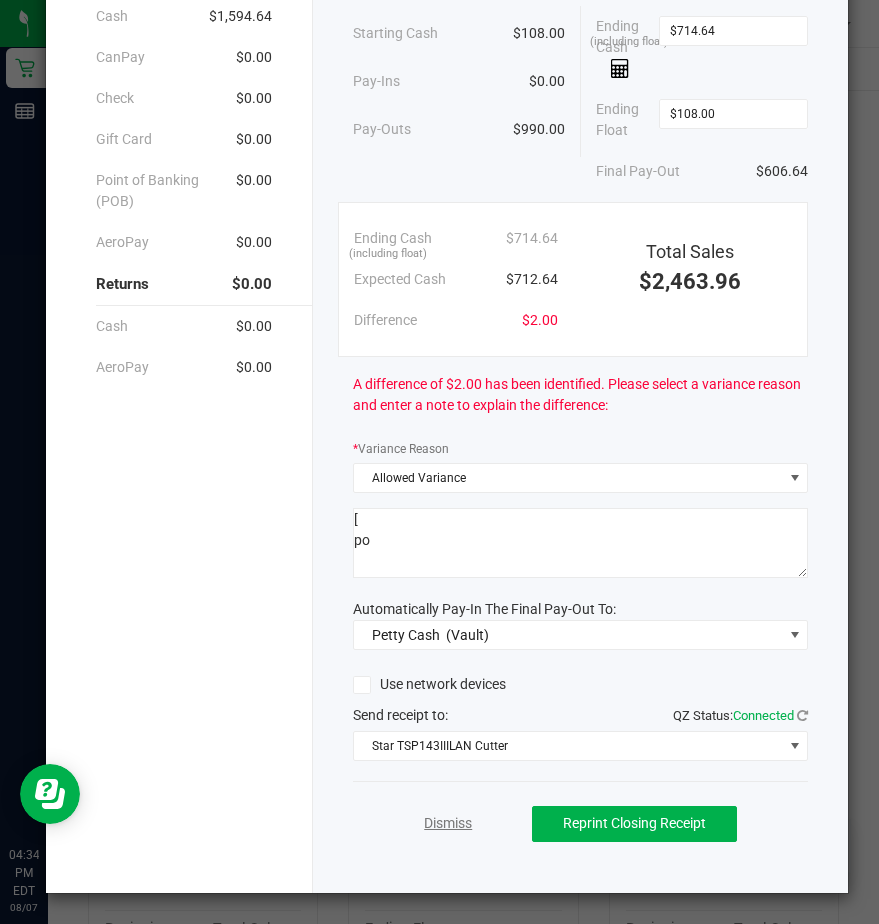 click on "Dismiss" 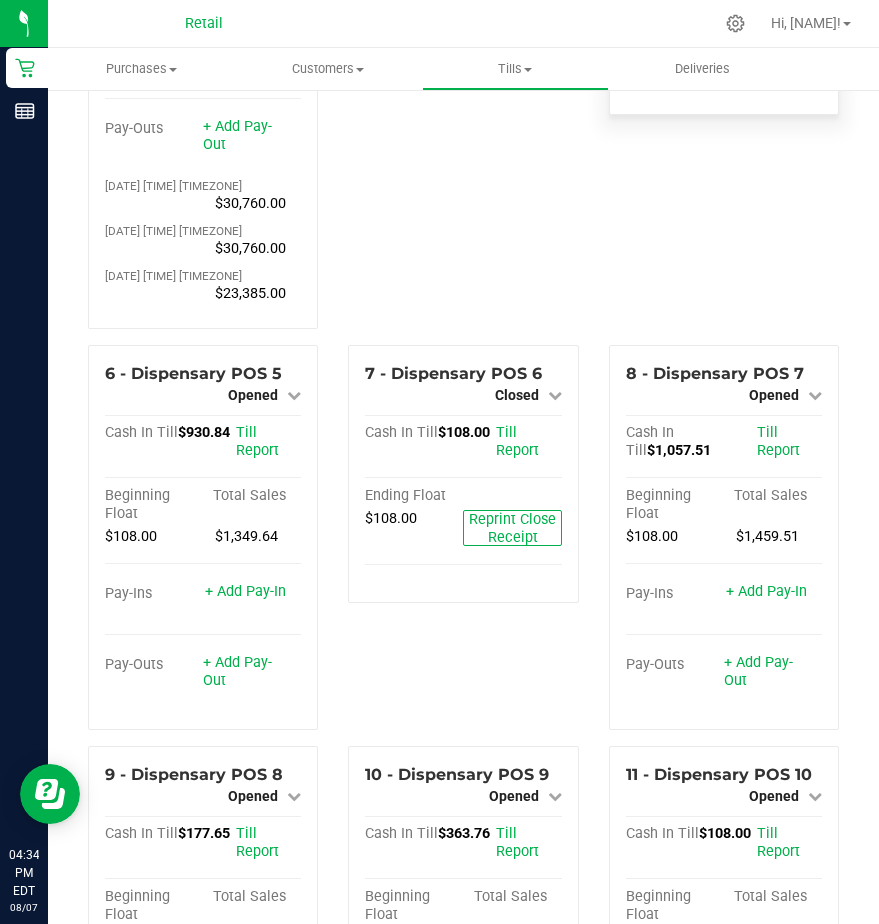 scroll, scrollTop: 0, scrollLeft: 0, axis: both 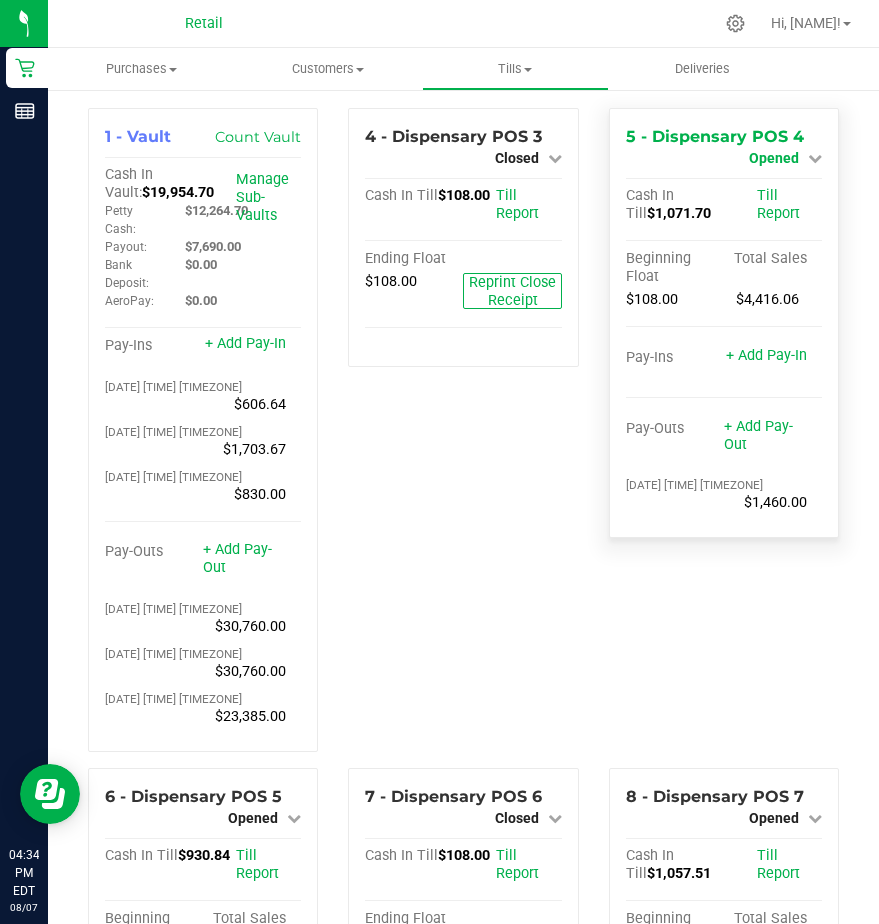 click on "Opened" at bounding box center (774, 158) 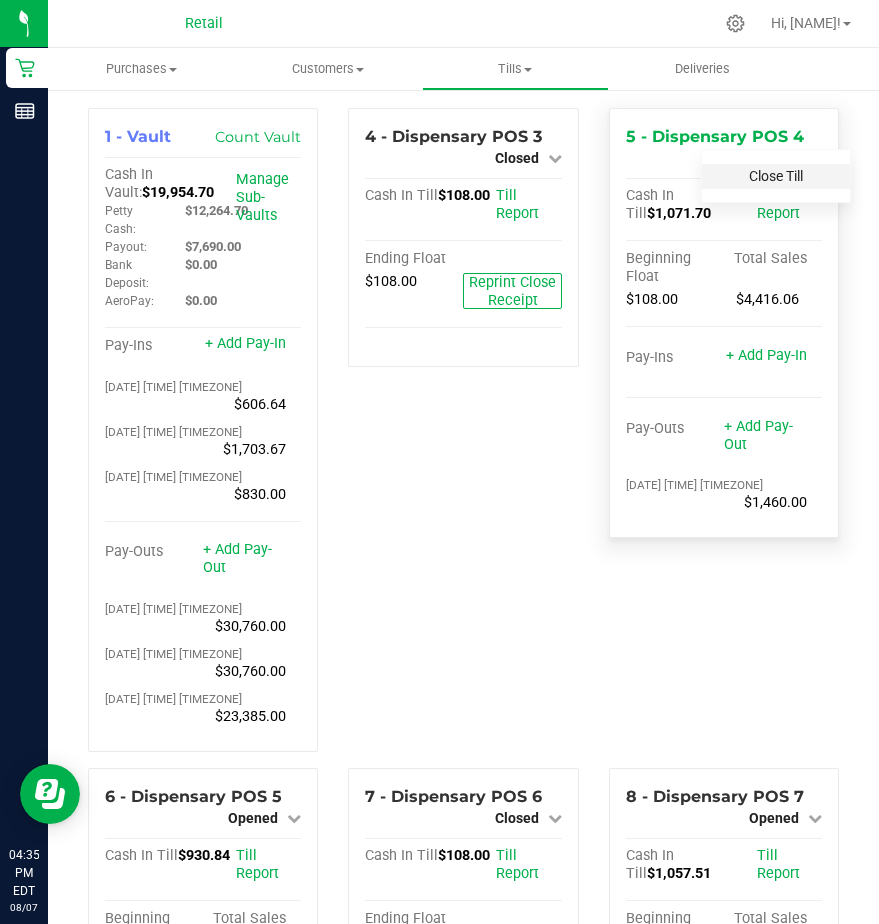 click on "Close Till" at bounding box center [776, 176] 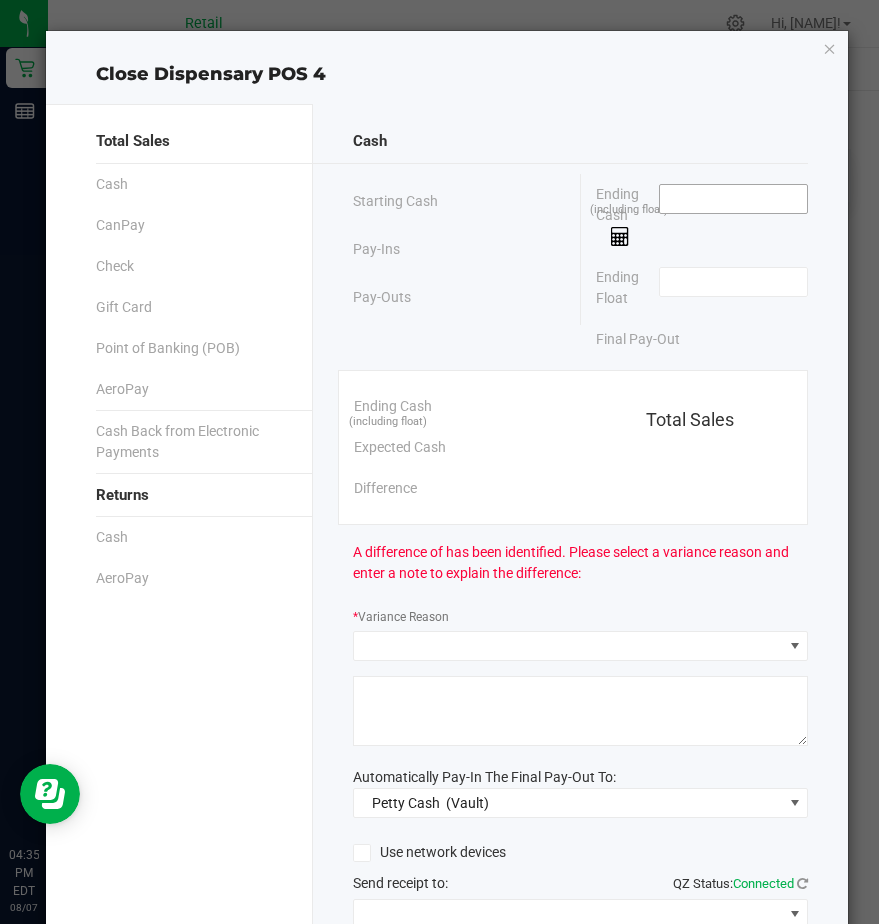 click at bounding box center (733, 199) 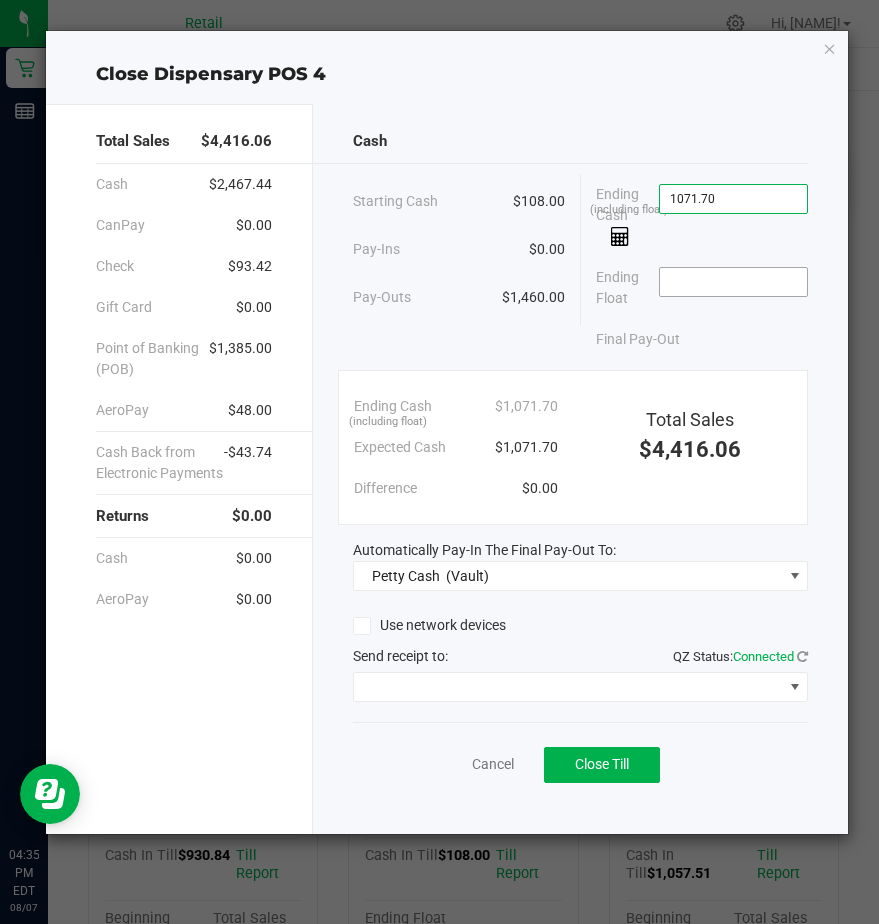 type on "$1,071.70" 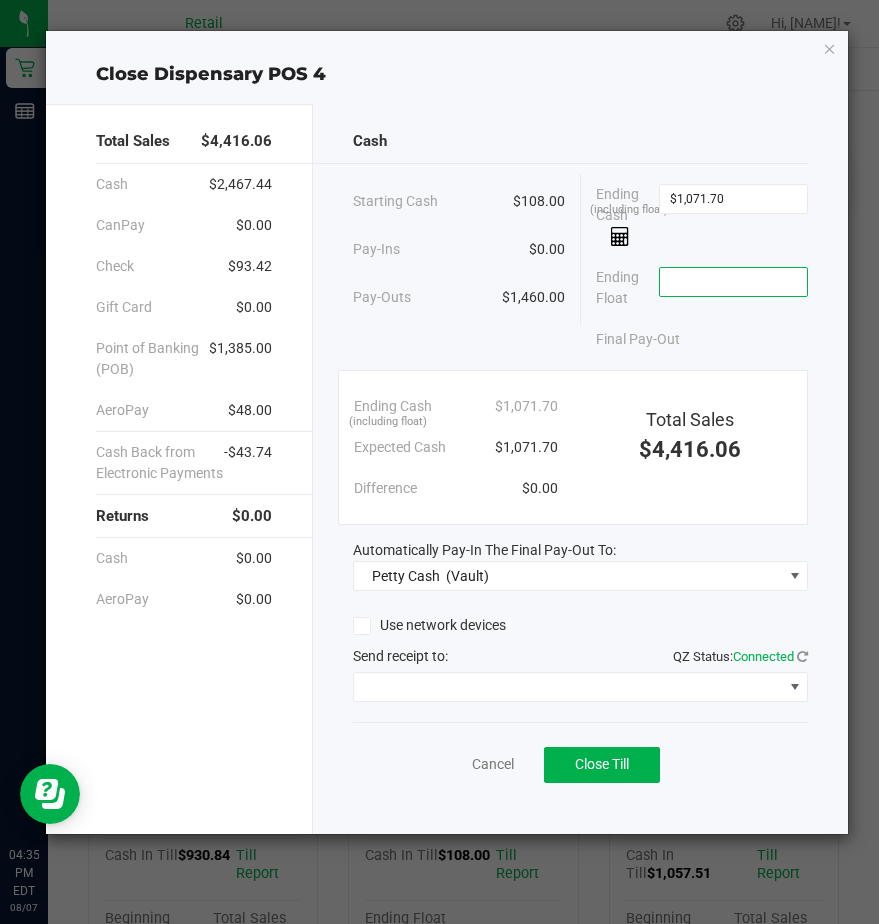 click at bounding box center (733, 282) 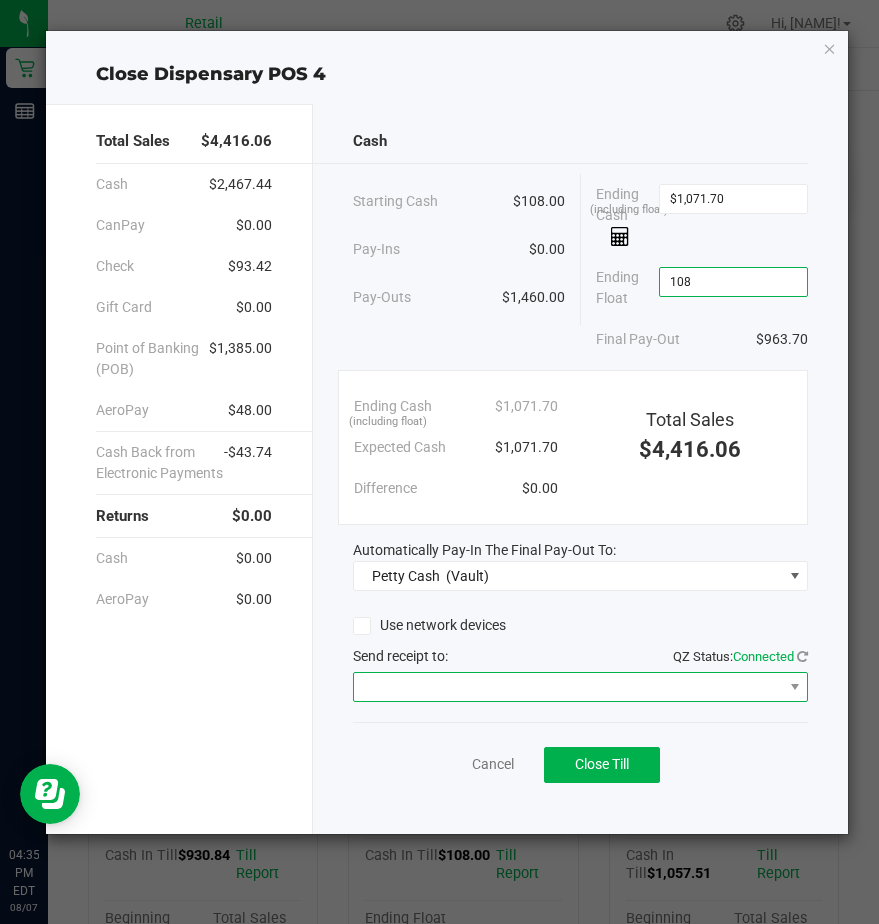 type on "$108.00" 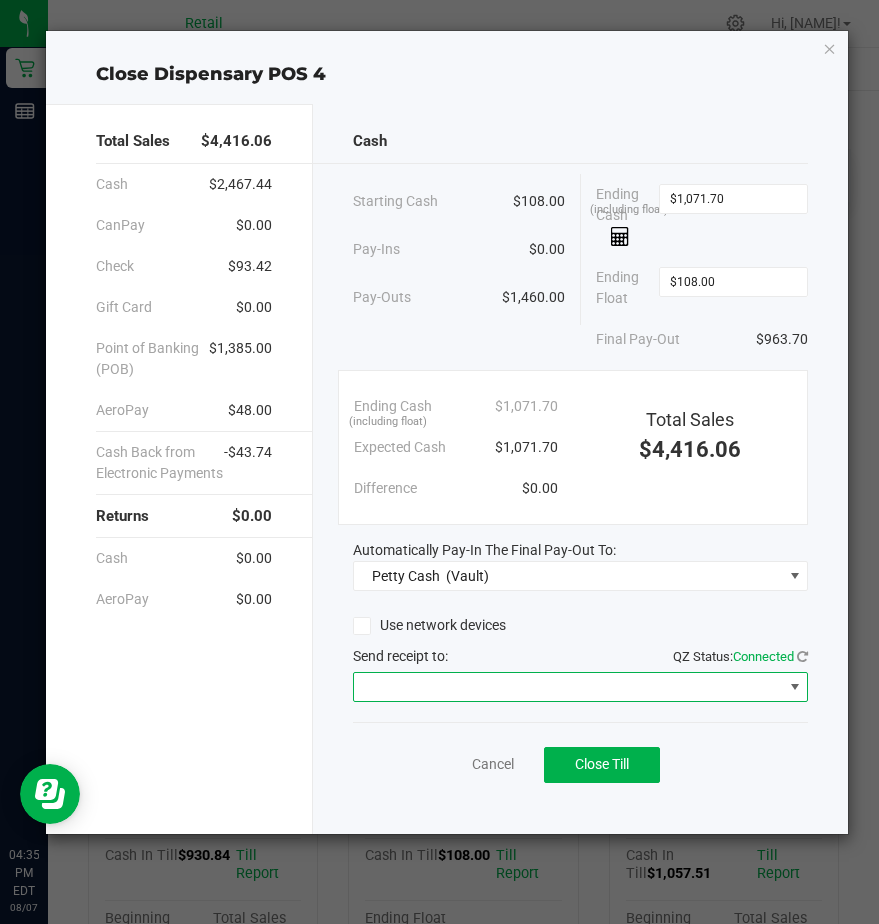 drag, startPoint x: 387, startPoint y: 680, endPoint x: 384, endPoint y: 690, distance: 10.440307 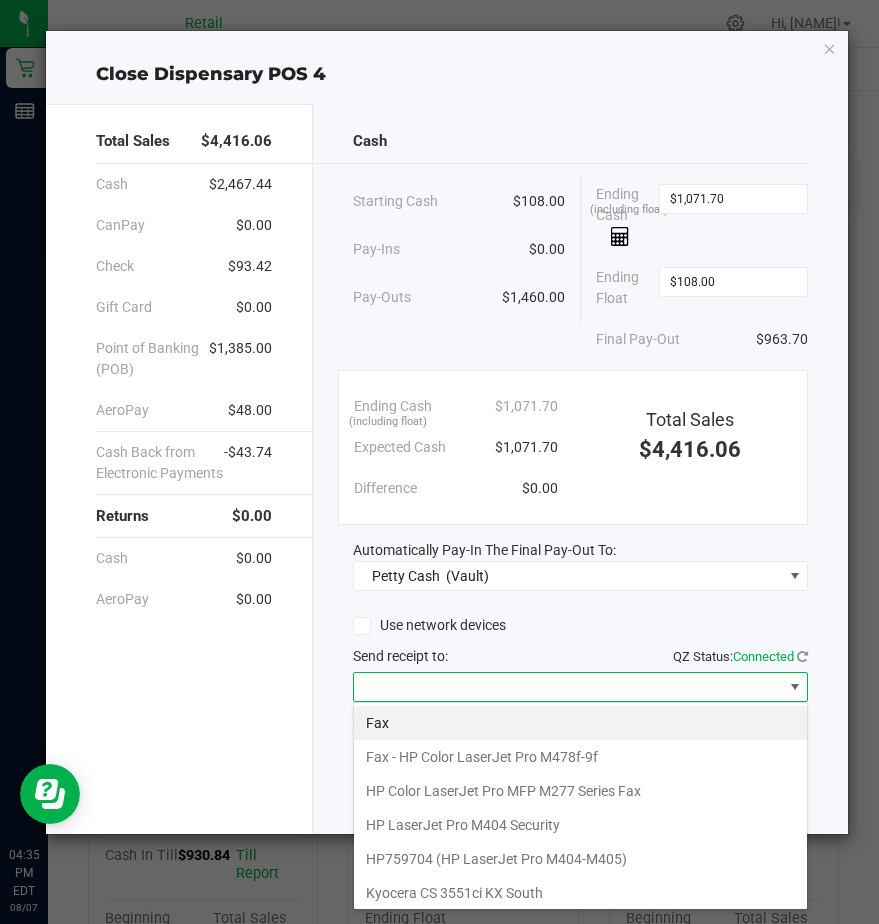 scroll, scrollTop: 99970, scrollLeft: 99545, axis: both 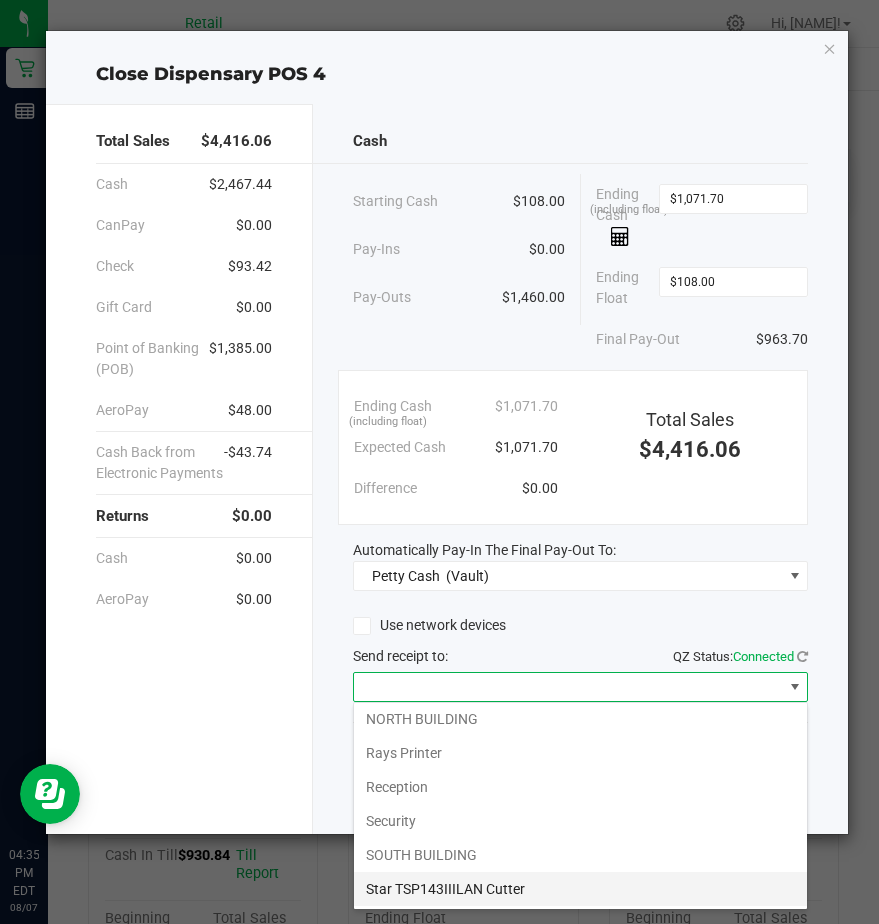 click on "Star TSP143IIILAN Cutter" at bounding box center [580, 889] 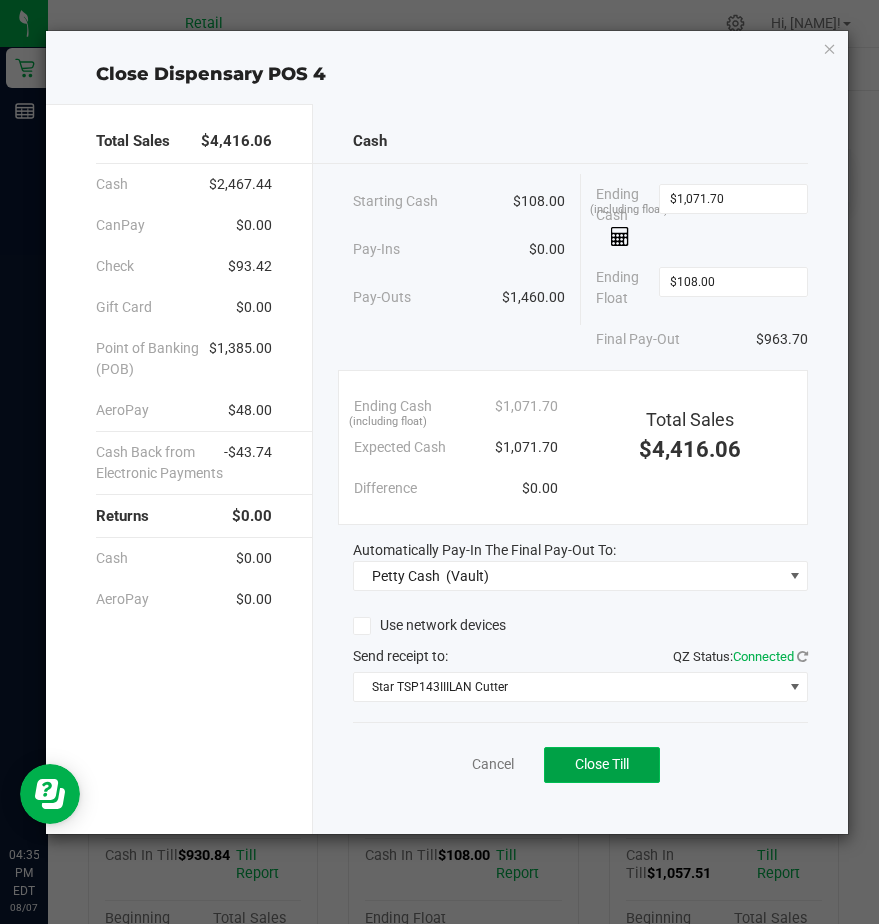click on "Close Till" 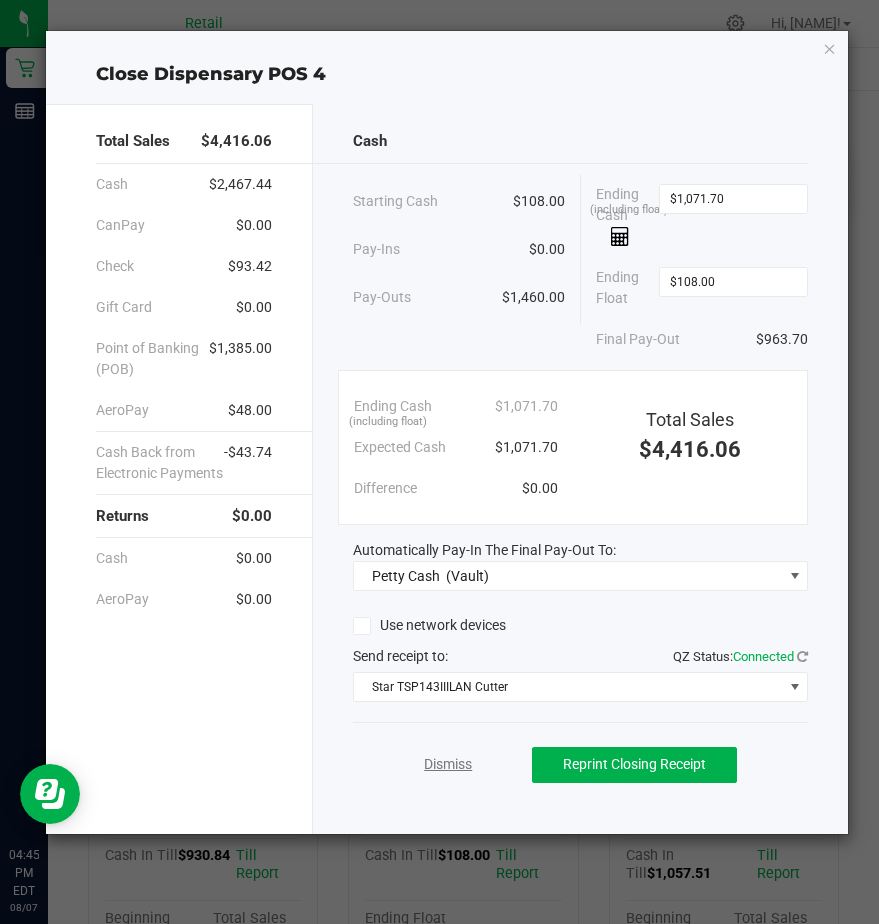 click on "Dismiss" 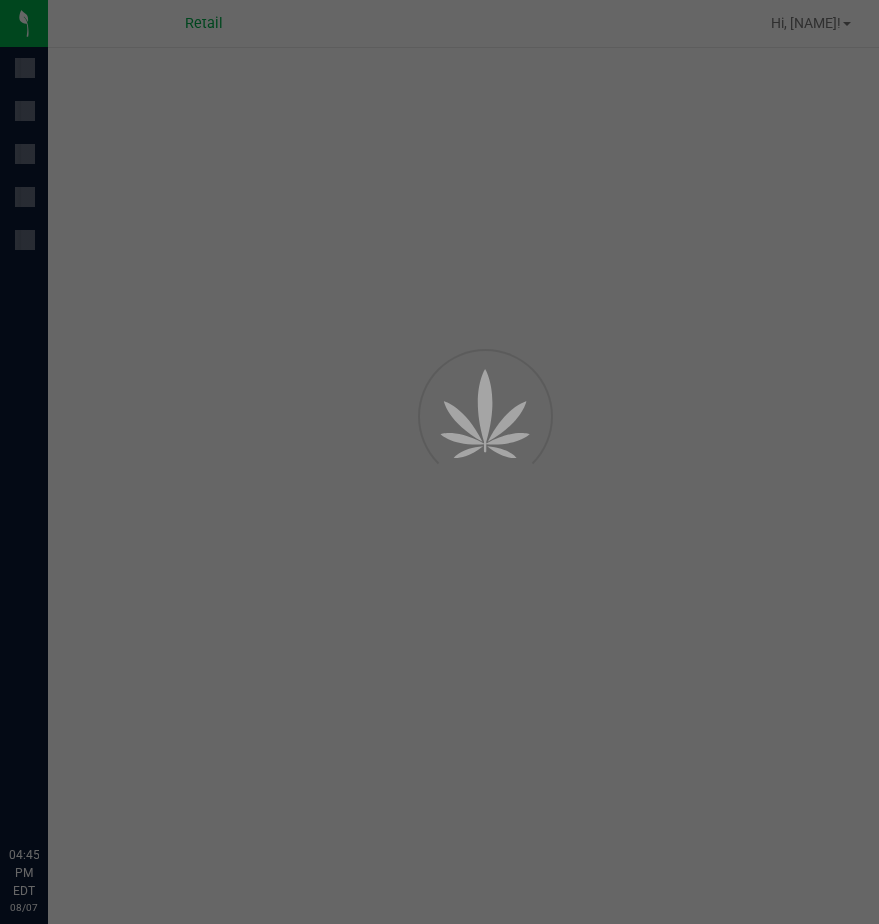 scroll, scrollTop: 0, scrollLeft: 0, axis: both 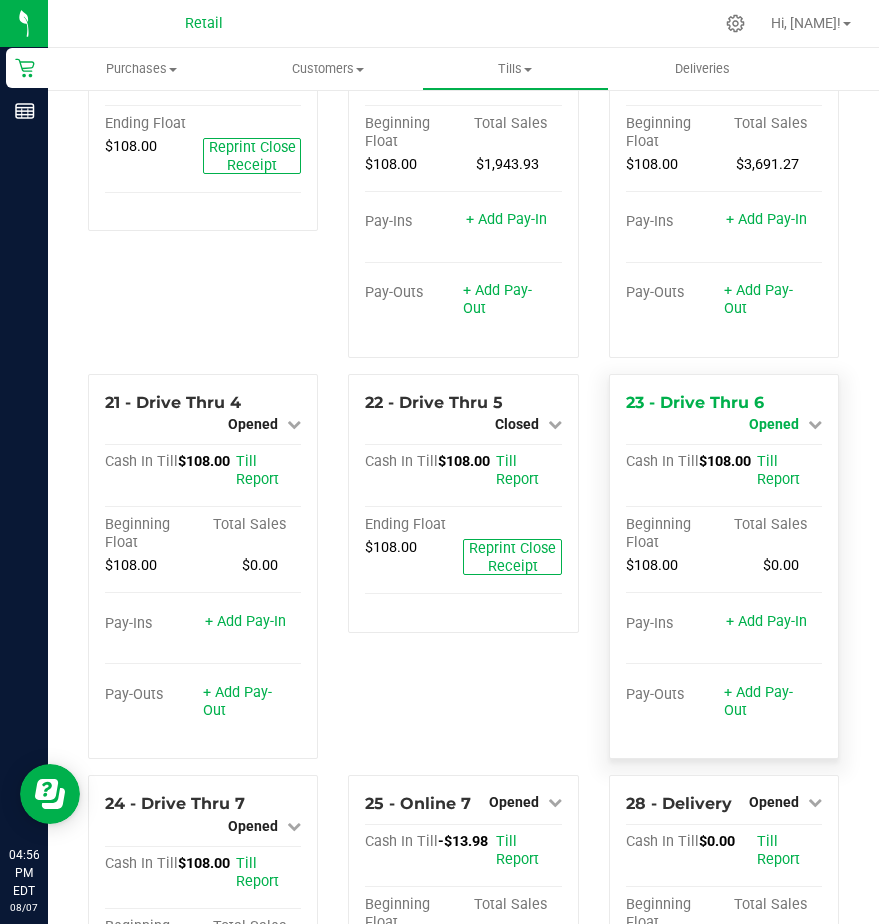 click on "Opened" at bounding box center [774, 424] 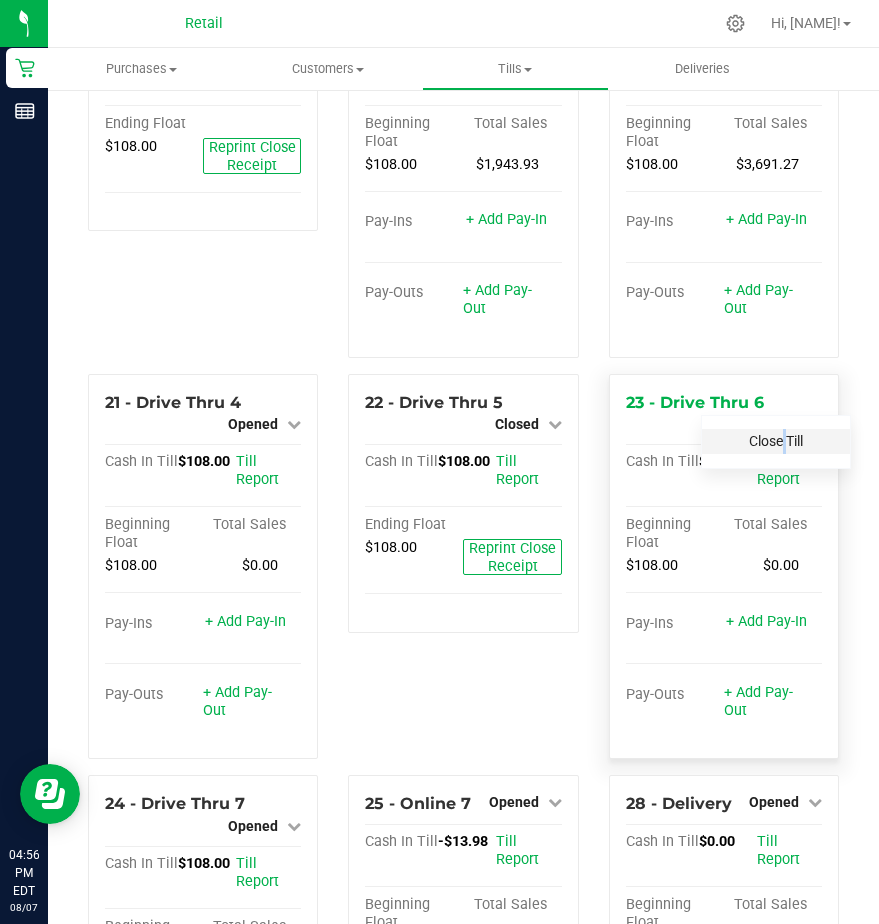 click on "Close Till" at bounding box center [776, 441] 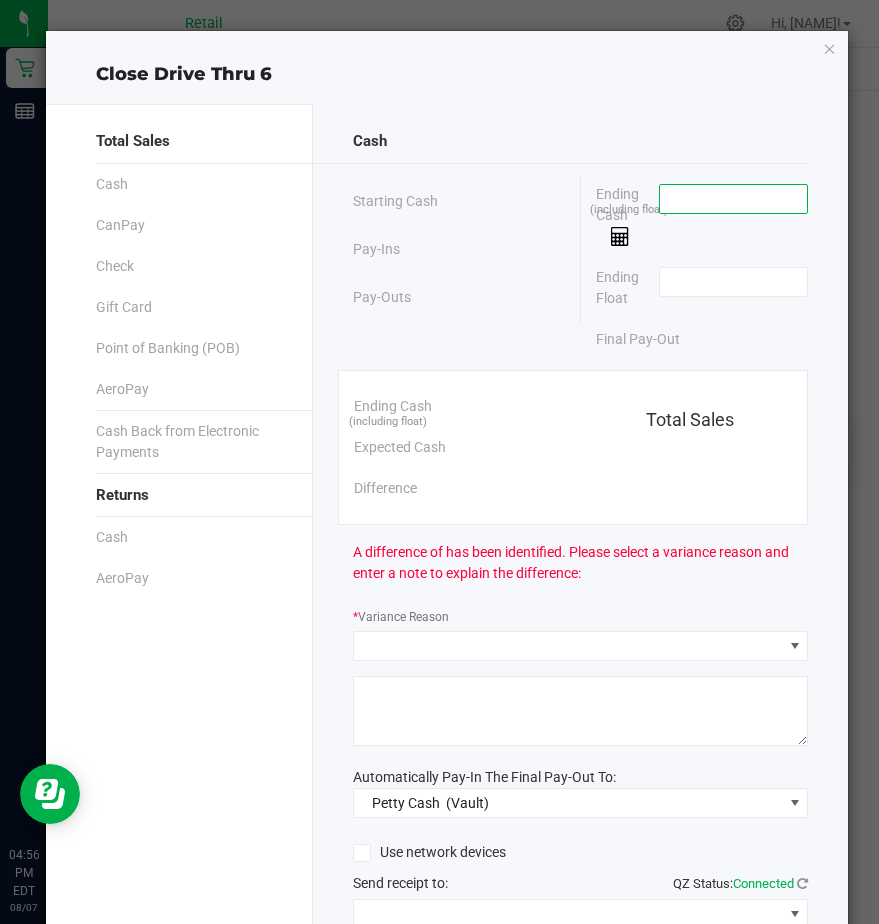 click at bounding box center (733, 199) 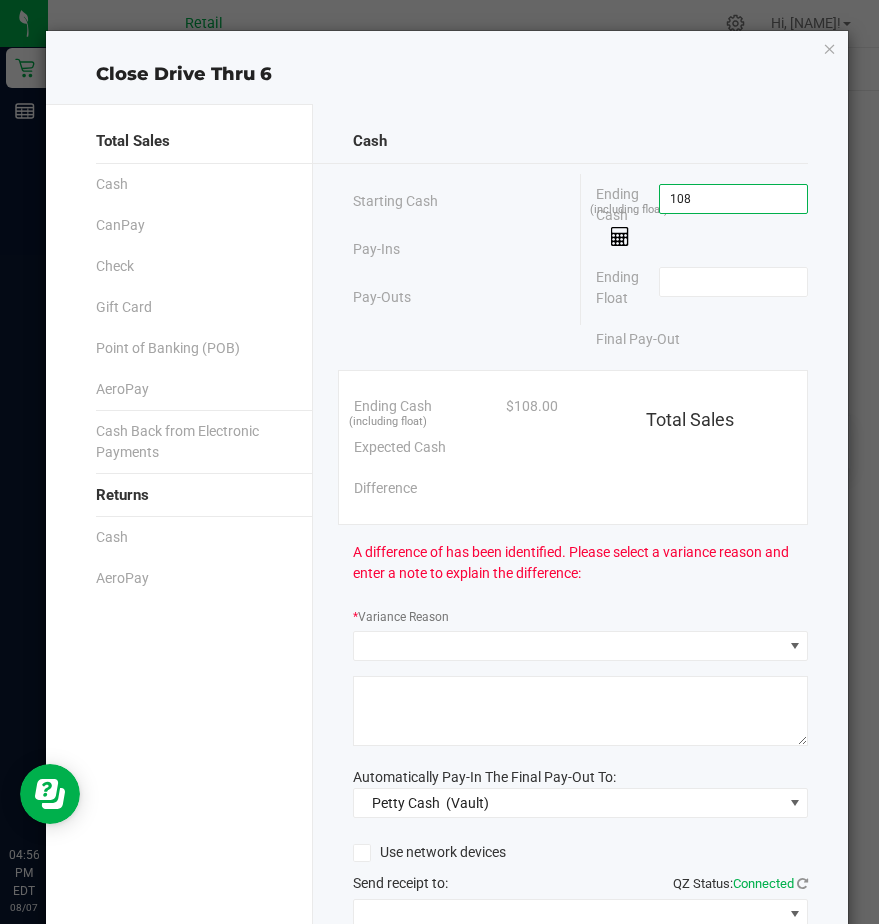 type on "$108.00" 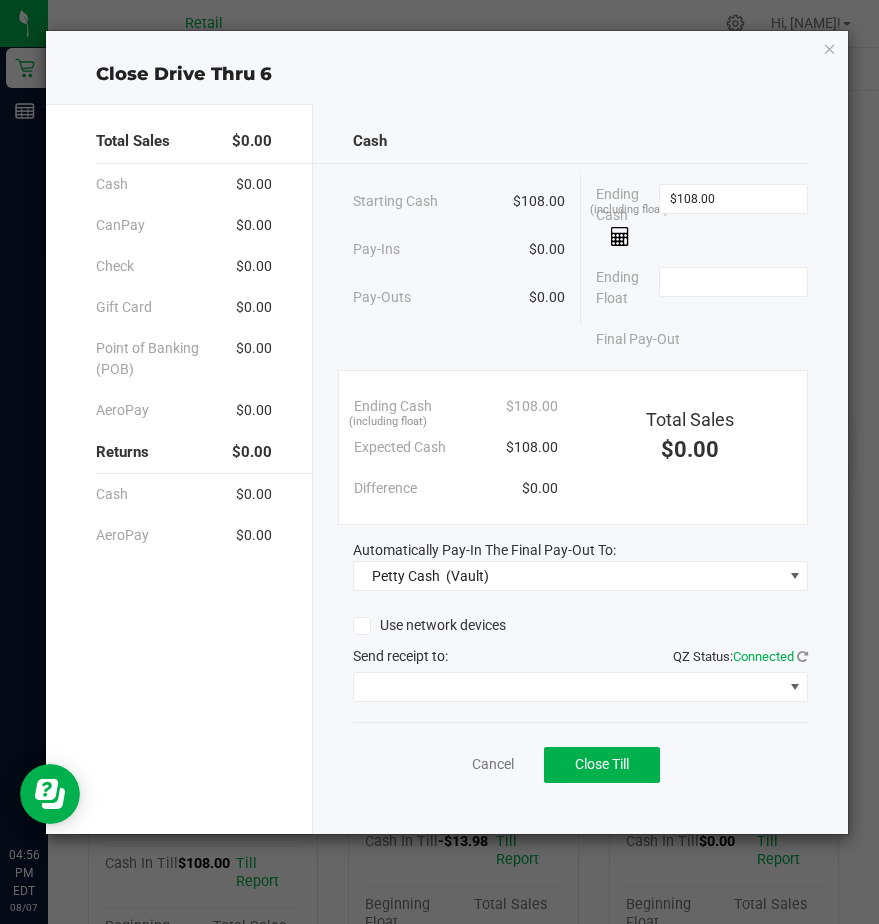 click 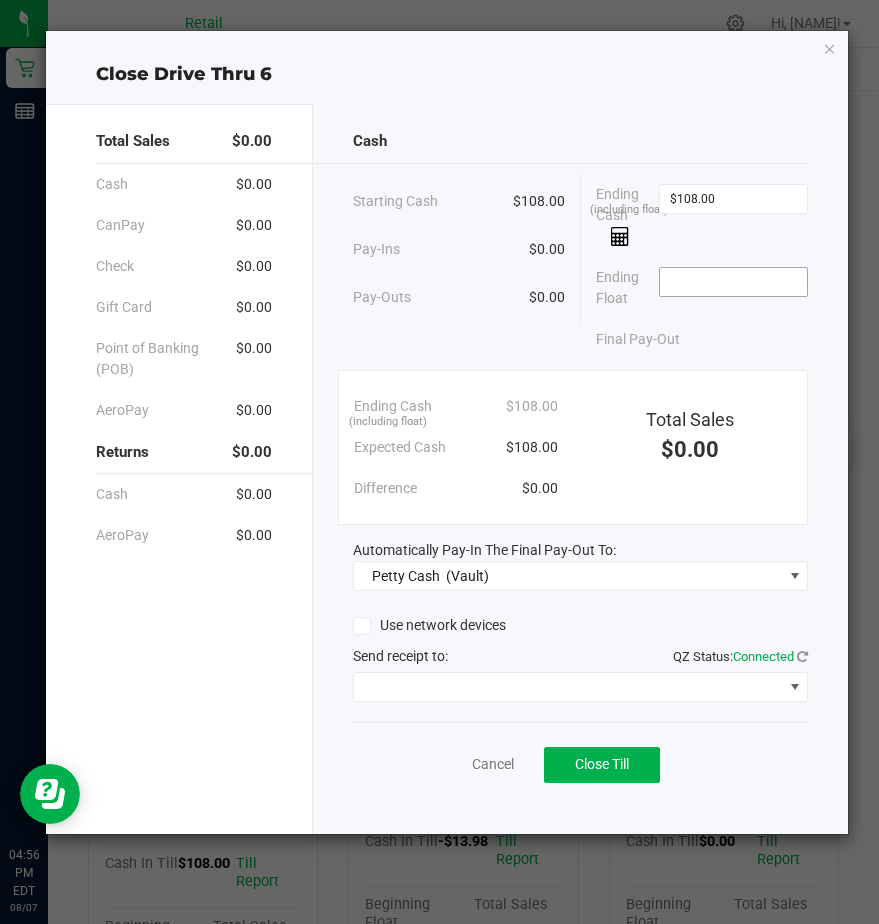 click at bounding box center (733, 282) 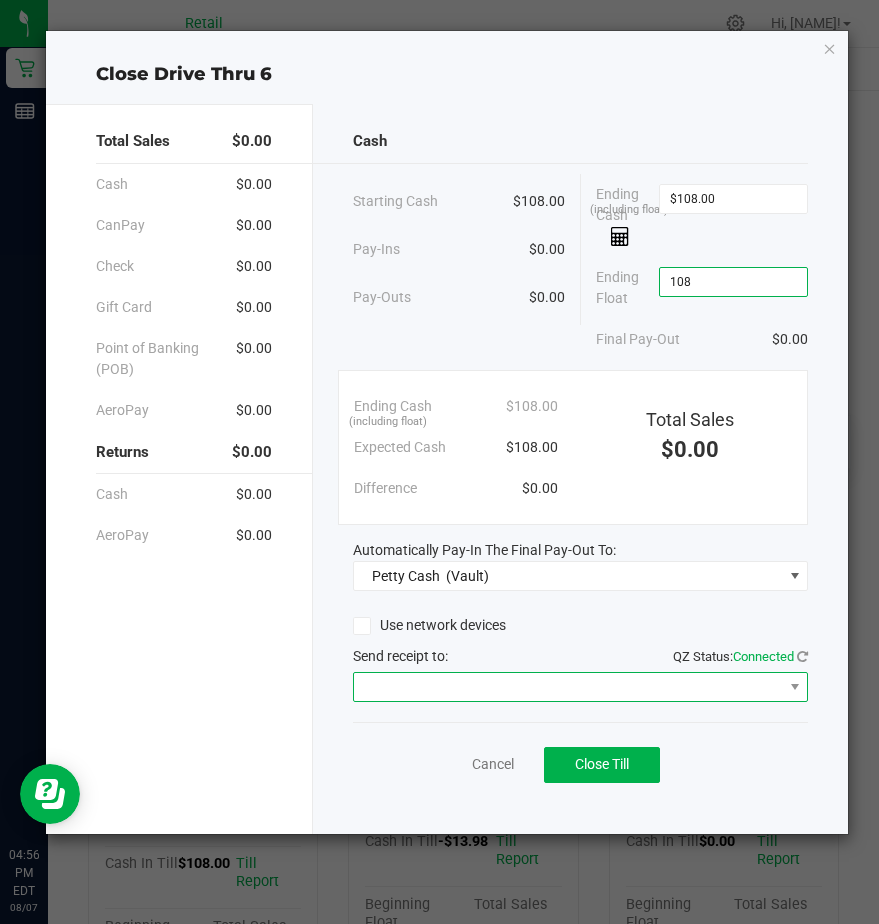 type on "$108.00" 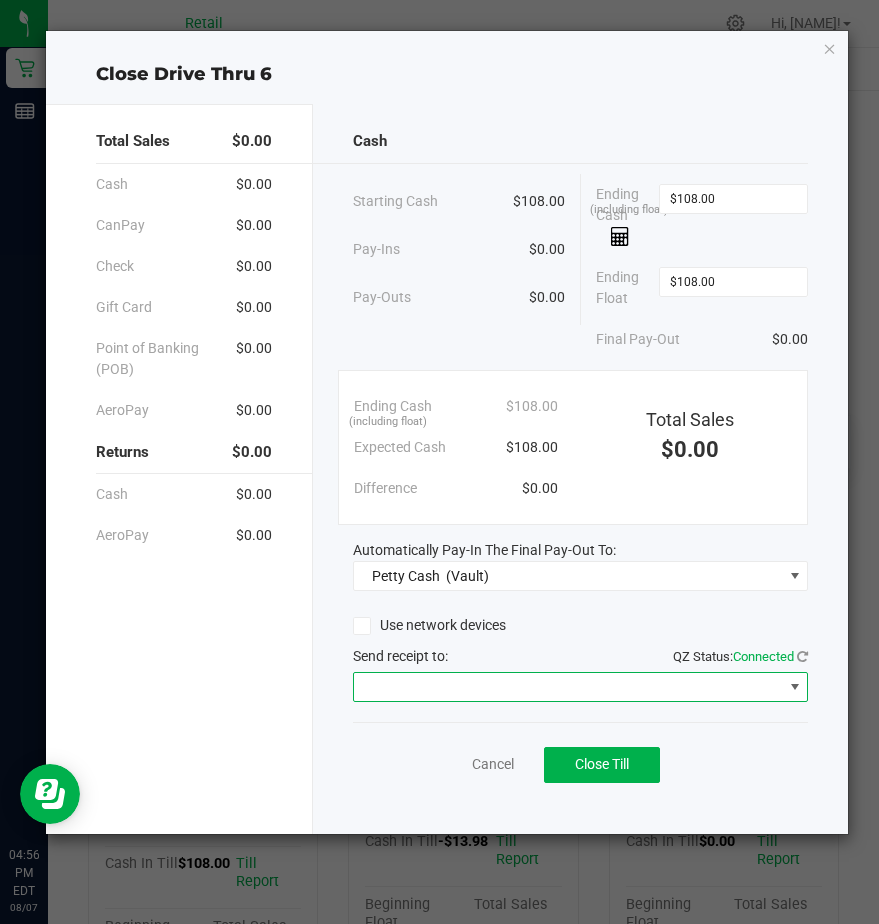 click at bounding box center [568, 687] 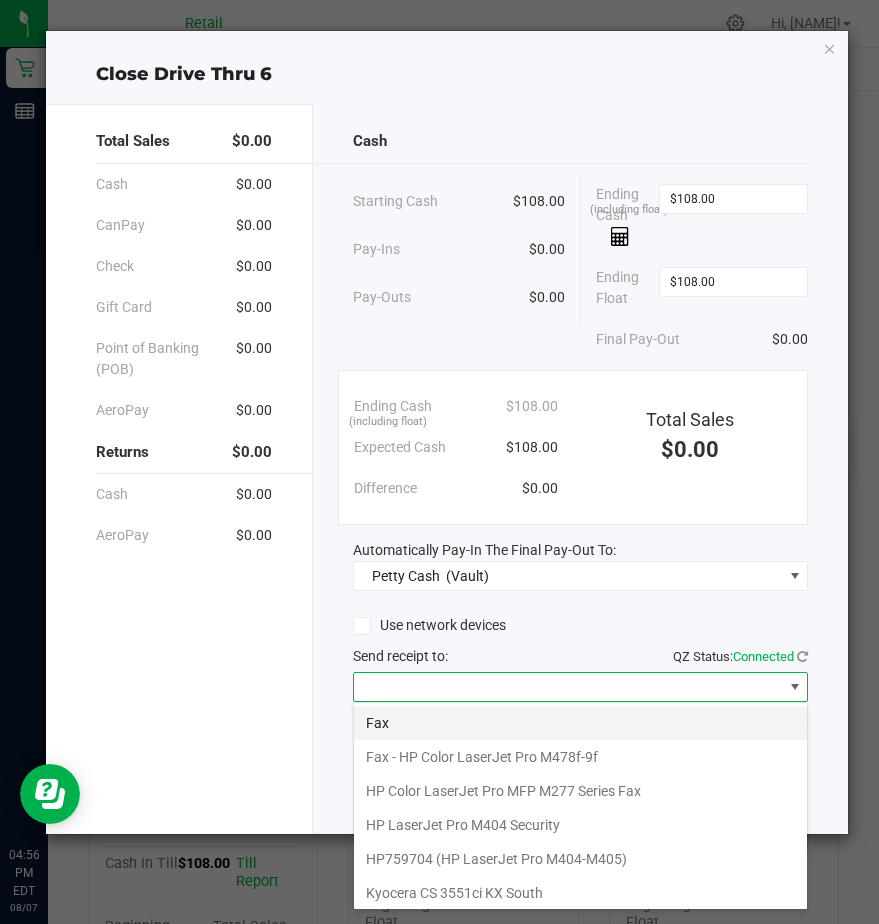 scroll, scrollTop: 99970, scrollLeft: 99545, axis: both 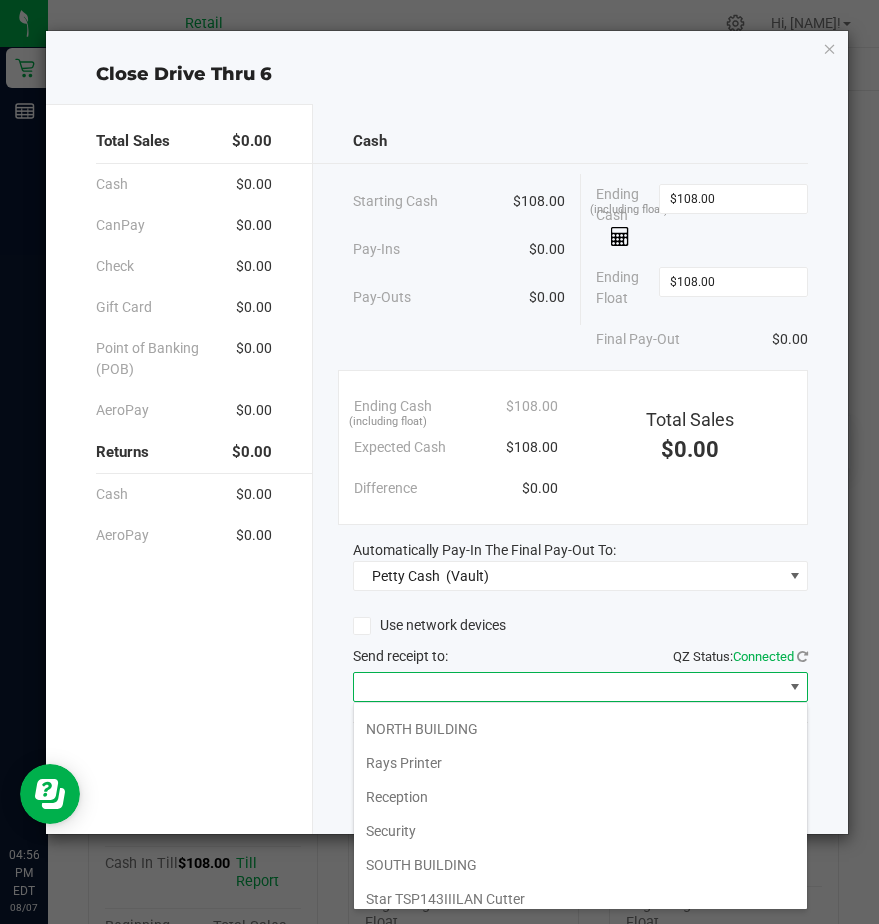 click on "Use network devices" 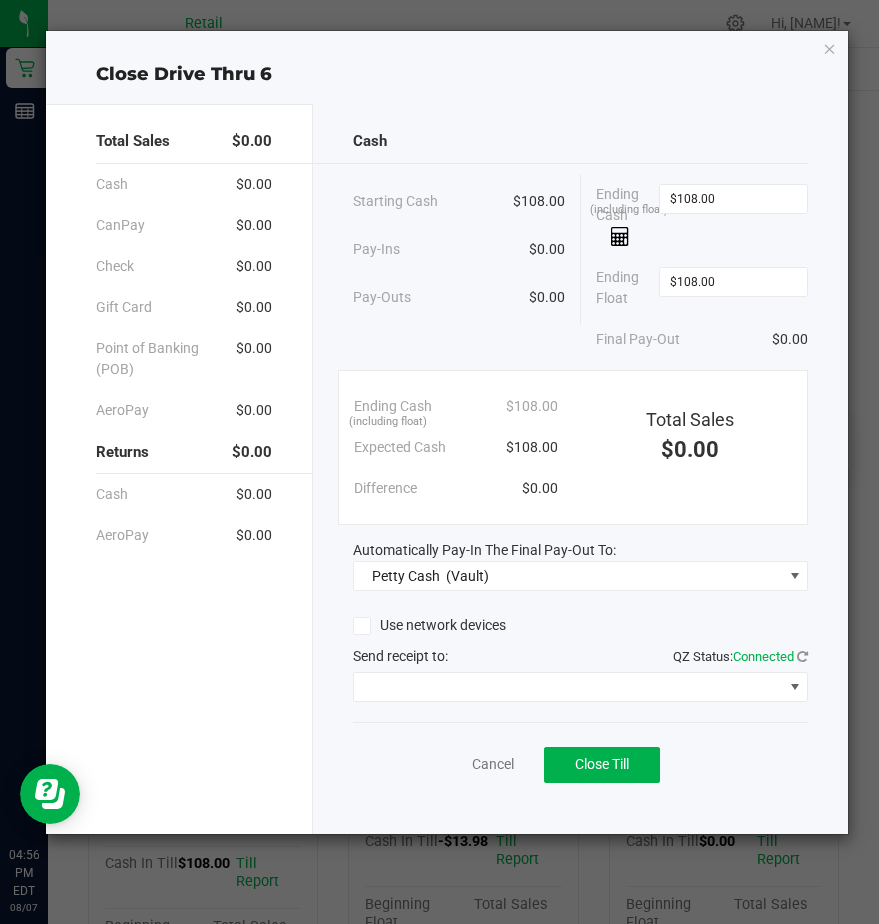 drag, startPoint x: 635, startPoint y: 634, endPoint x: 627, endPoint y: 621, distance: 15.264338 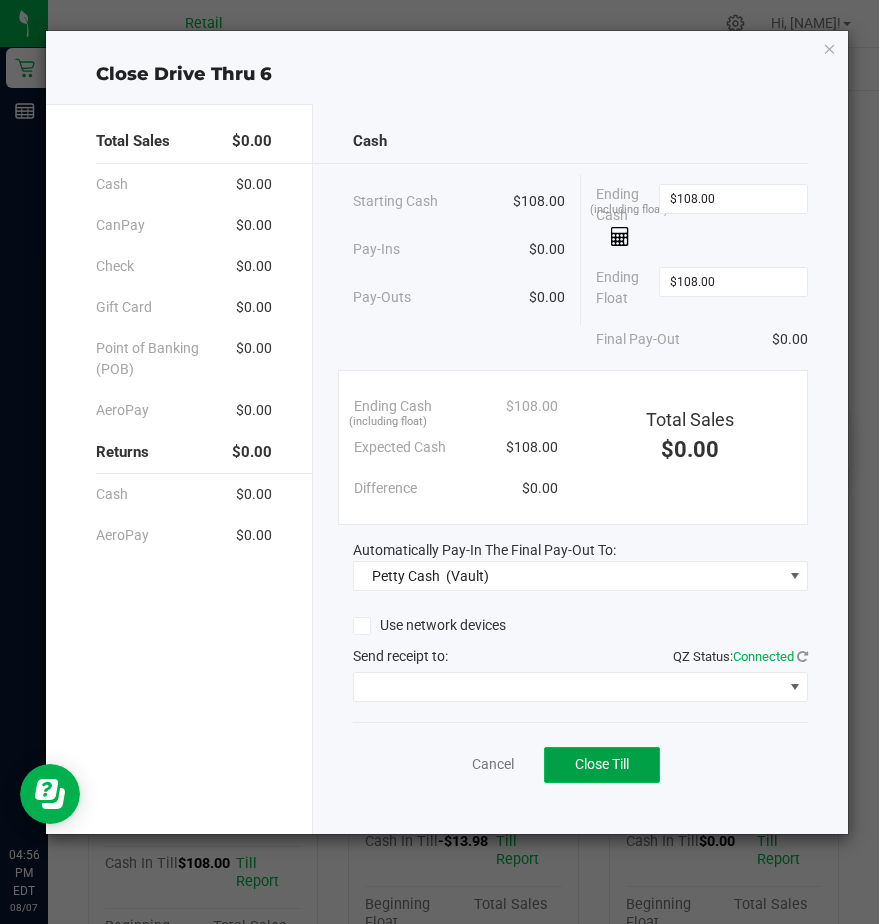 click on "Close Till" 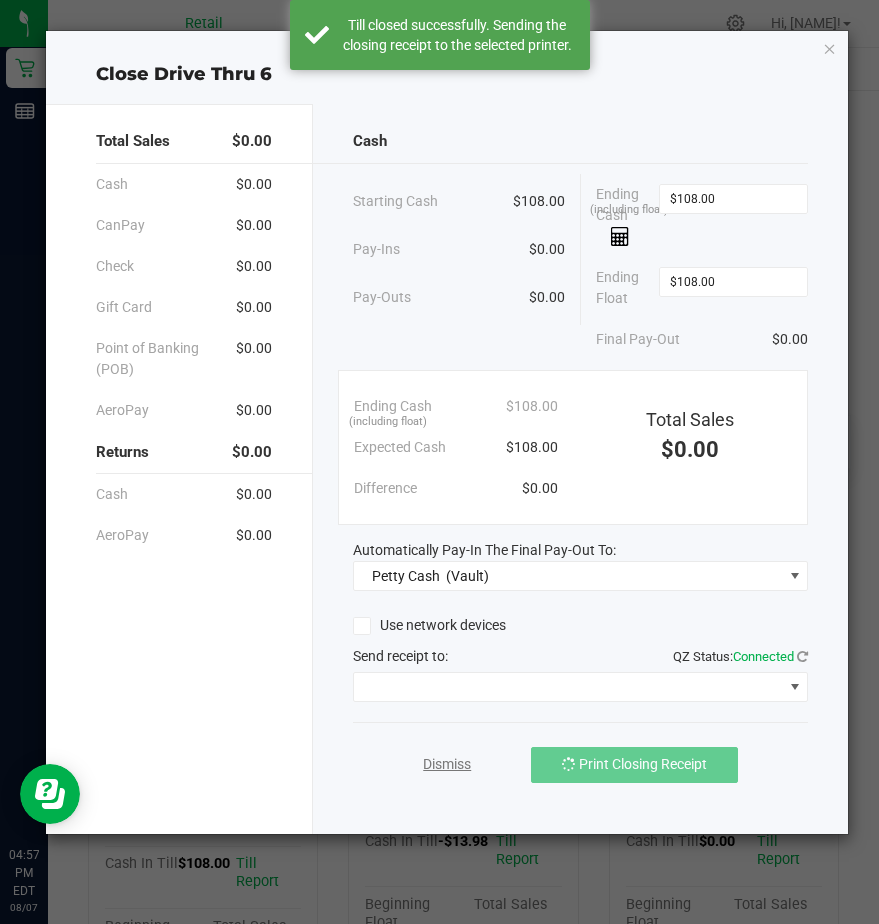 click on "Dismiss" 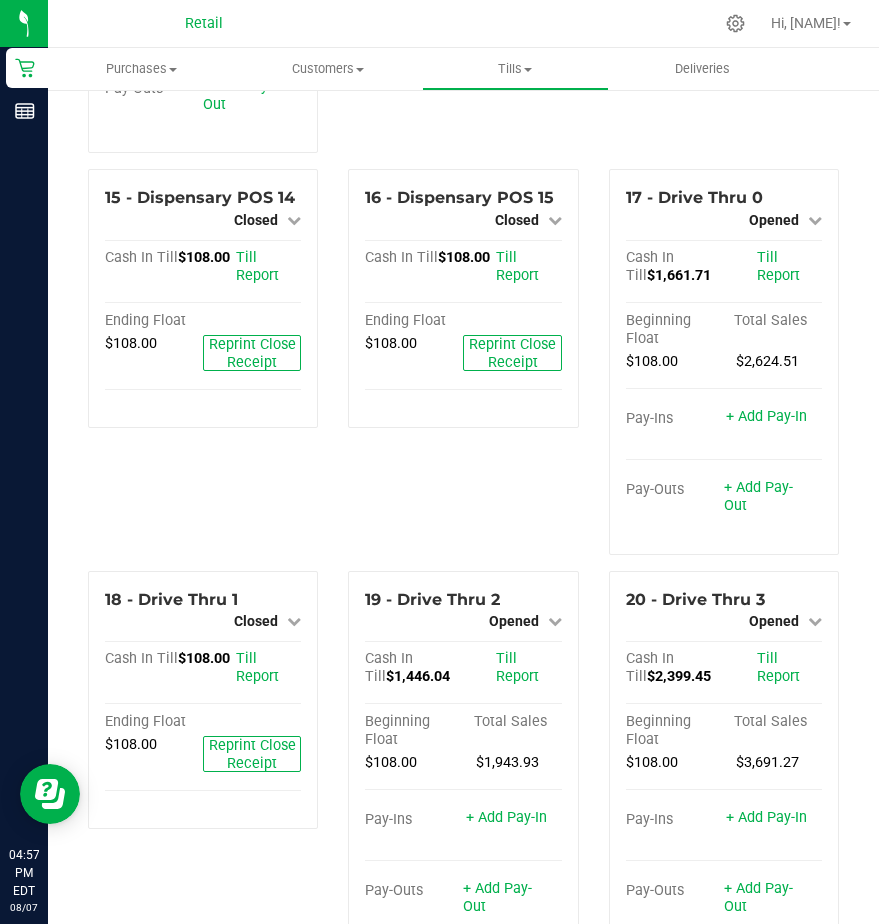 scroll, scrollTop: 1785, scrollLeft: 0, axis: vertical 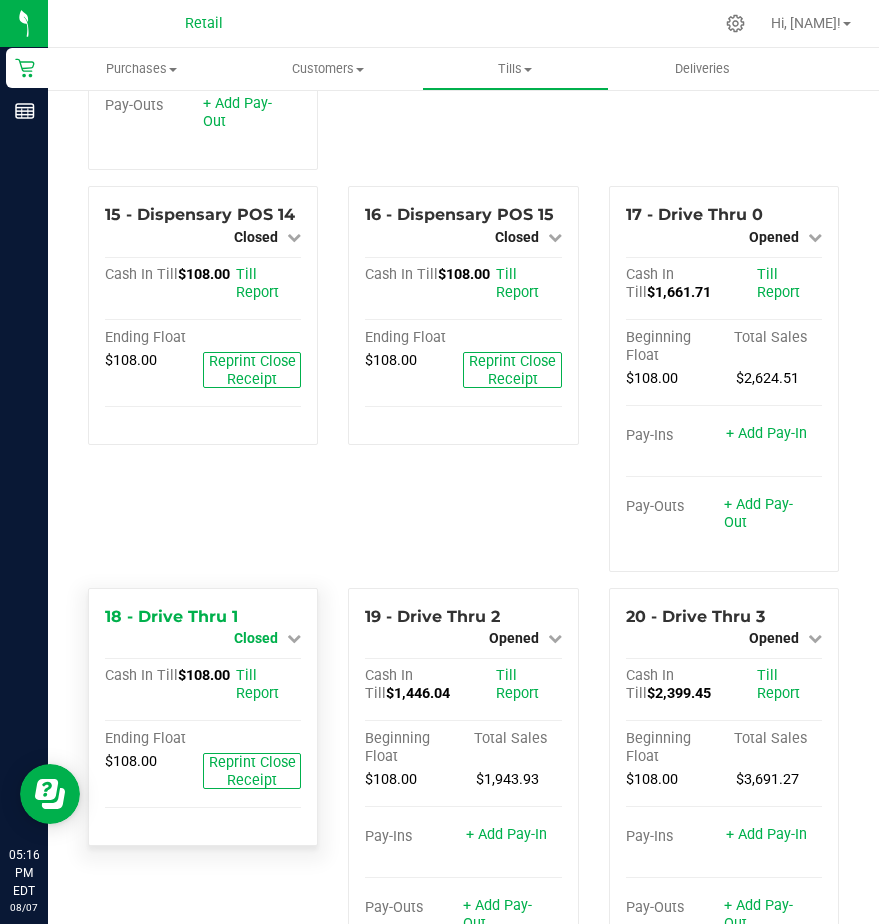 click on "Closed" at bounding box center [256, 638] 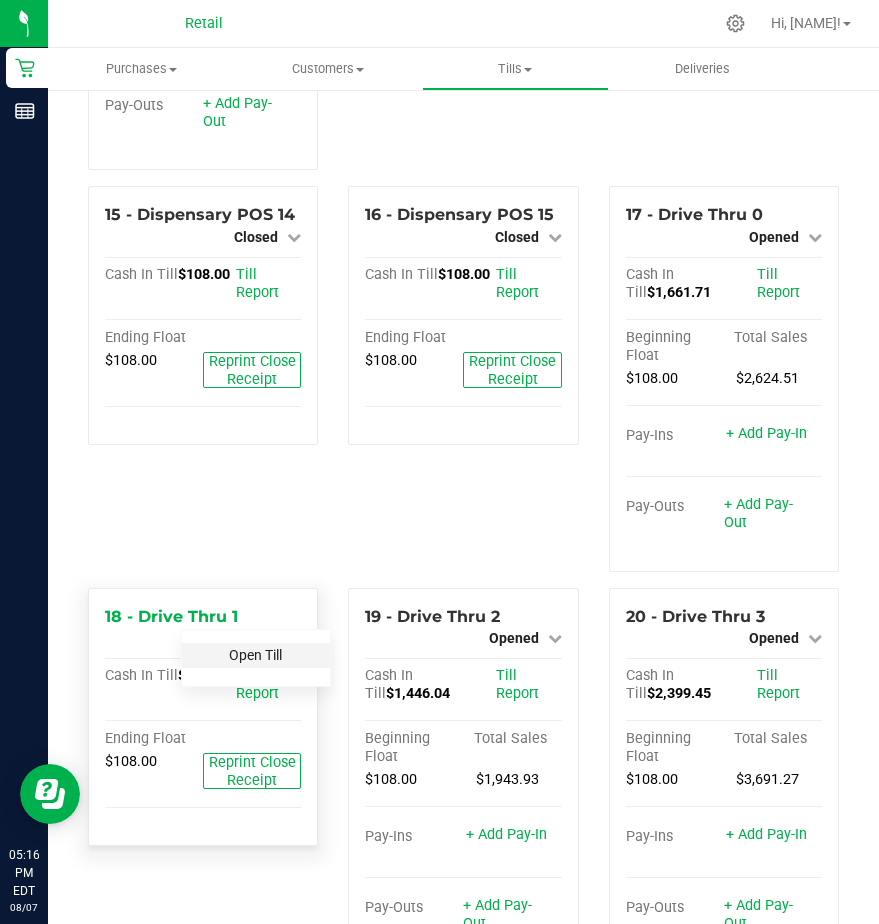 click on "Open Till" at bounding box center (255, 655) 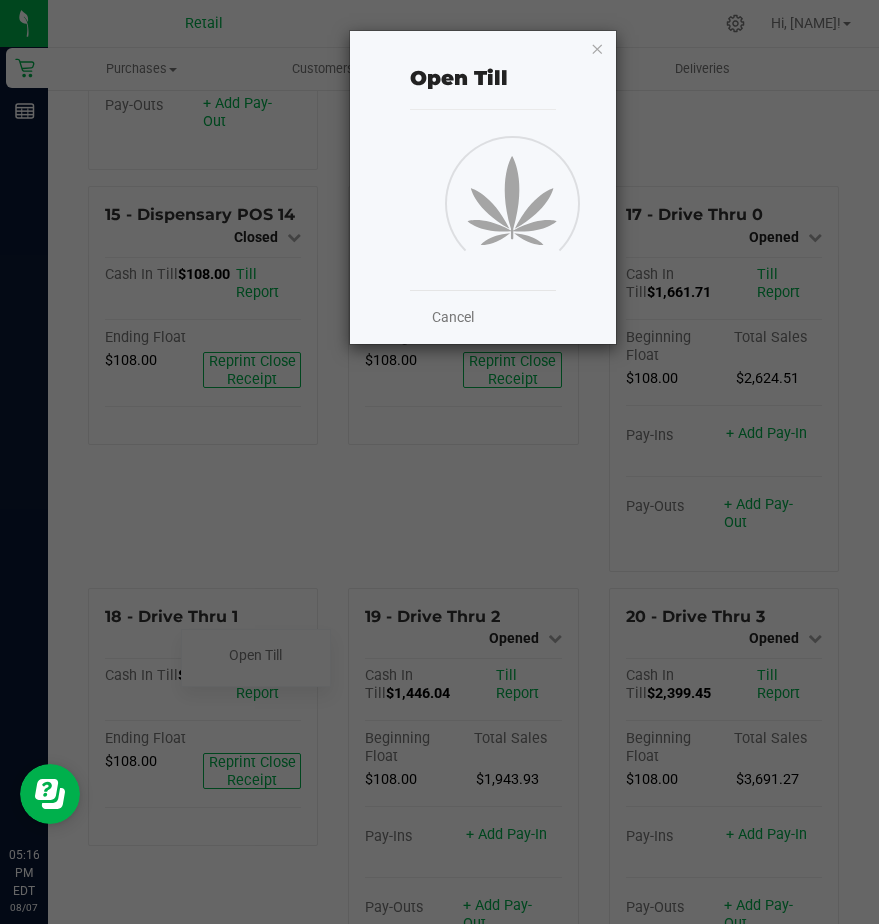 click on "Open Till       Cancel" 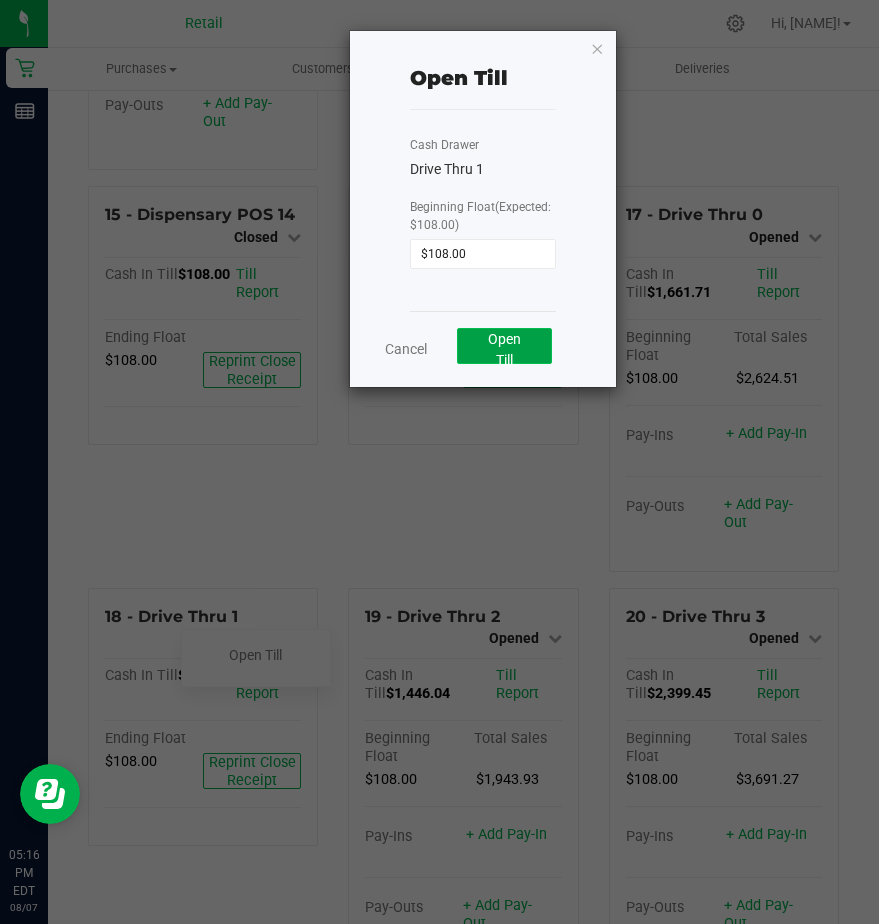 click on "Open Till" 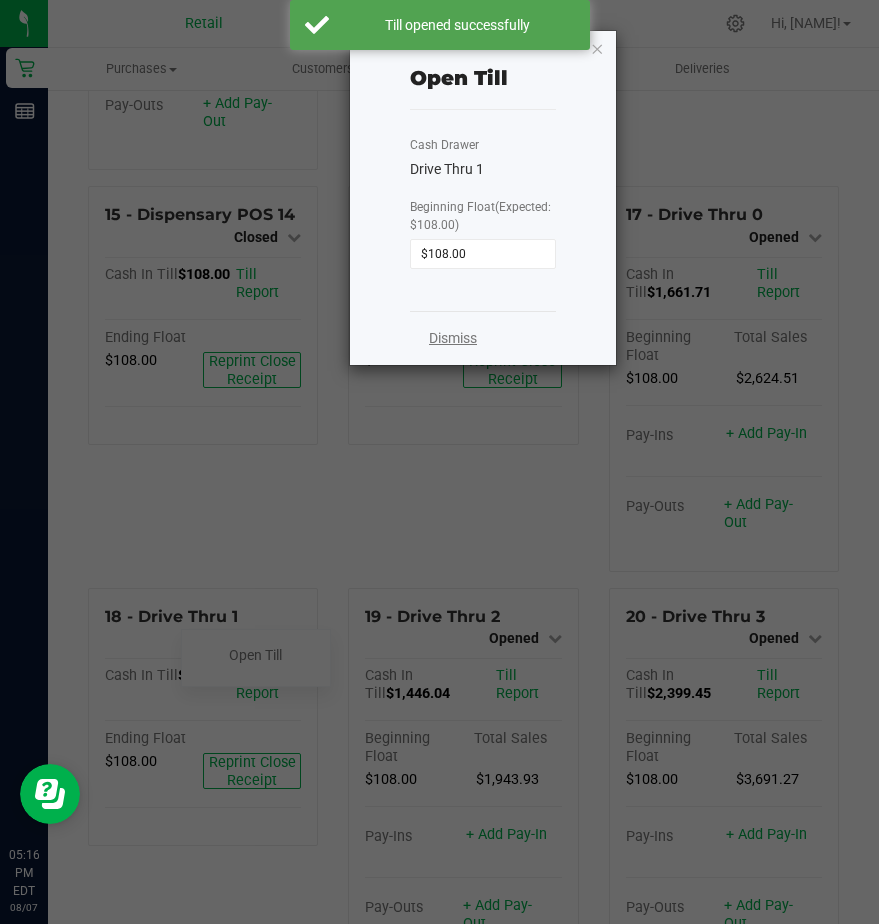 click on "Dismiss" 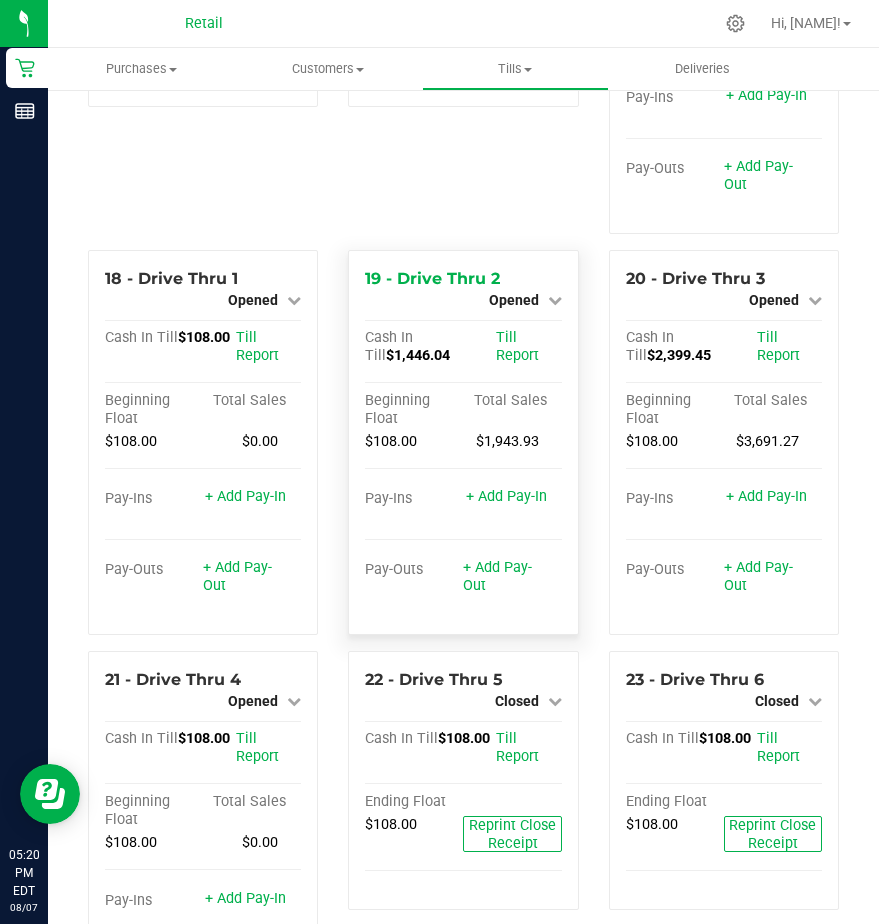 scroll, scrollTop: 2285, scrollLeft: 0, axis: vertical 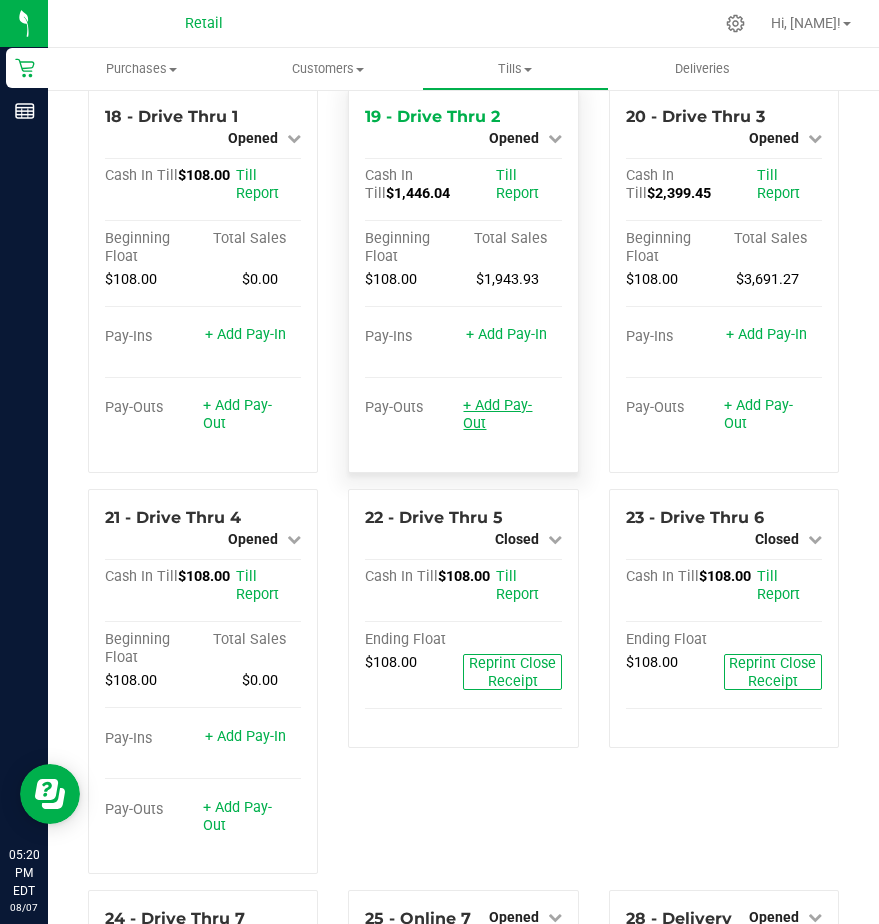 click on "+ Add Pay-Out" at bounding box center (497, 414) 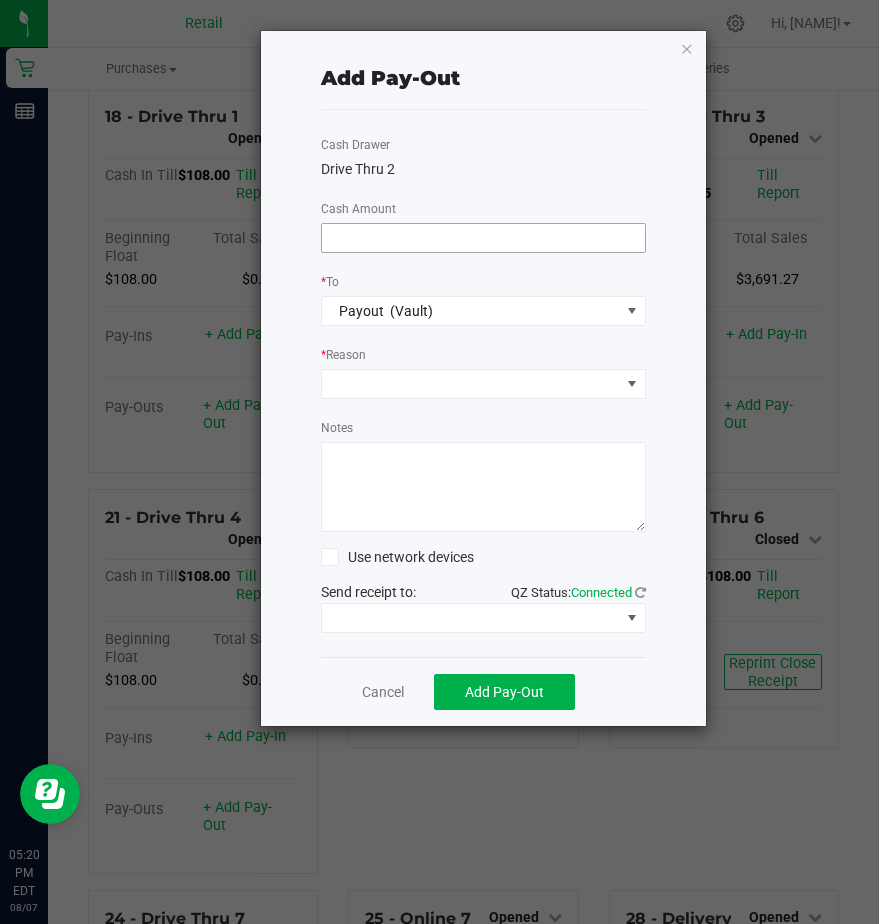 click at bounding box center [483, 238] 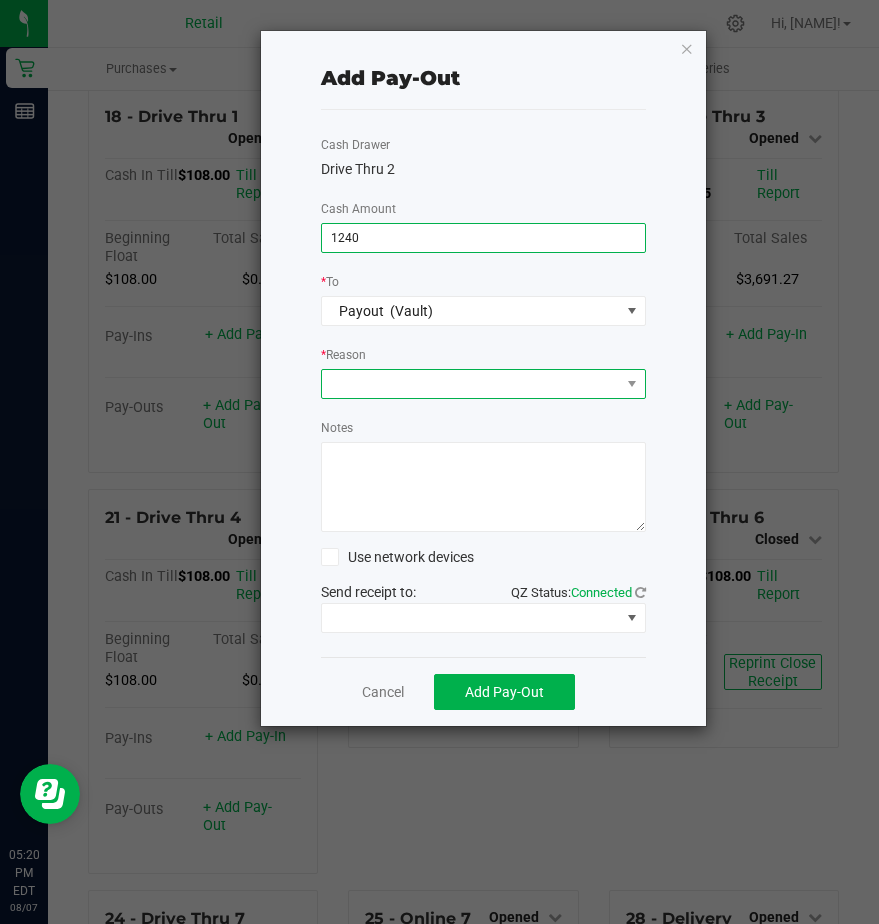 type on "$1,240.00" 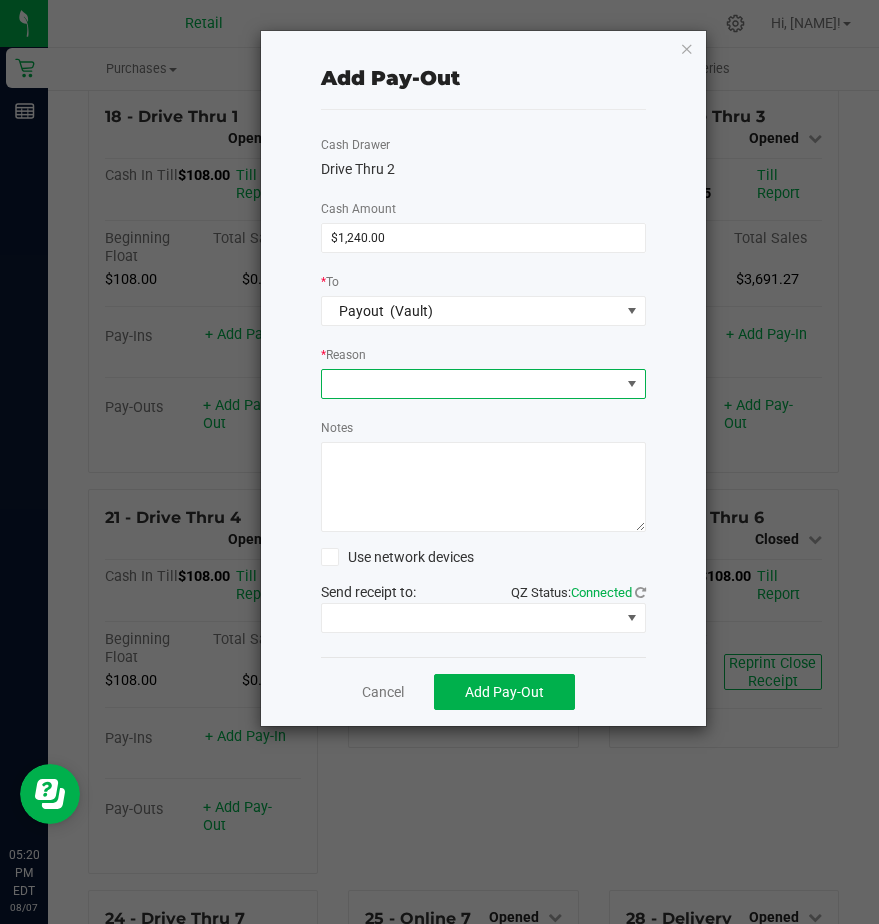 click at bounding box center (471, 384) 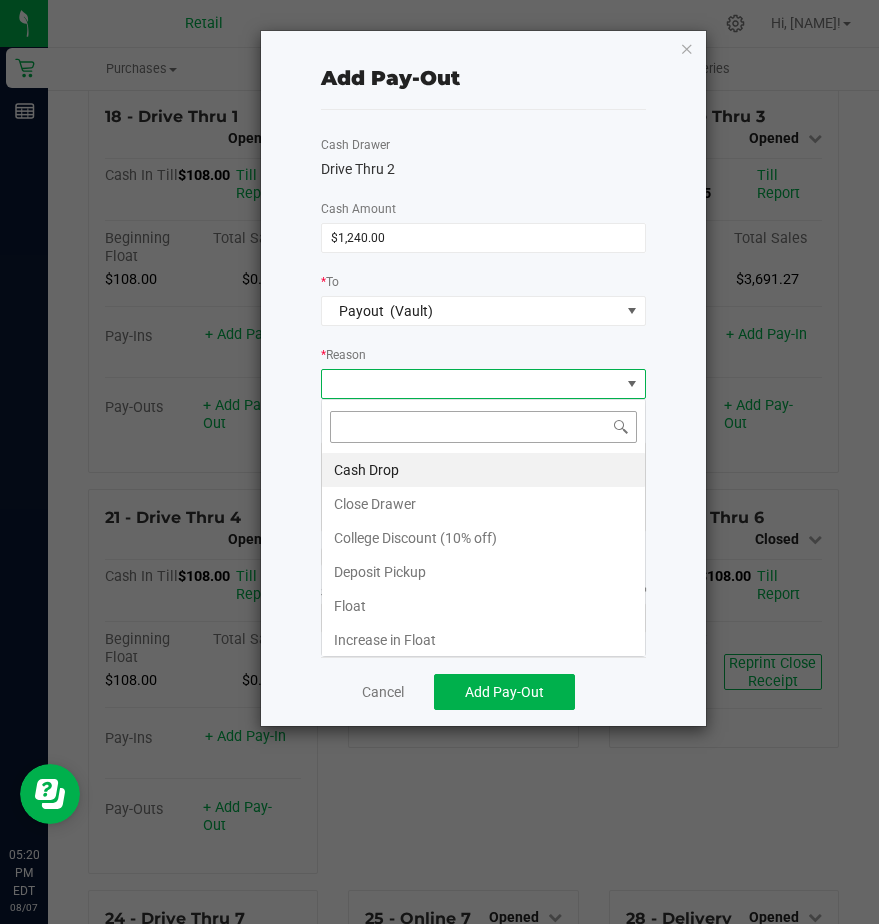scroll, scrollTop: 99970, scrollLeft: 99675, axis: both 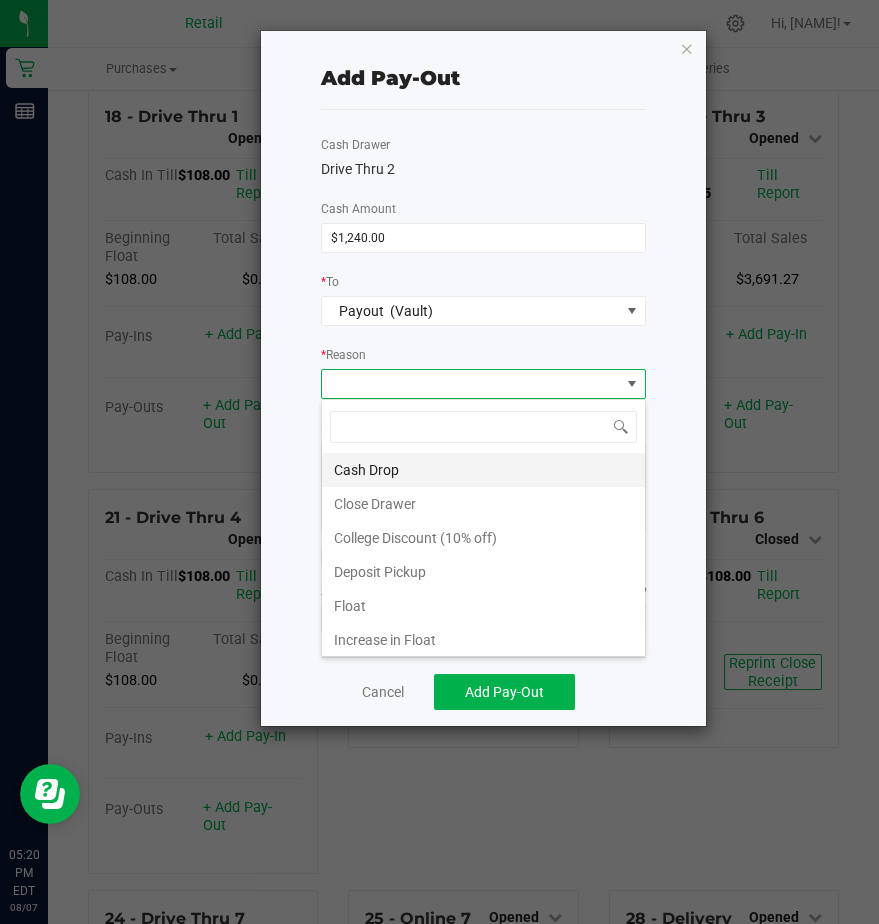 click on "Cash Drop" at bounding box center [483, 470] 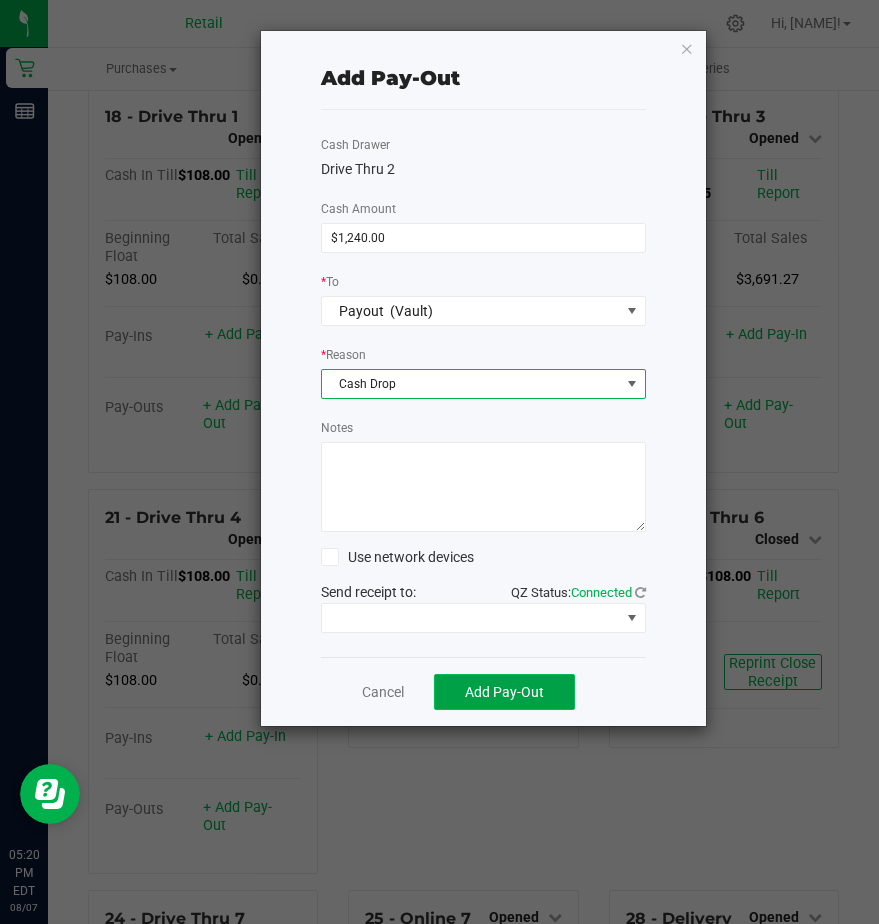 click on "Add Pay-Out" 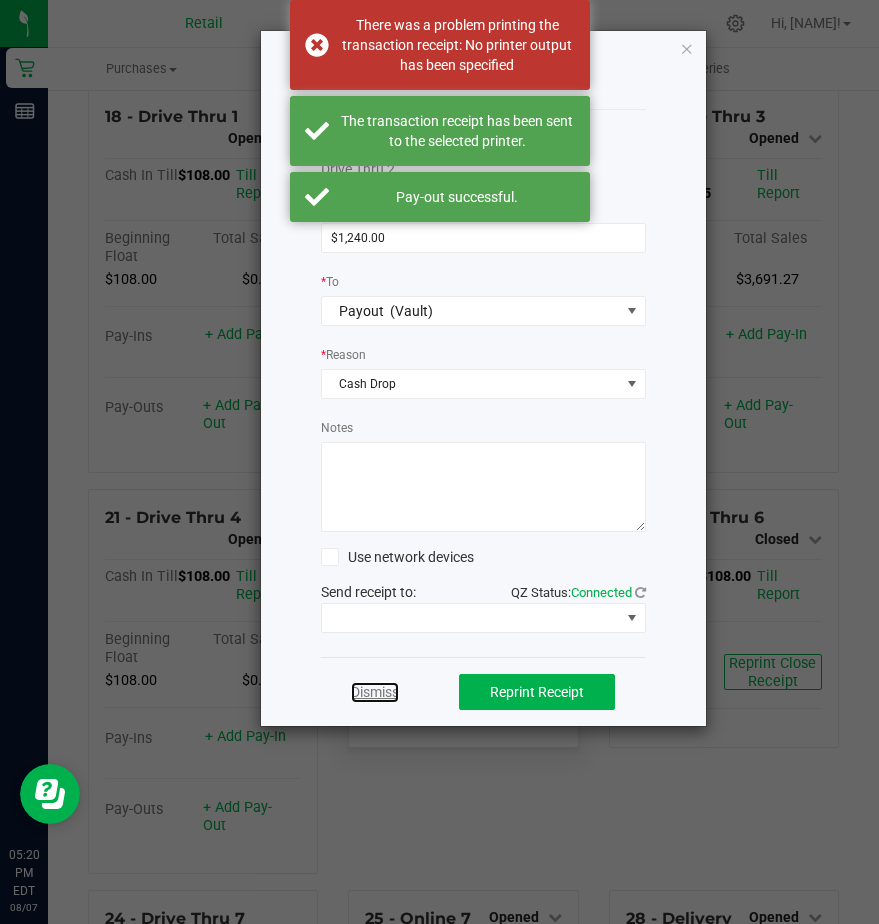 click on "Dismiss" 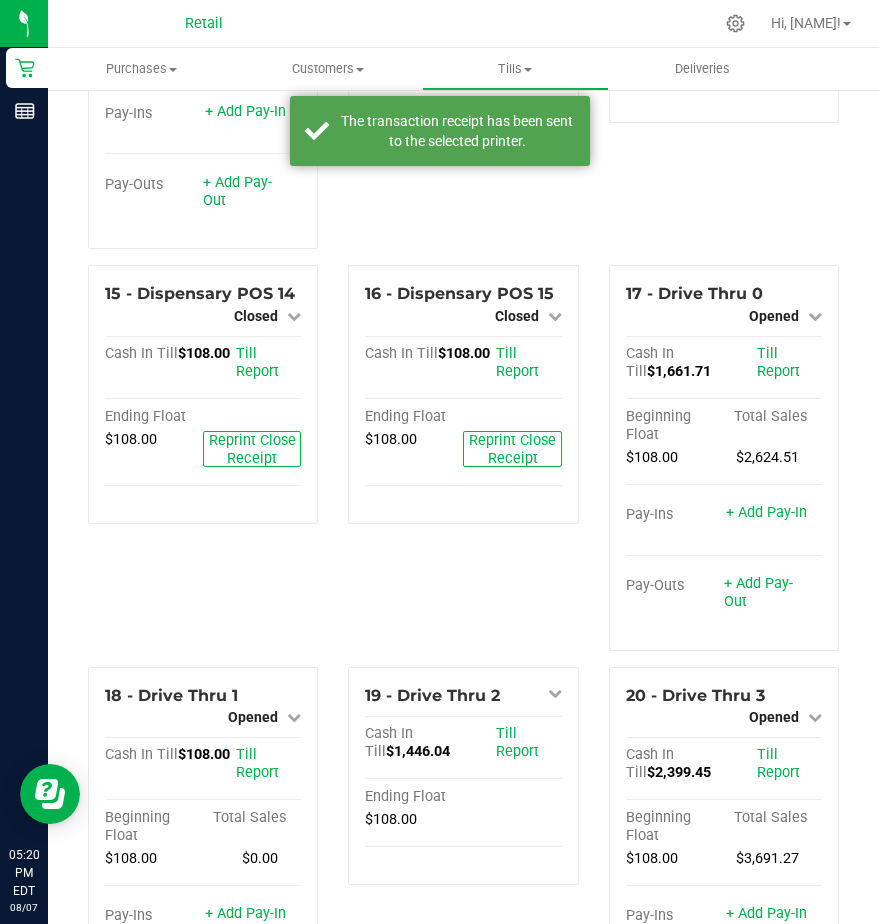 scroll, scrollTop: 1685, scrollLeft: 0, axis: vertical 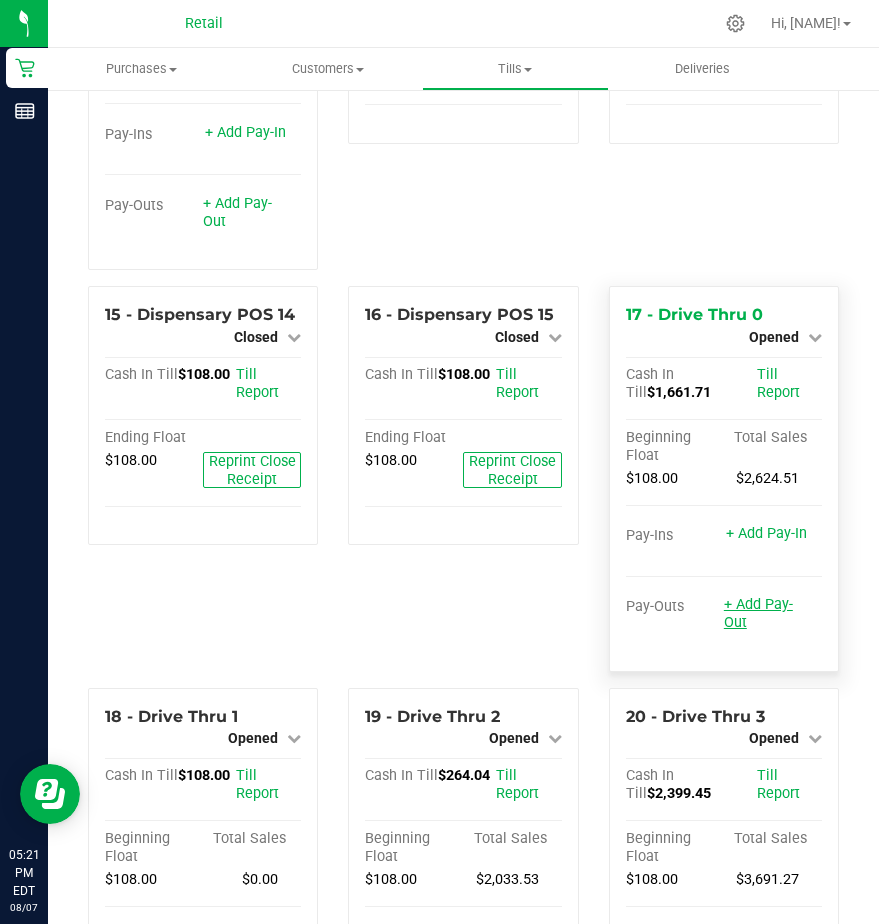 click on "+ Add Pay-Out" at bounding box center (758, 613) 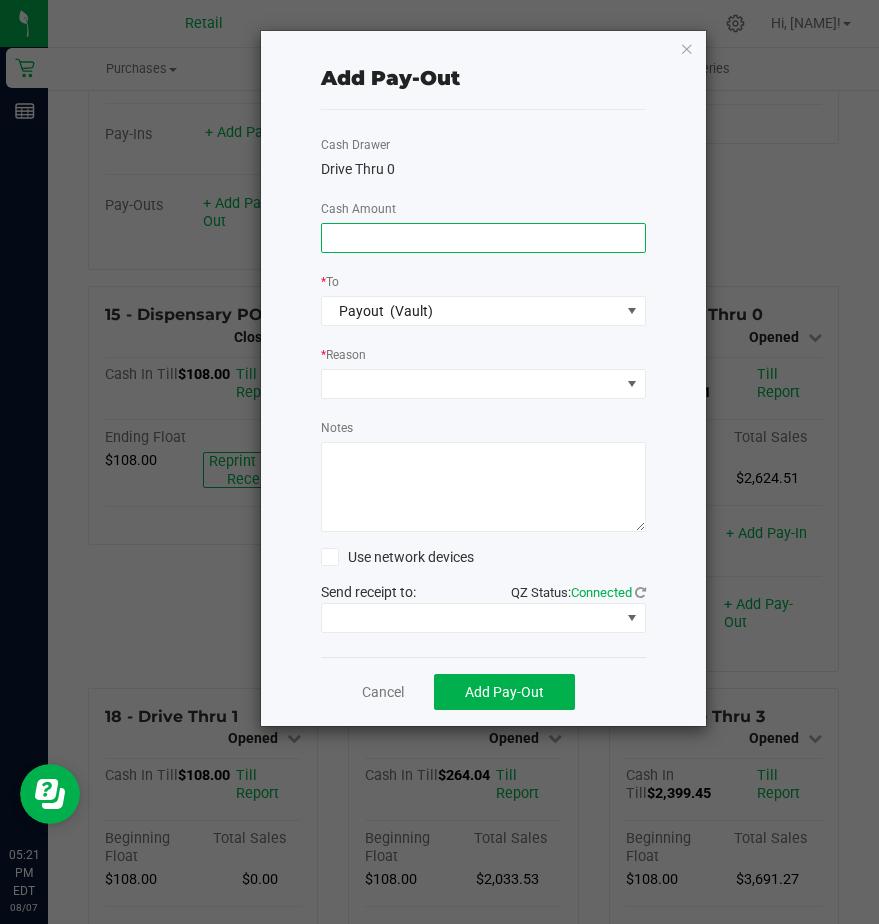 click at bounding box center (483, 238) 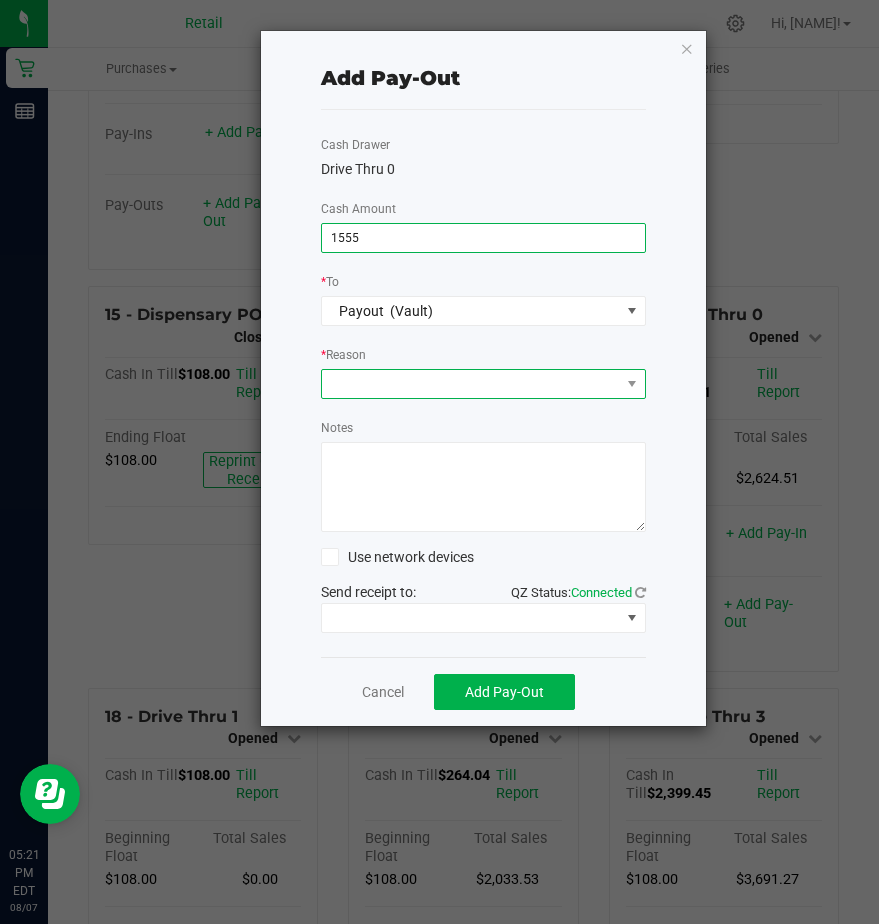 type on "$1,555.00" 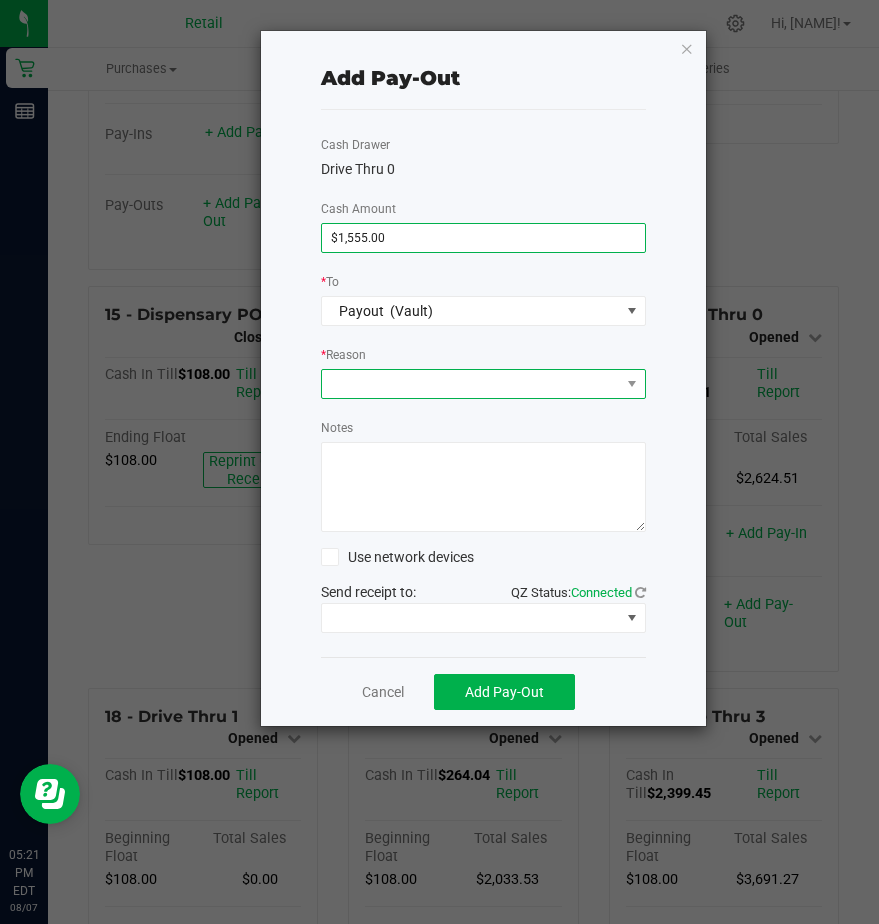 click at bounding box center [471, 384] 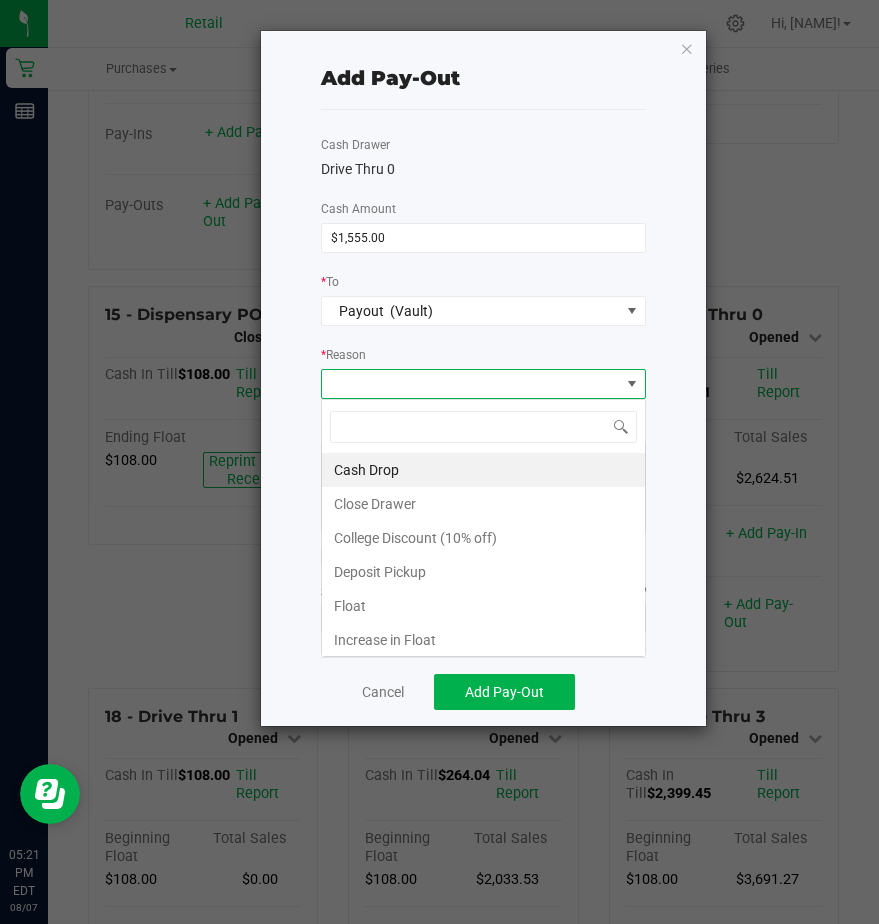 scroll, scrollTop: 99970, scrollLeft: 99675, axis: both 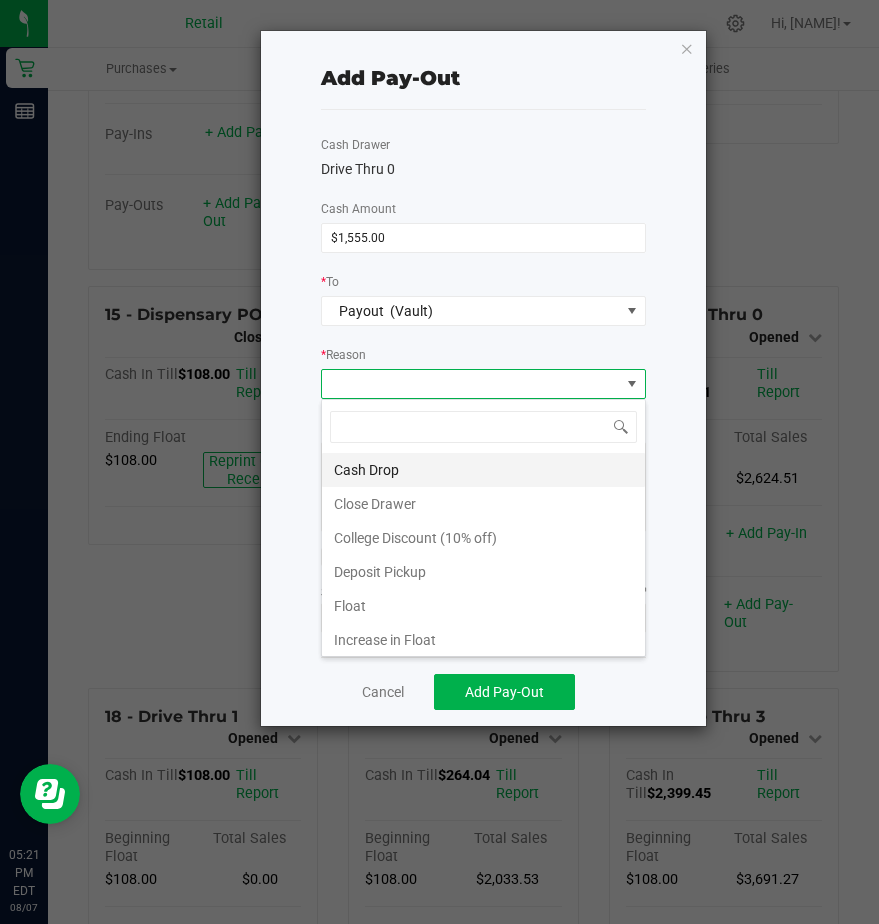 click on "Cash Drop" at bounding box center (483, 470) 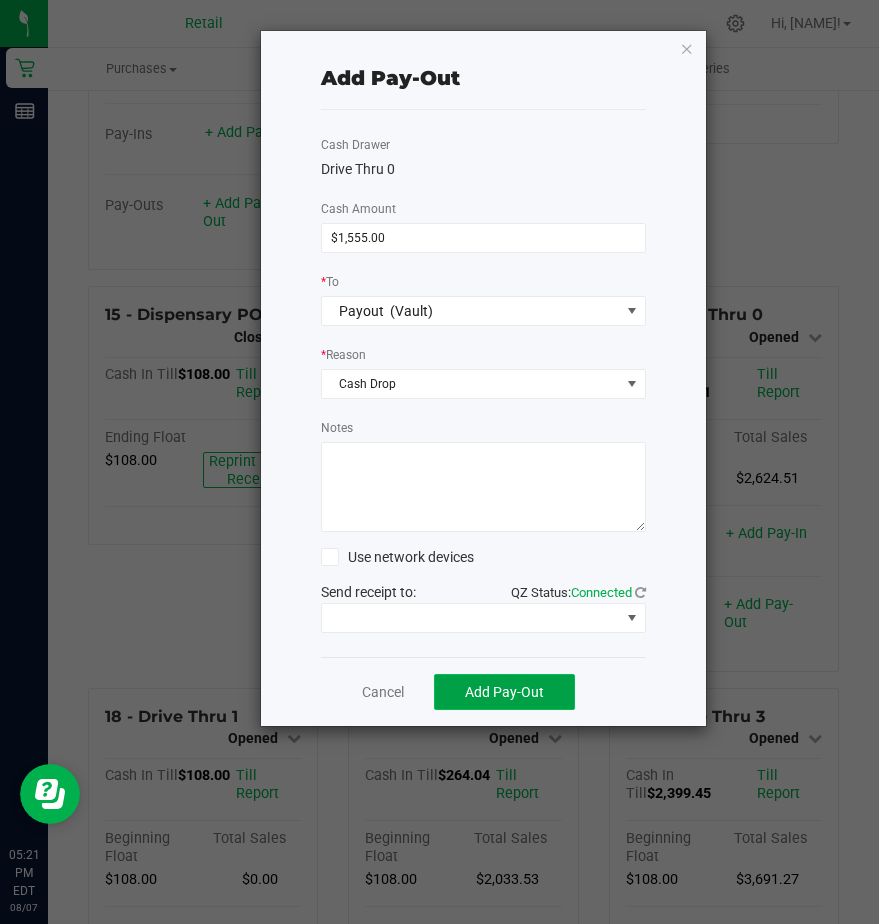 click on "Add Pay-Out" 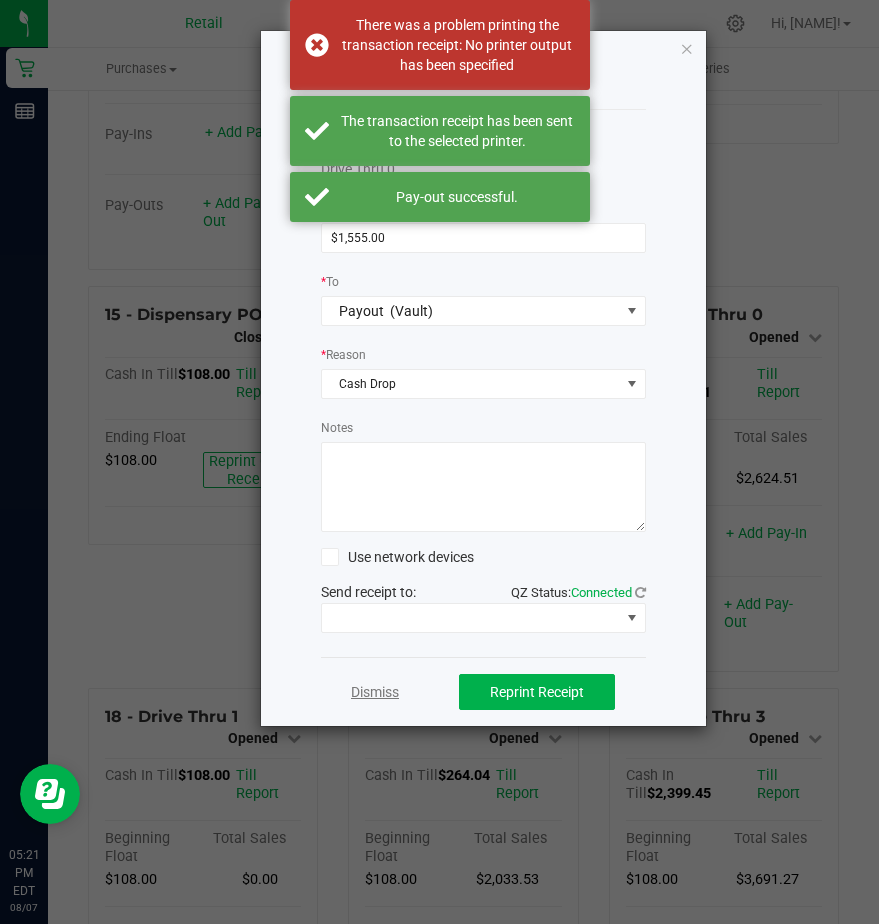 click on "Dismiss" 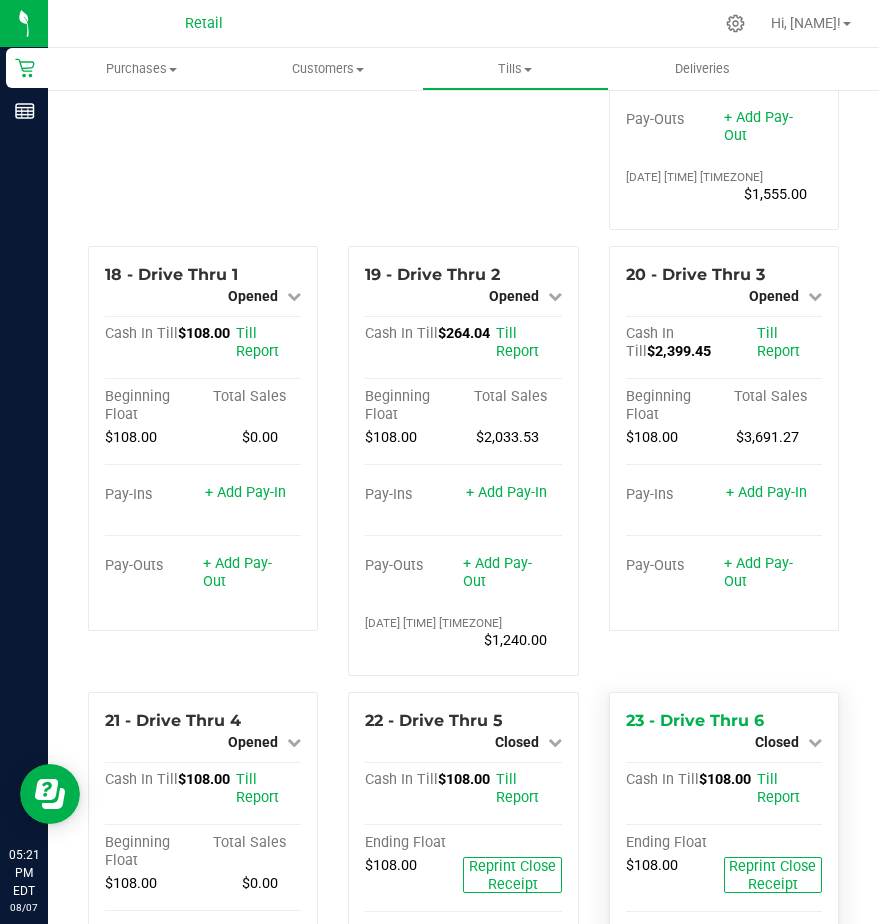 scroll, scrollTop: 2285, scrollLeft: 0, axis: vertical 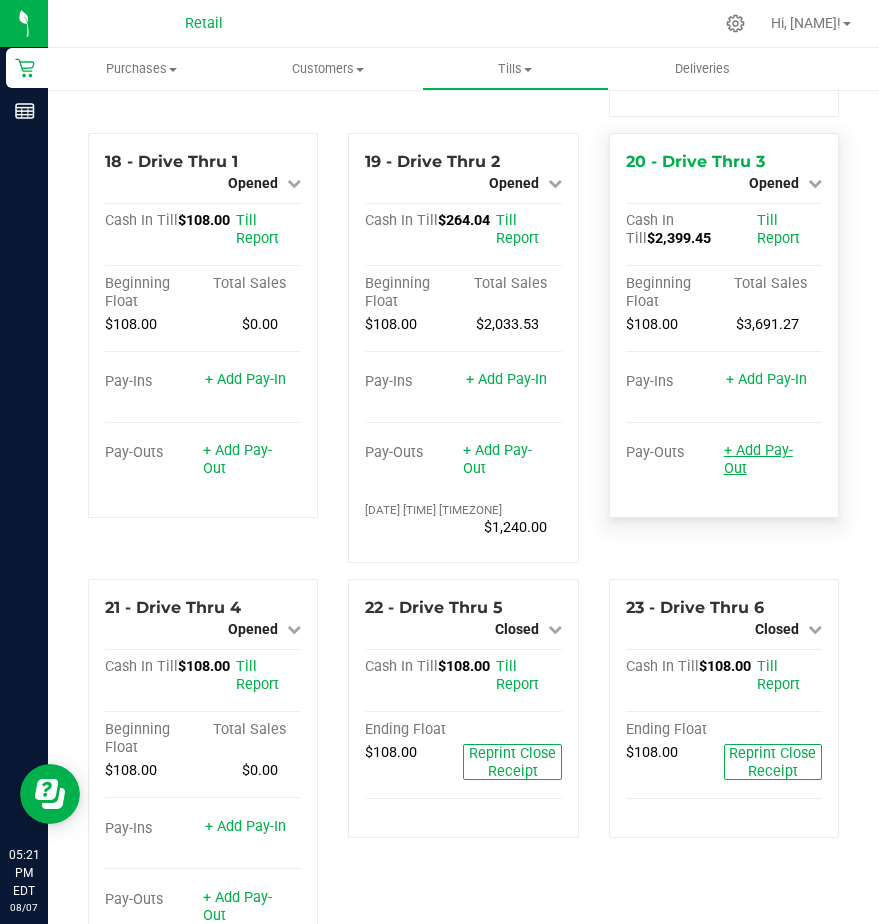 click on "+ Add Pay-Out" at bounding box center [758, 459] 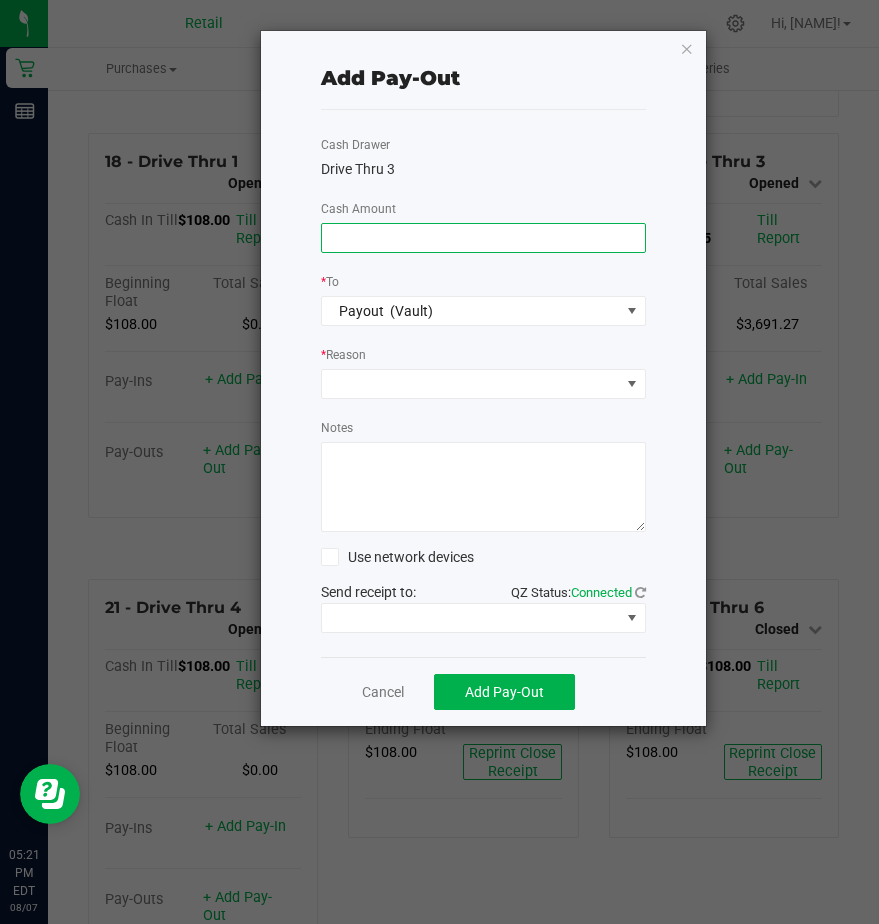 click at bounding box center (483, 238) 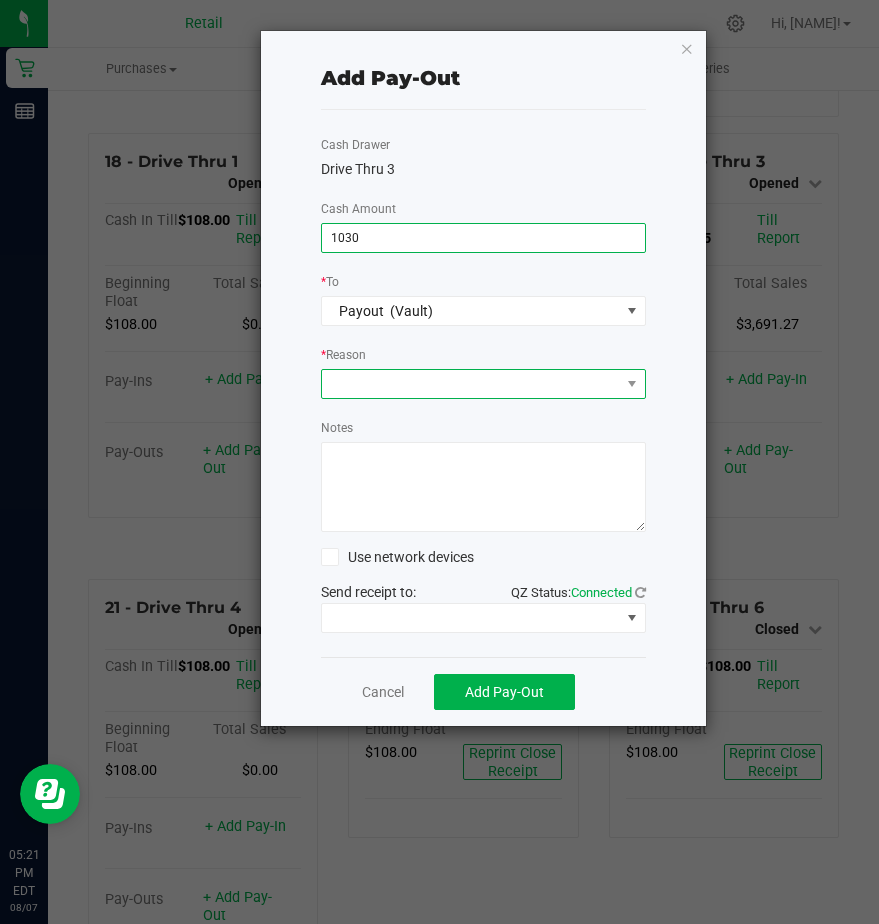 type on "$1,030.00" 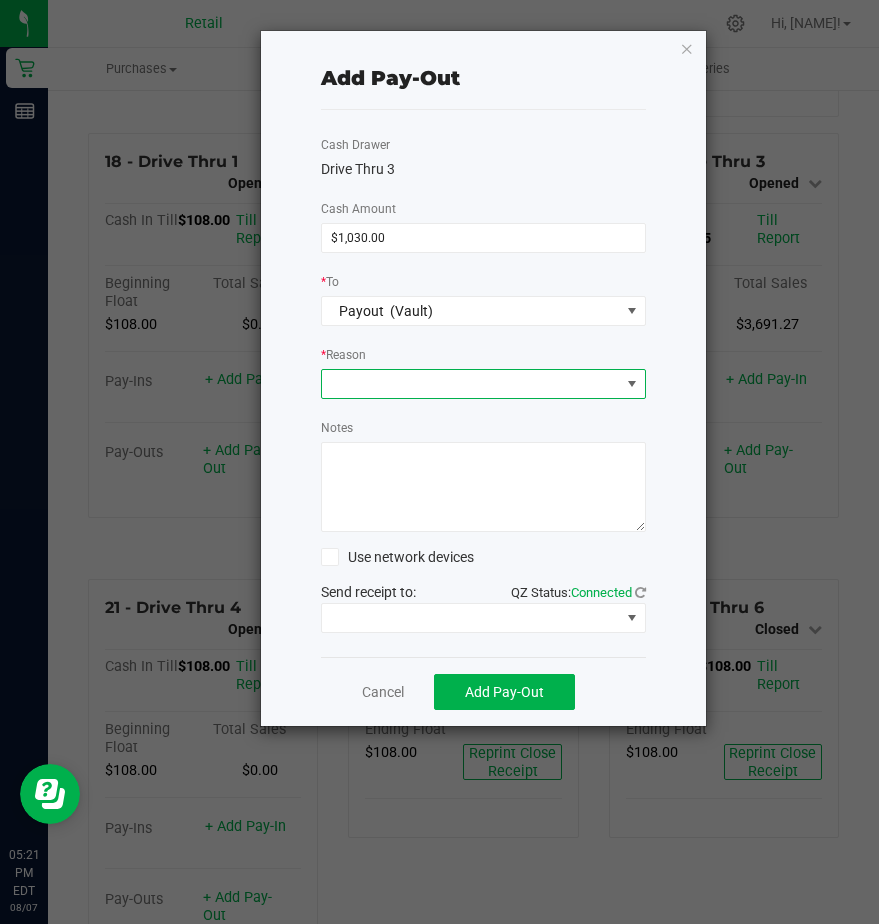click at bounding box center (471, 384) 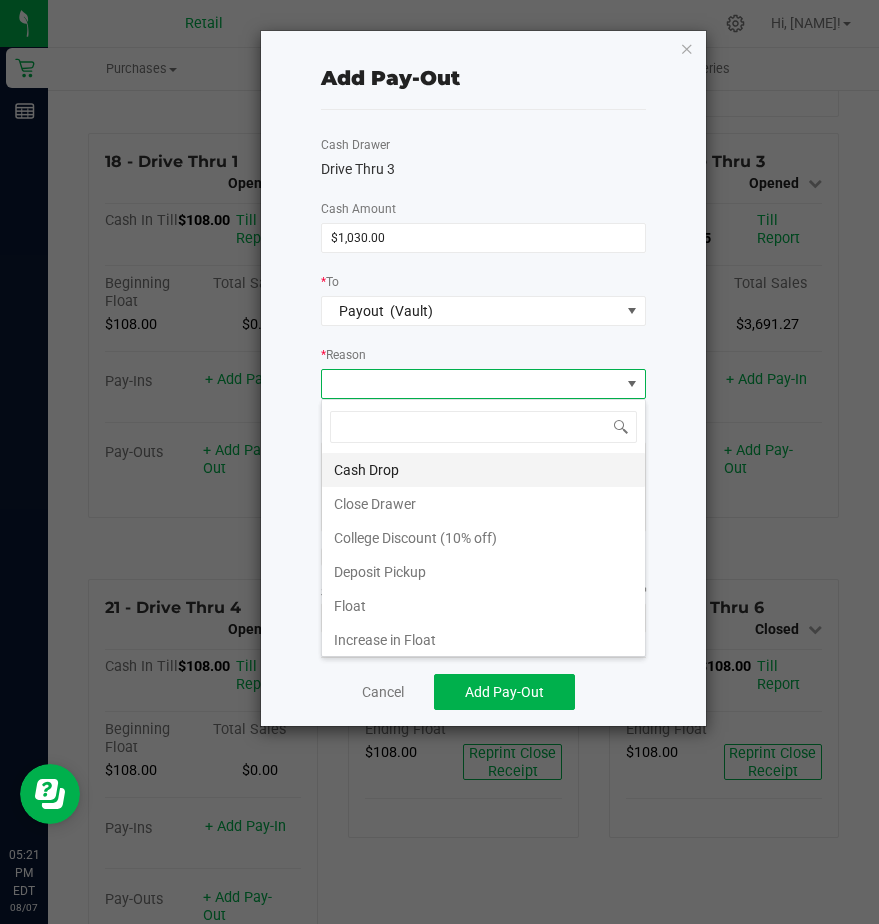 scroll, scrollTop: 99970, scrollLeft: 99675, axis: both 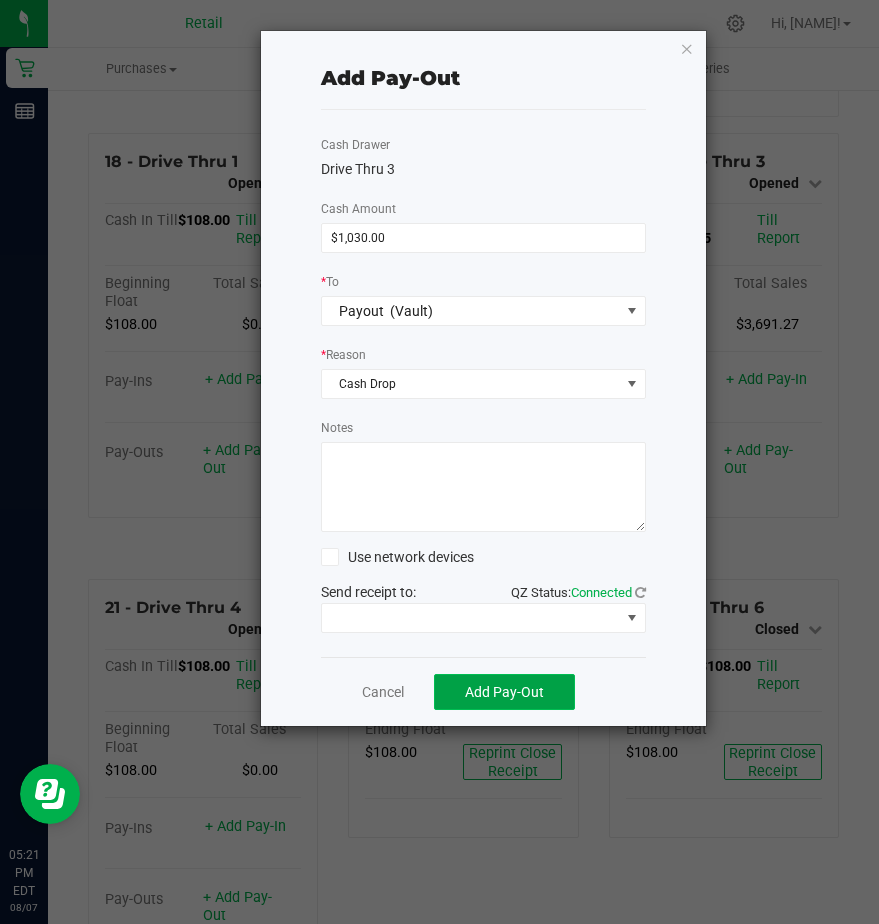 click on "Add Pay-Out" 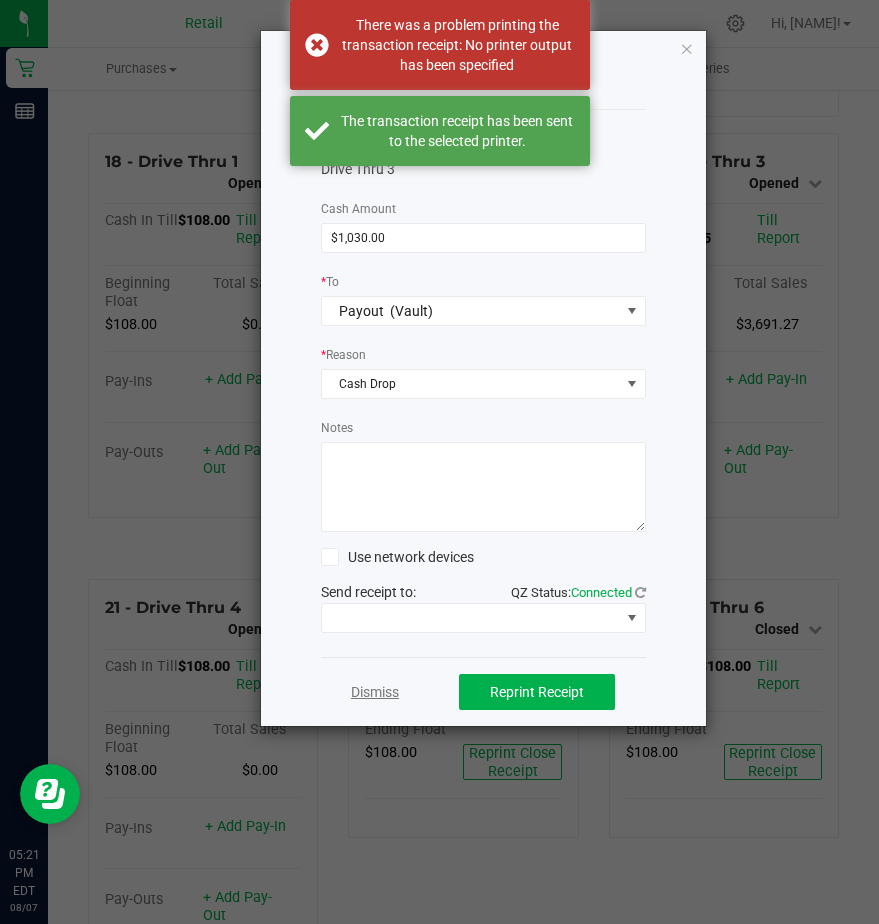 click on "Dismiss" 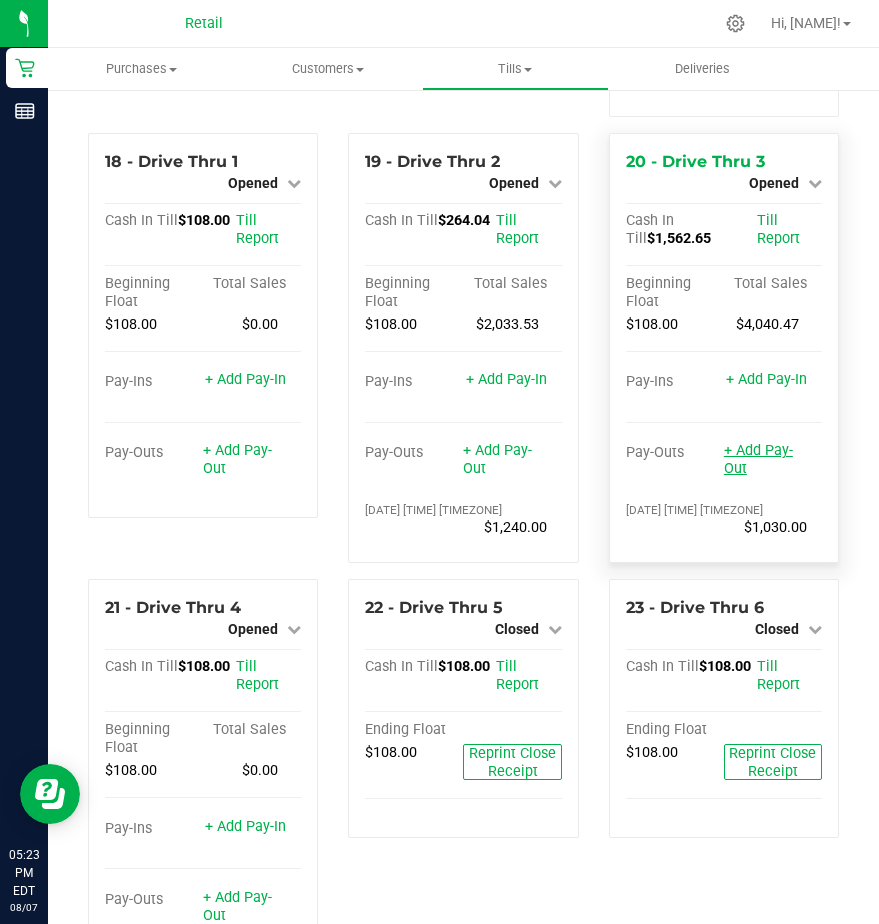click on "+ Add Pay-Out" at bounding box center (758, 459) 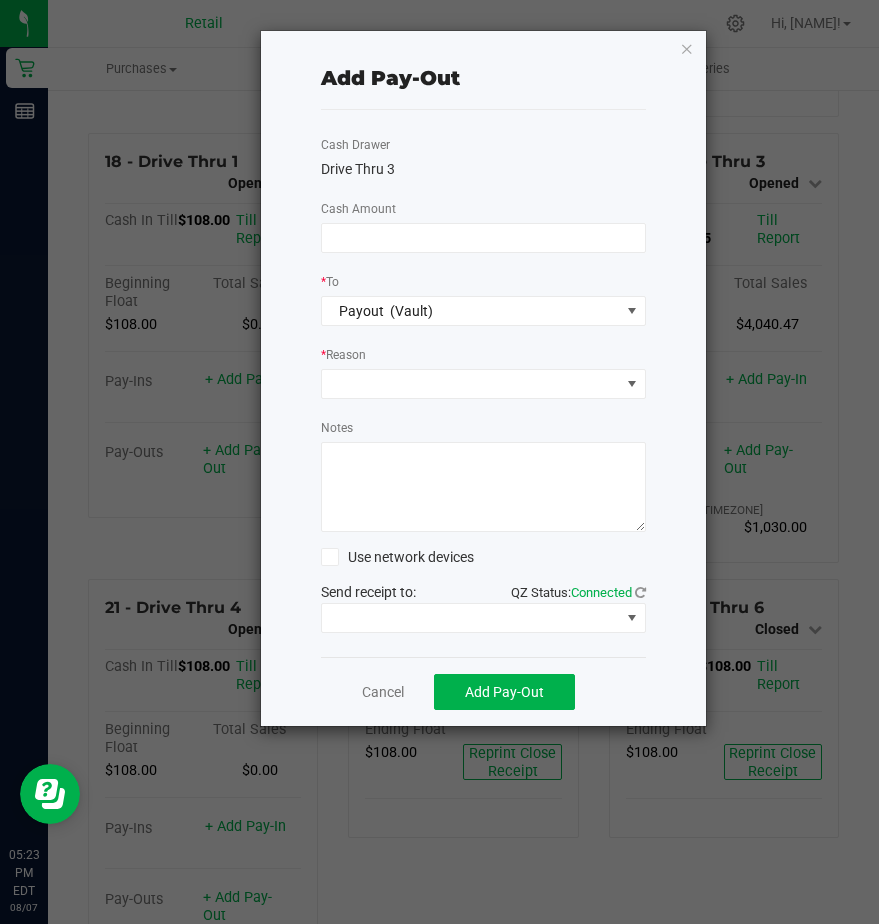 click on "Cash Drawer   Drive Thru 3   Cash Amount  *  To  Payout    (Vault) *  Reason   Notes          Use network devices   Send receipt to:   QZ Status:   Connected" 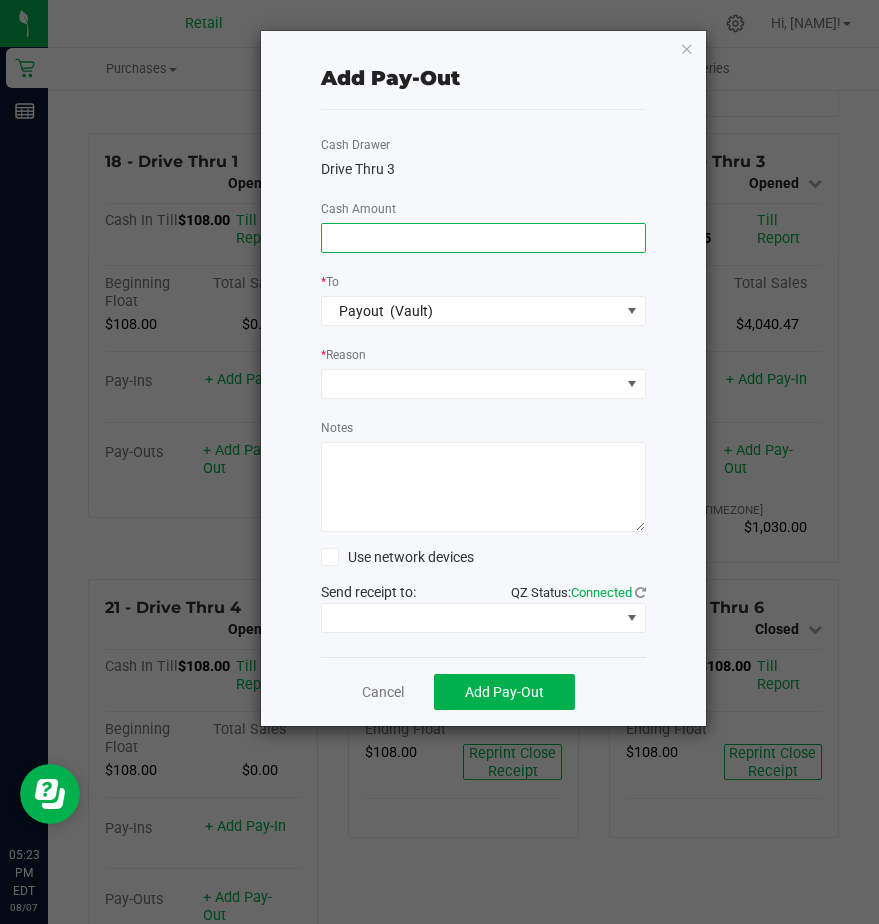 click at bounding box center [483, 238] 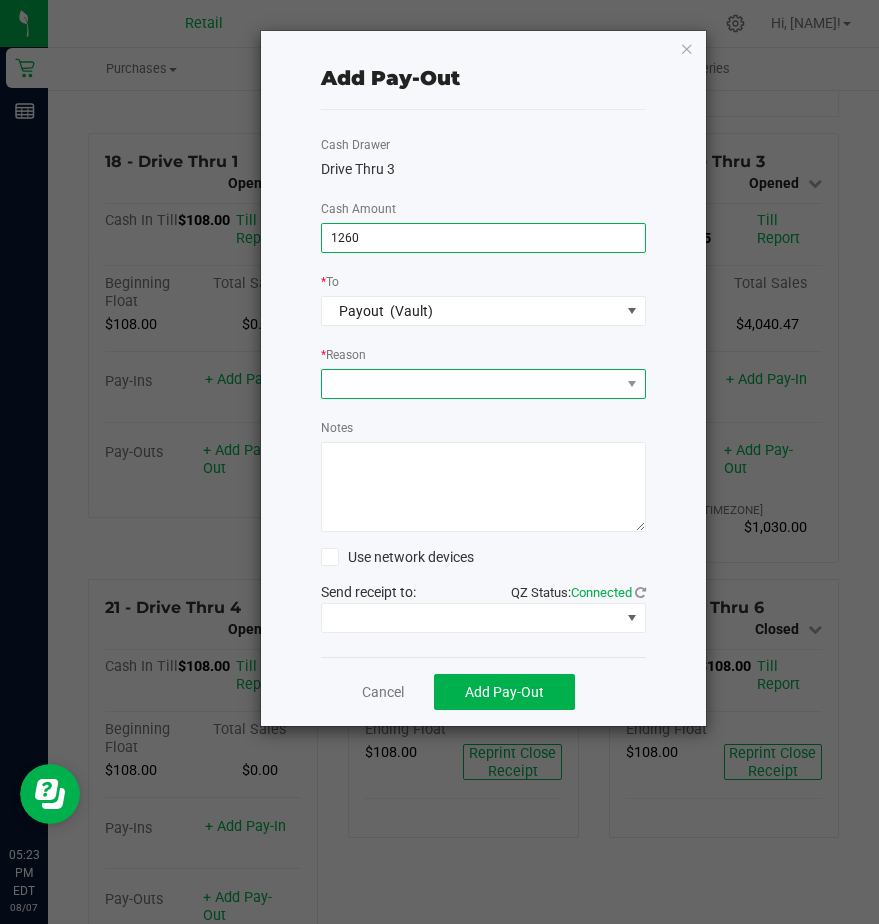 type on "$1,260.00" 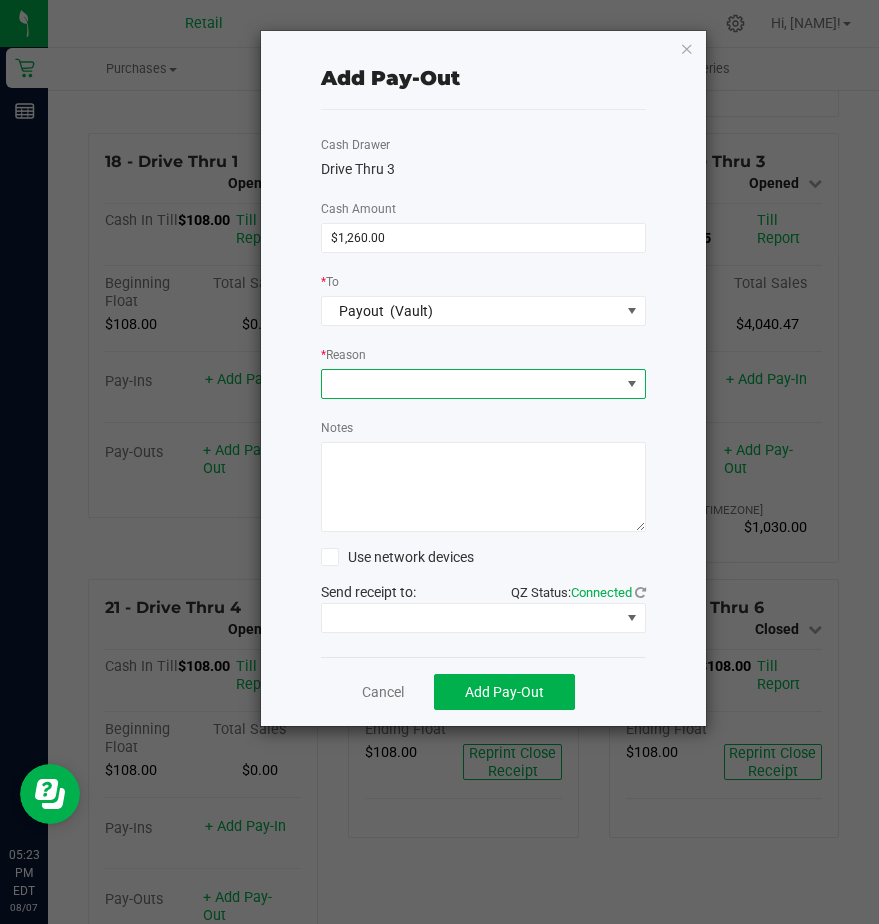 click at bounding box center (471, 384) 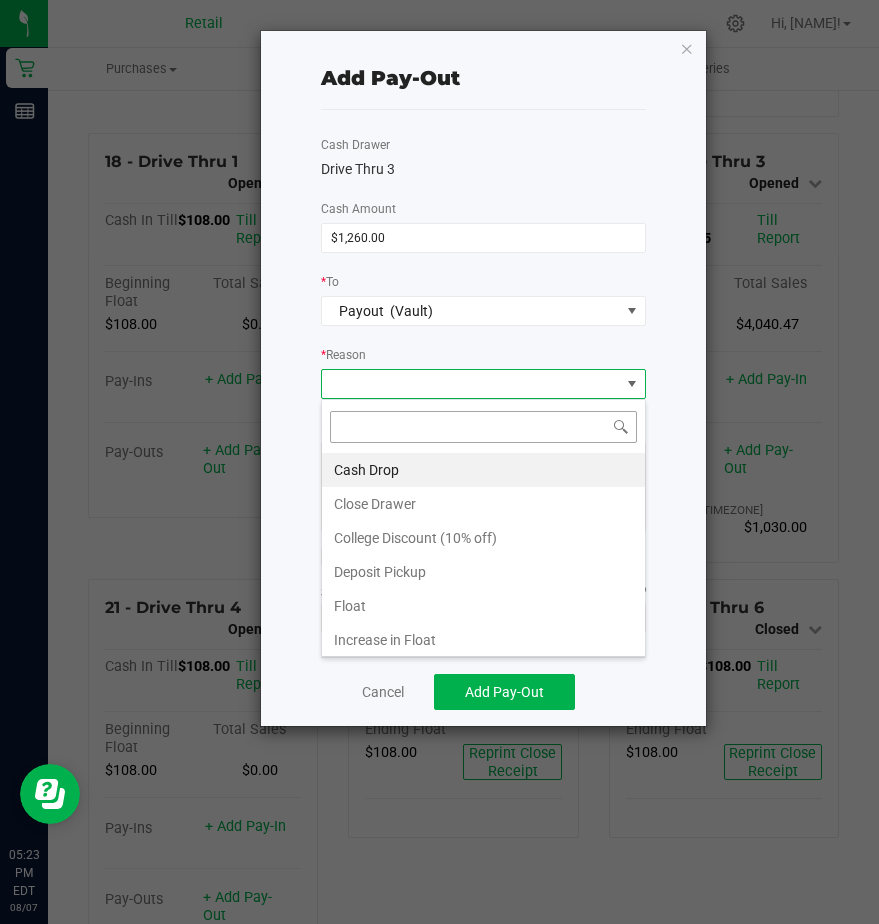 scroll, scrollTop: 99970, scrollLeft: 99675, axis: both 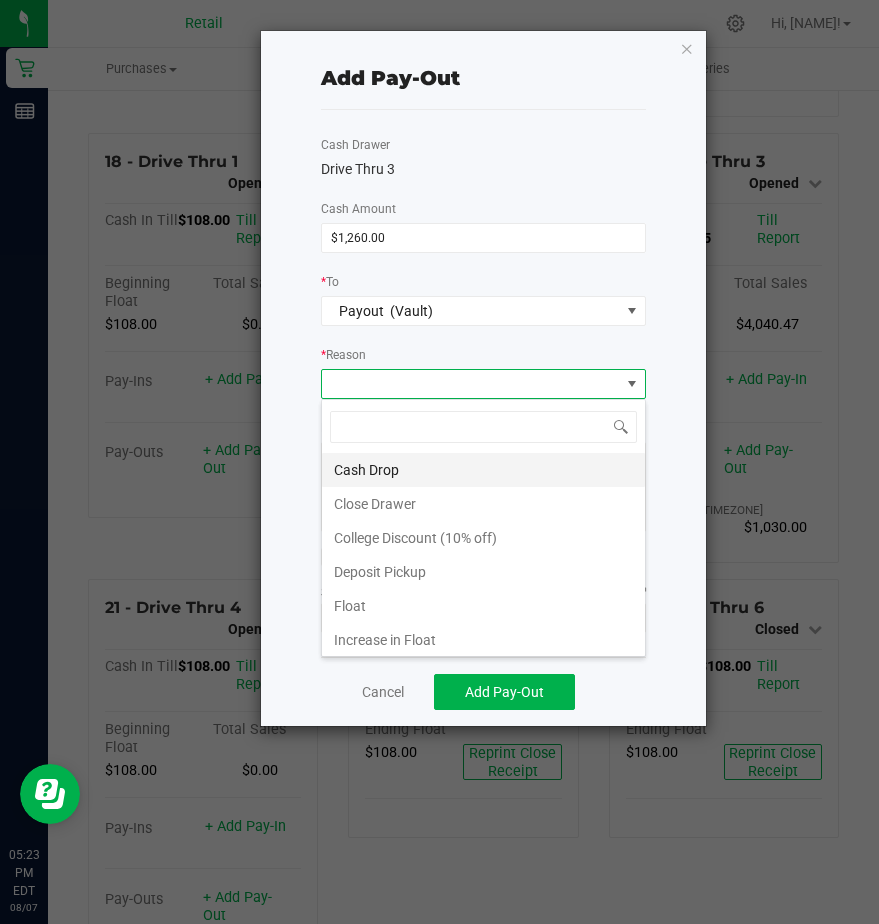 click on "Cash Drop" at bounding box center (483, 470) 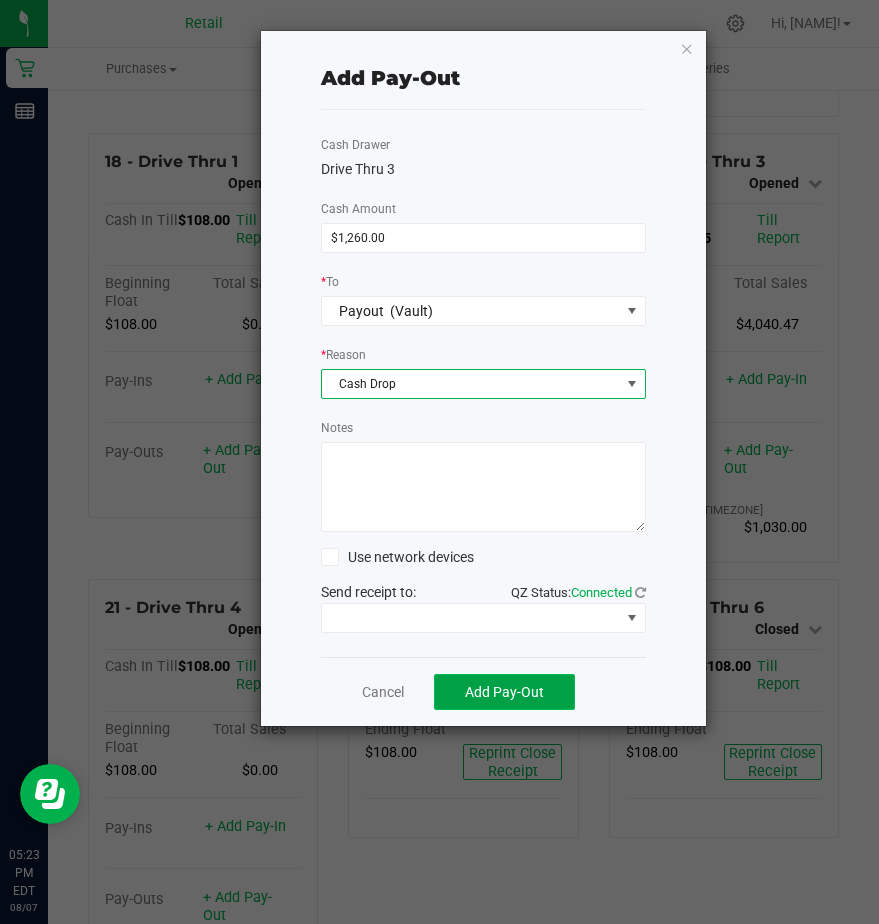 click on "Add Pay-Out" 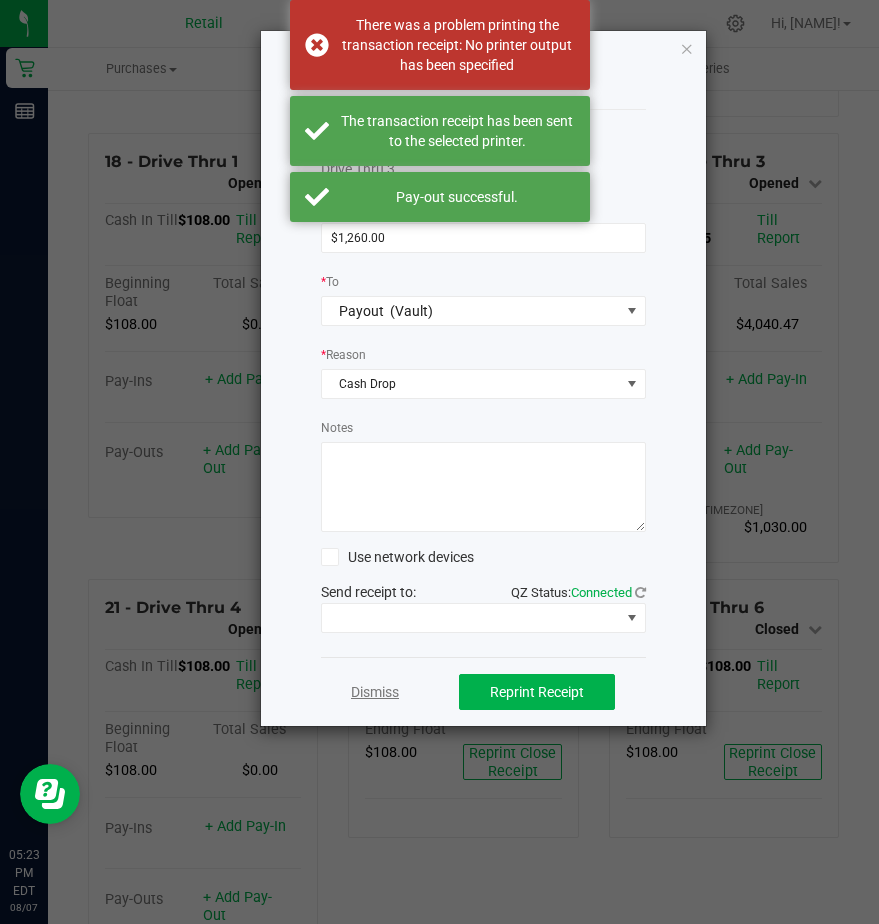 click on "Dismiss" 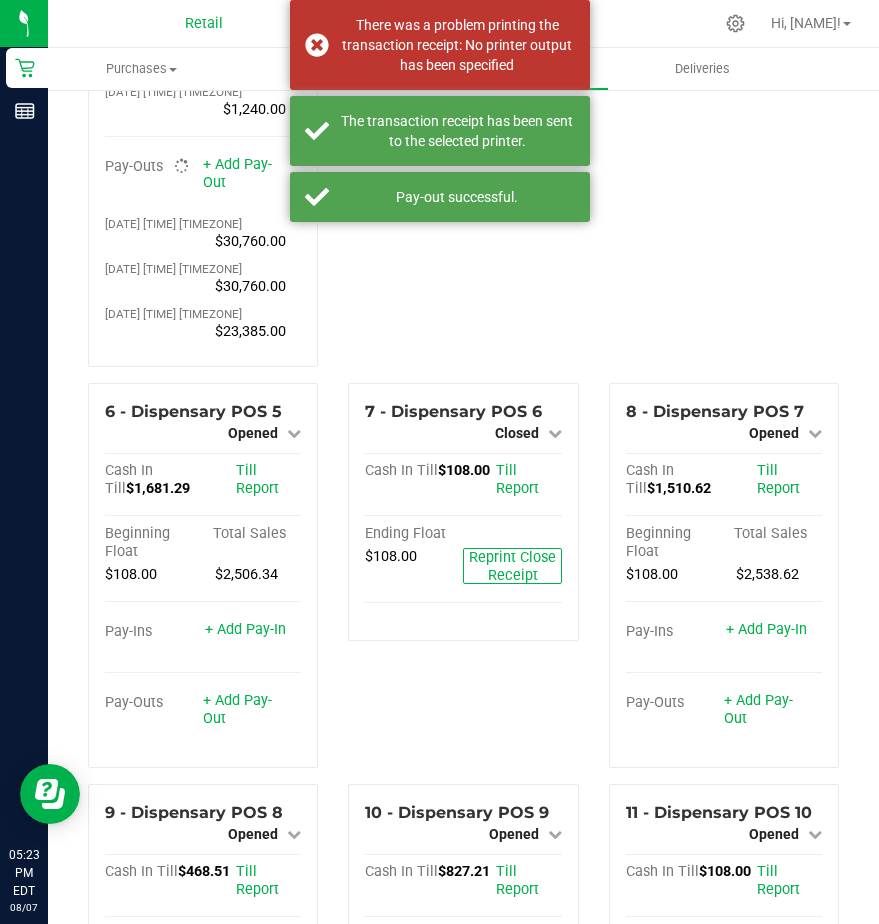 scroll, scrollTop: 0, scrollLeft: 0, axis: both 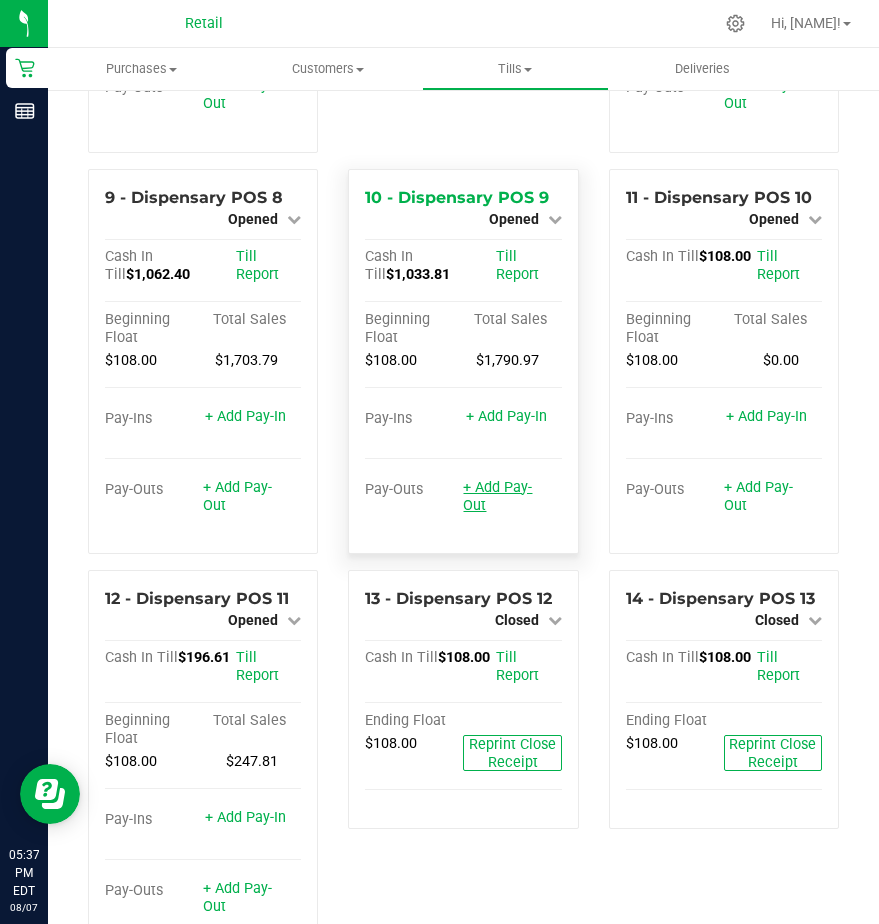 click on "+ Add Pay-Out" at bounding box center [497, 496] 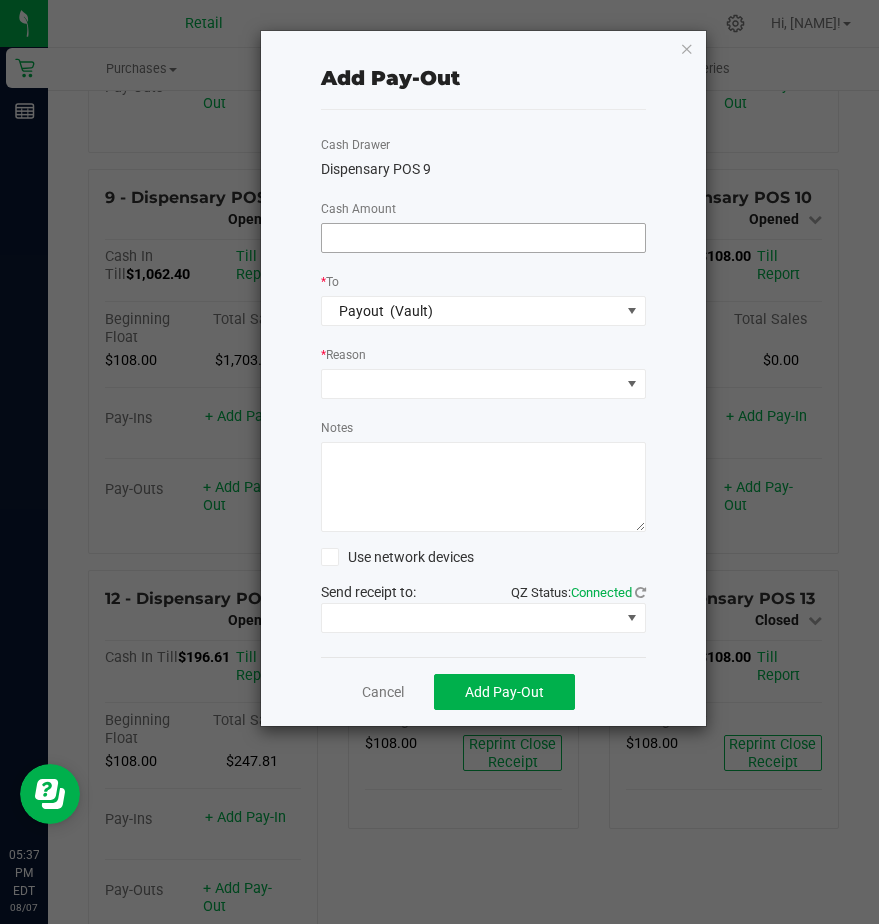 click at bounding box center [483, 238] 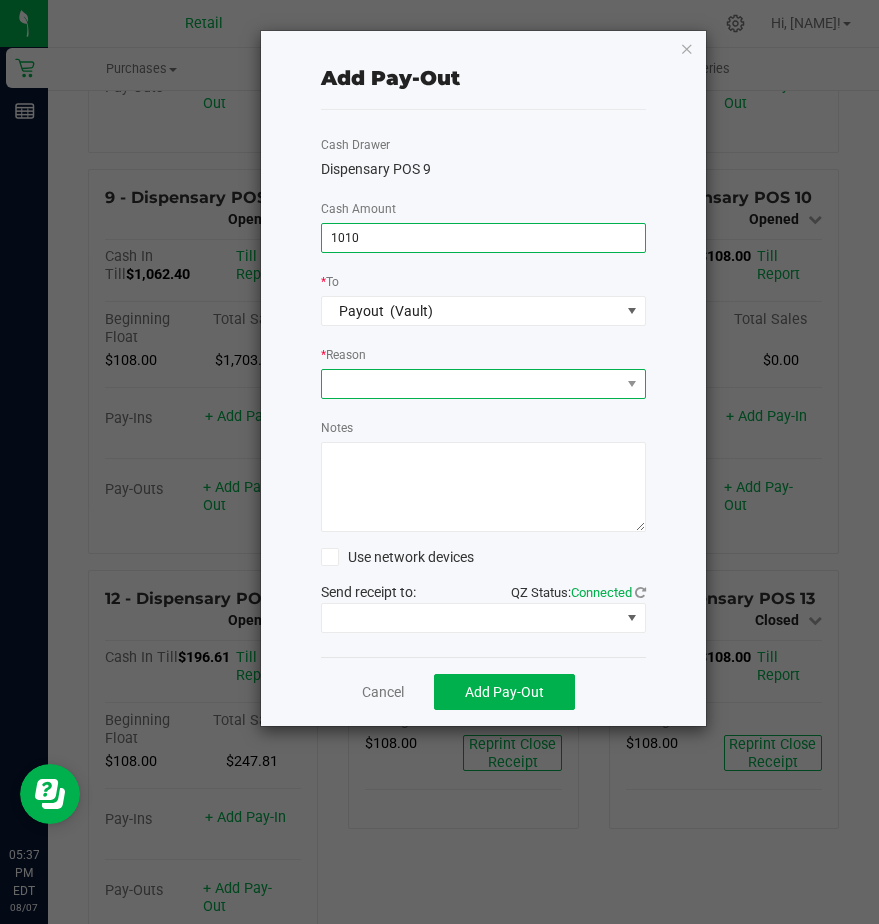 type on "$1,010.00" 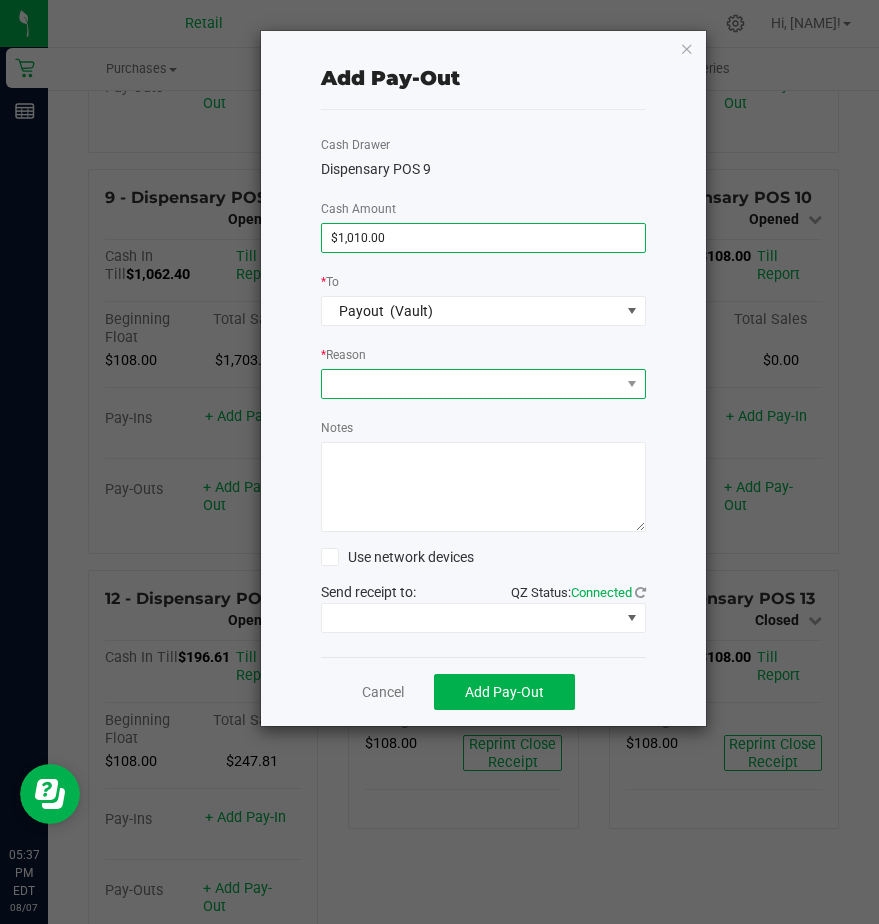 click at bounding box center [471, 384] 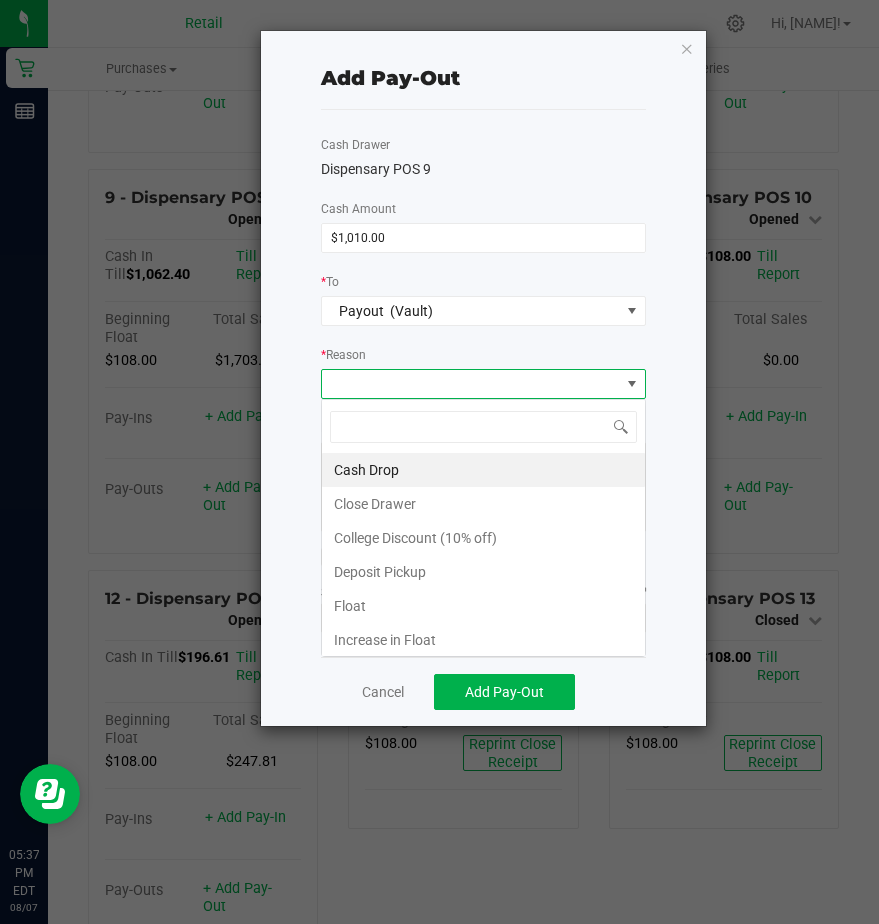 scroll, scrollTop: 99970, scrollLeft: 99675, axis: both 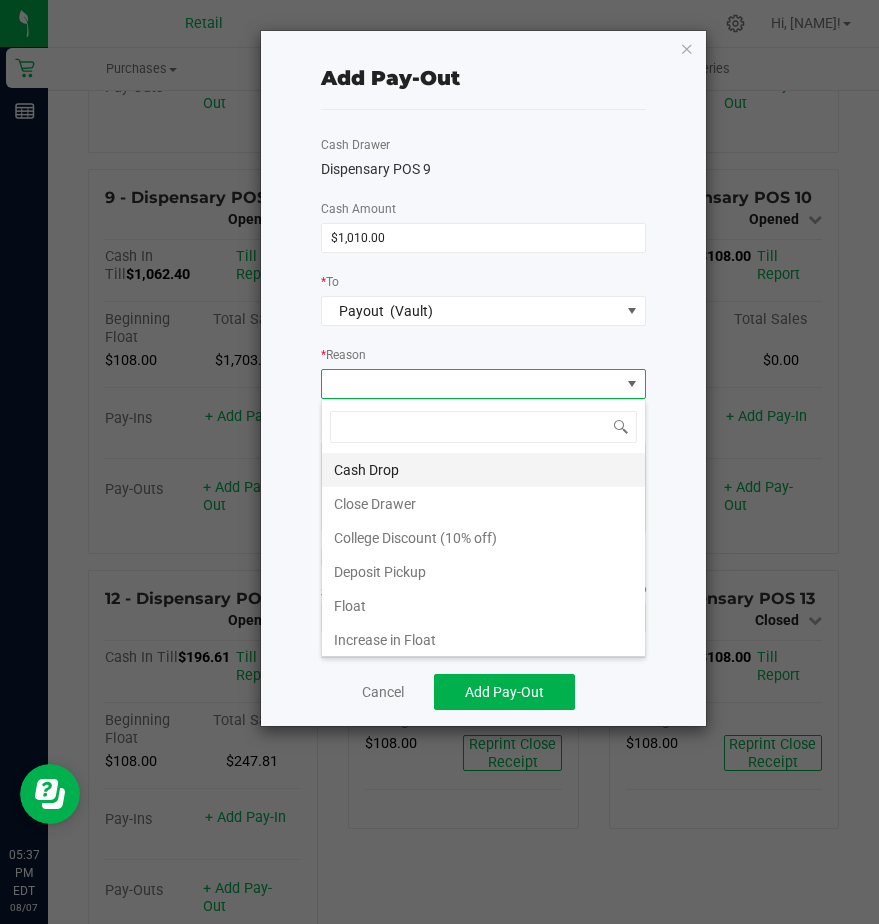drag, startPoint x: 358, startPoint y: 472, endPoint x: 455, endPoint y: 565, distance: 134.38005 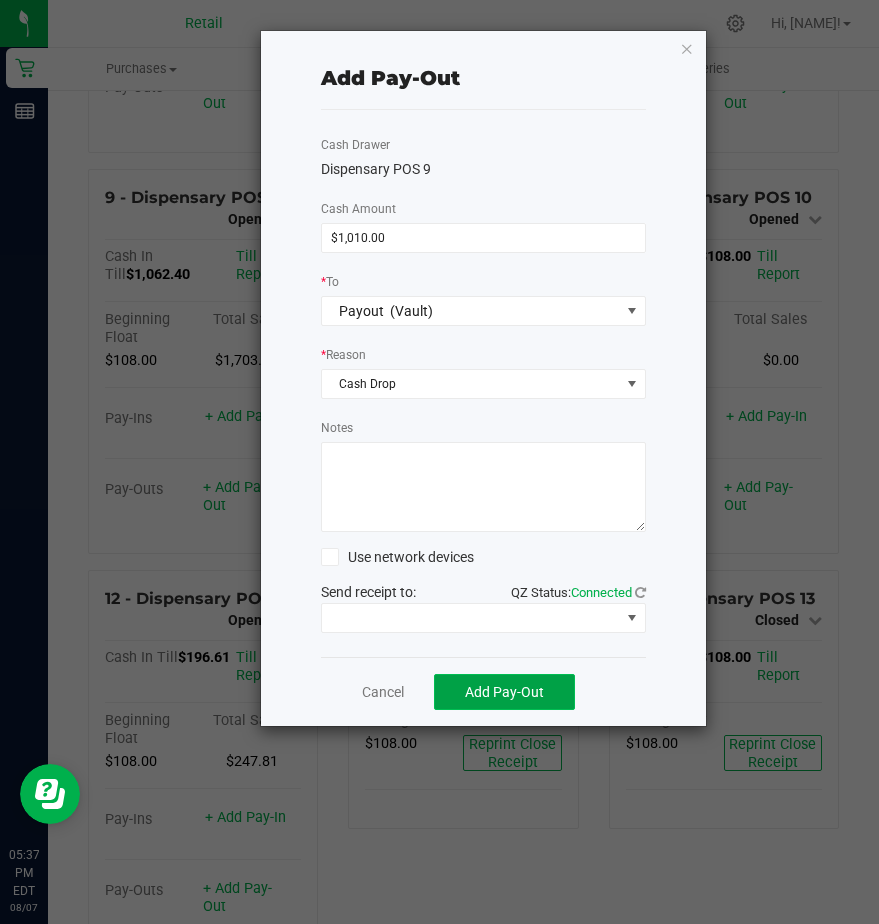 click on "Add Pay-Out" 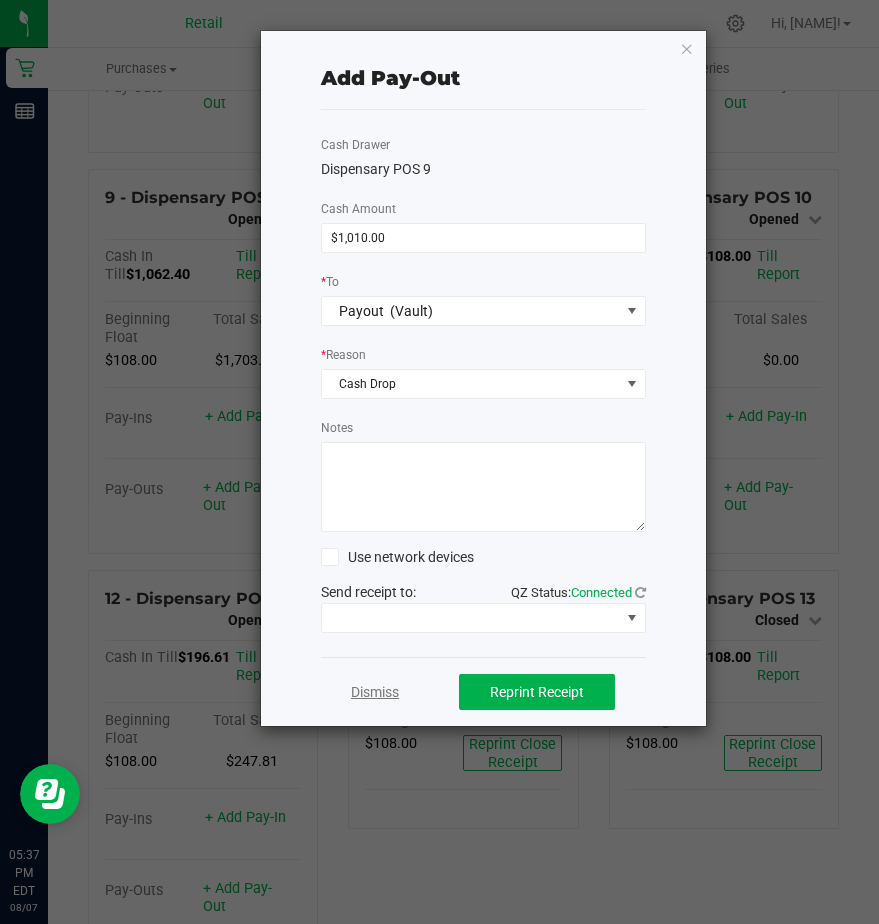 click on "Dismiss" 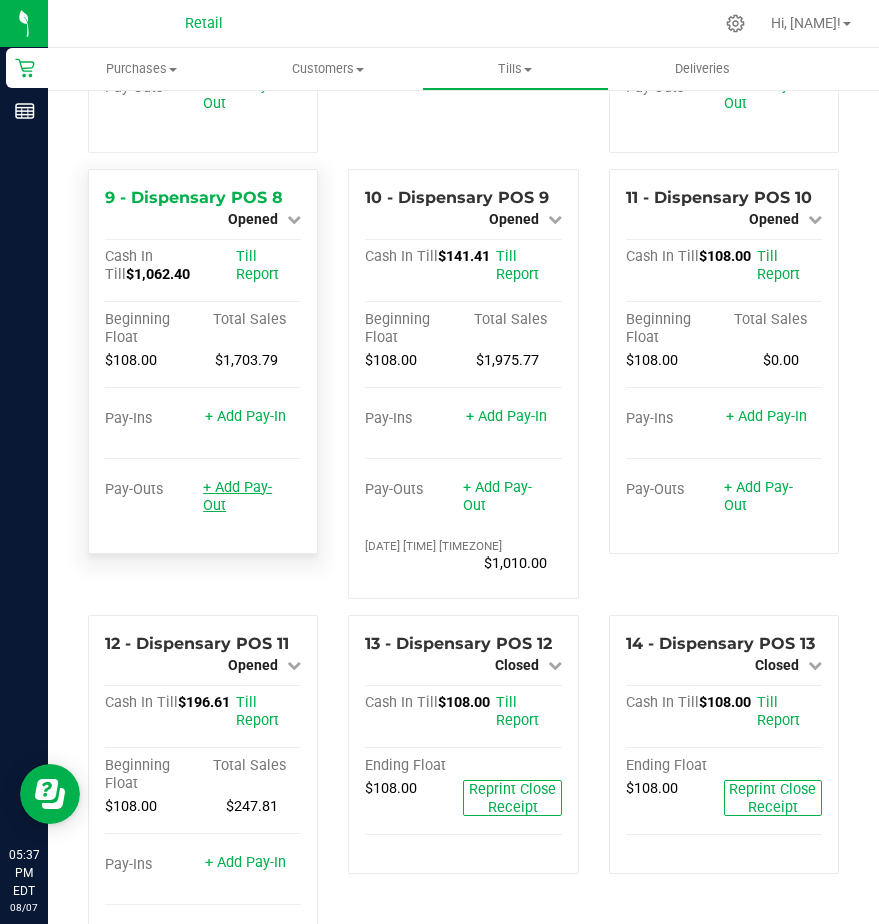 click on "+ Add Pay-Out" at bounding box center (237, 496) 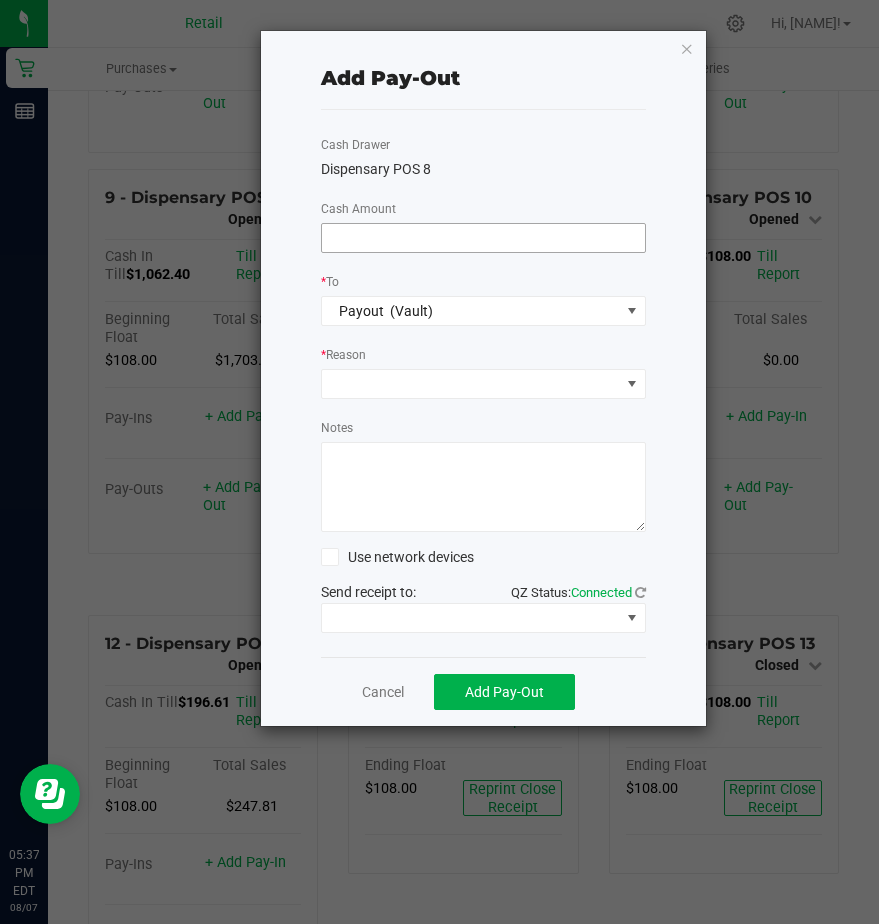 click at bounding box center [483, 238] 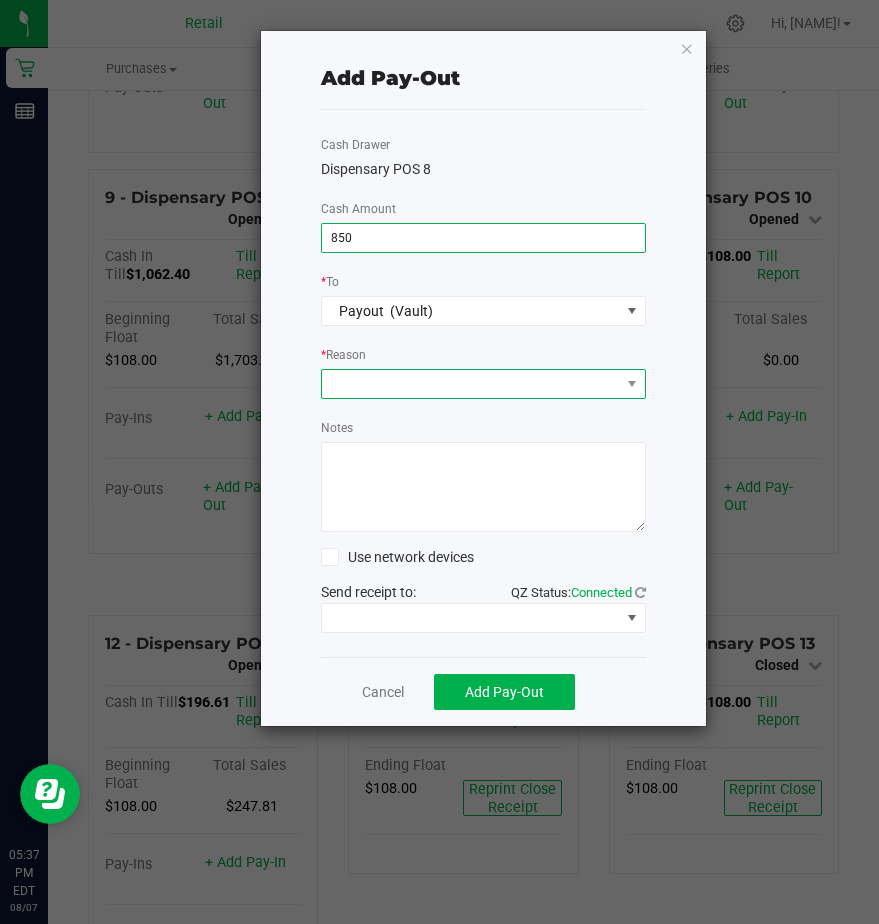 type on "$850.00" 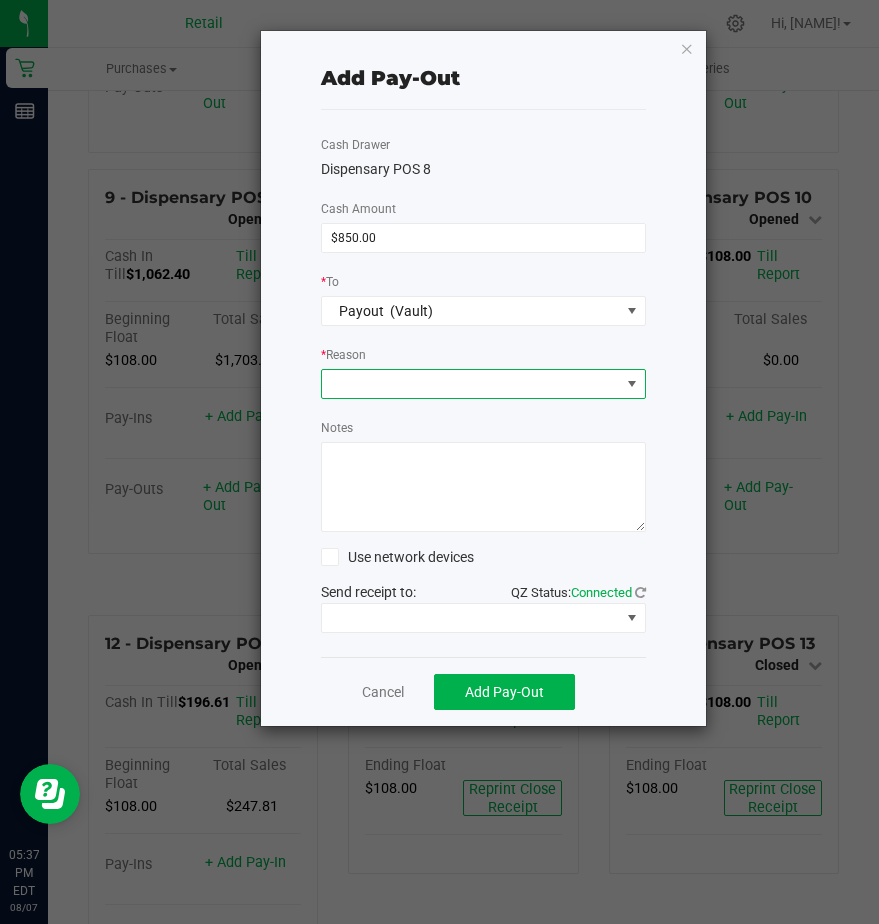 click at bounding box center (471, 384) 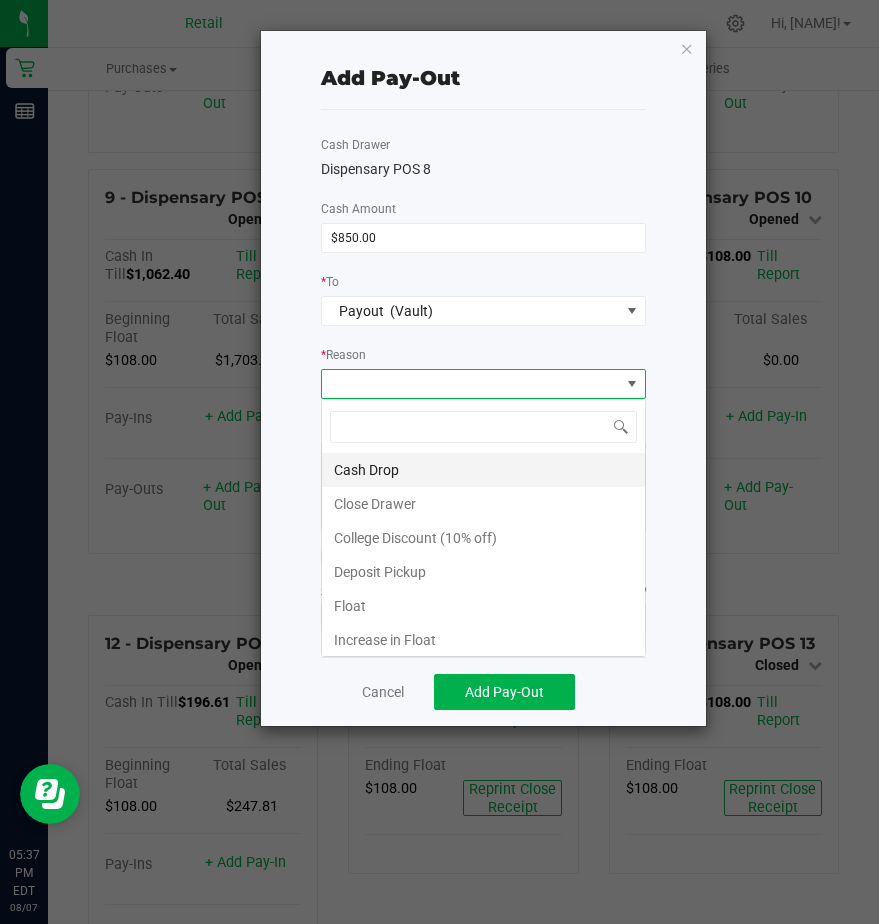 scroll, scrollTop: 99970, scrollLeft: 99675, axis: both 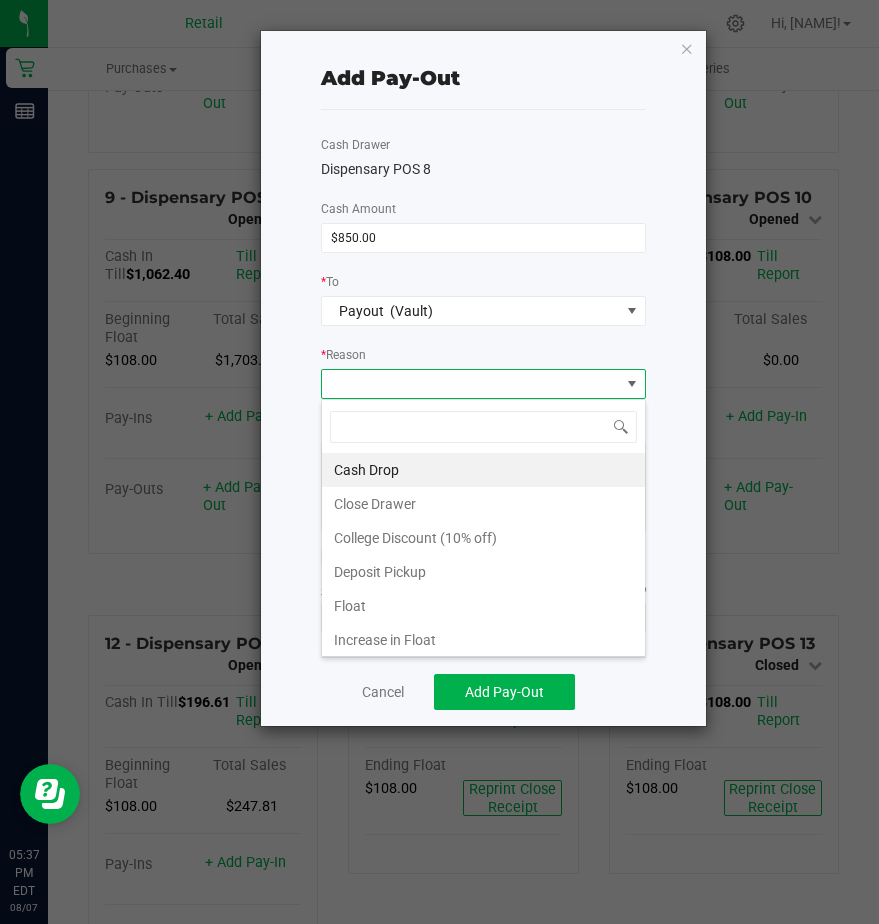 click on "Cash Drop" at bounding box center [483, 470] 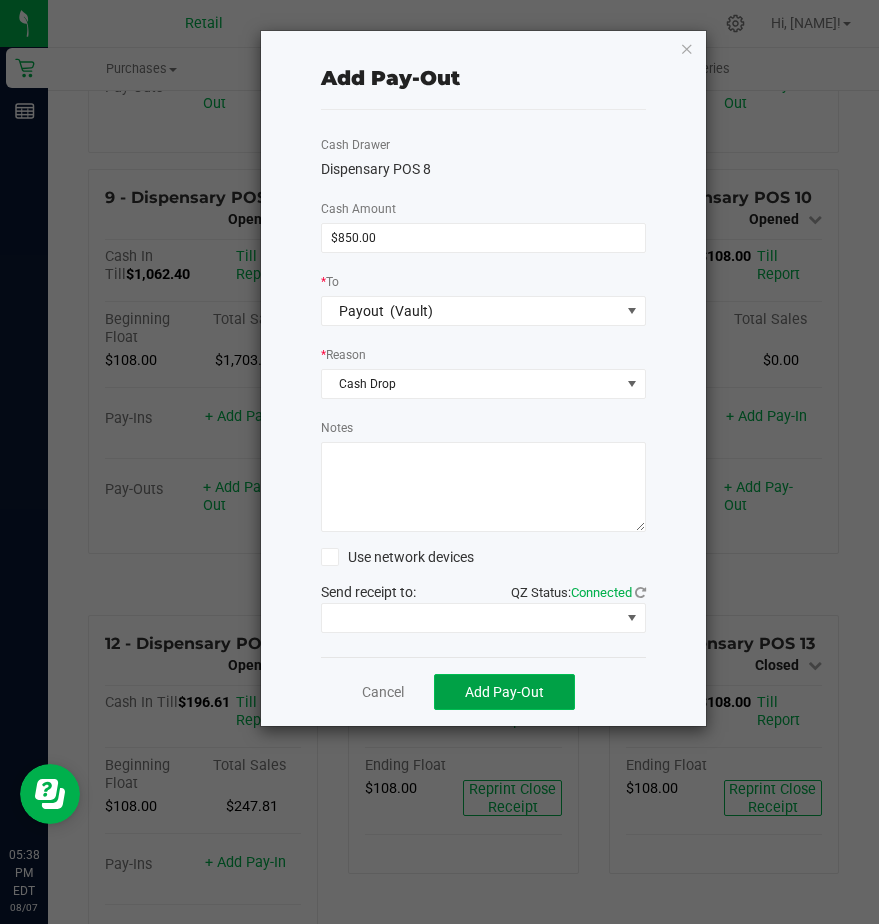 drag, startPoint x: 502, startPoint y: 706, endPoint x: 496, endPoint y: 690, distance: 17.088007 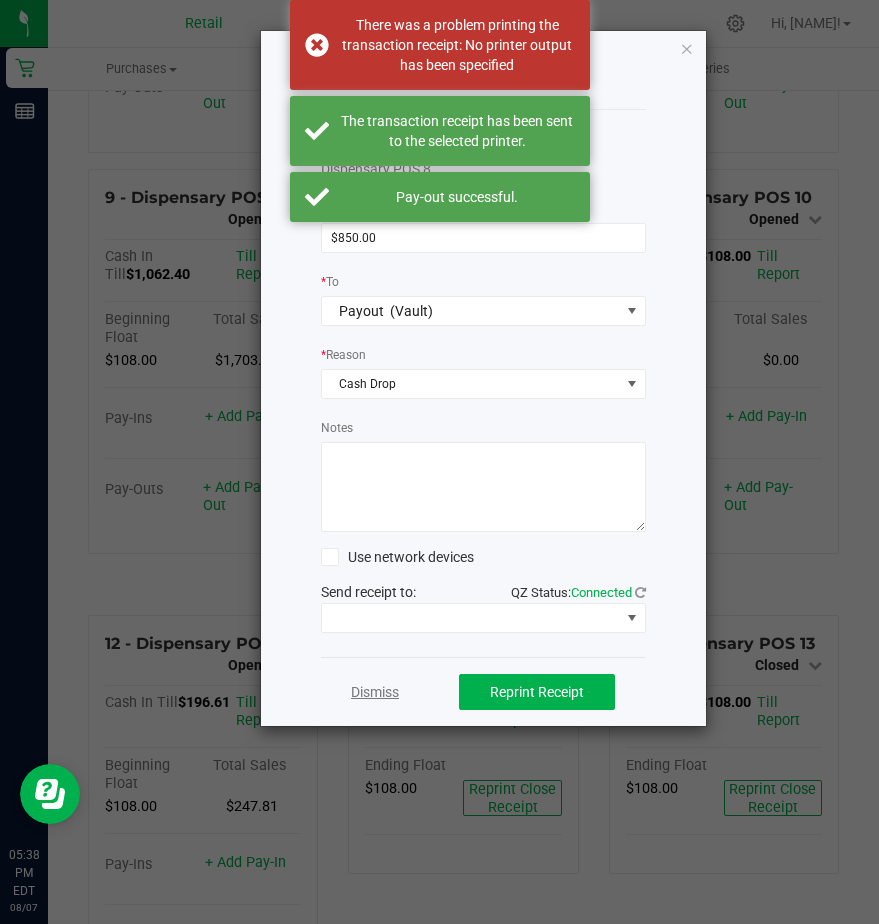 click on "Dismiss" 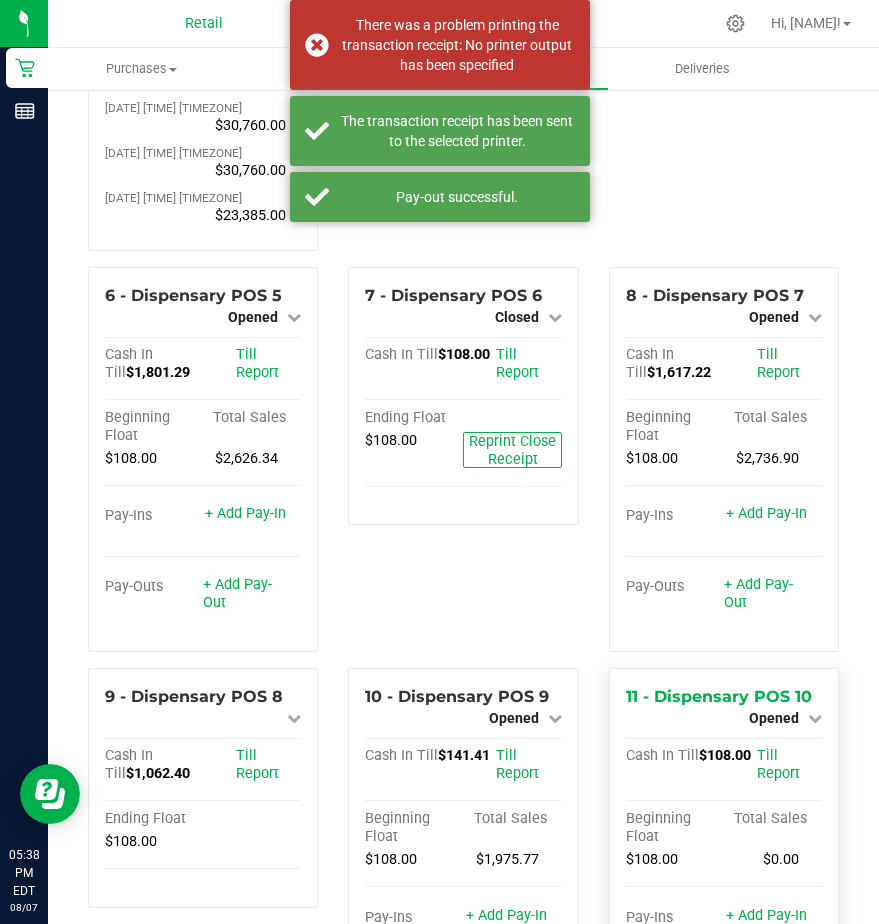 scroll, scrollTop: 500, scrollLeft: 0, axis: vertical 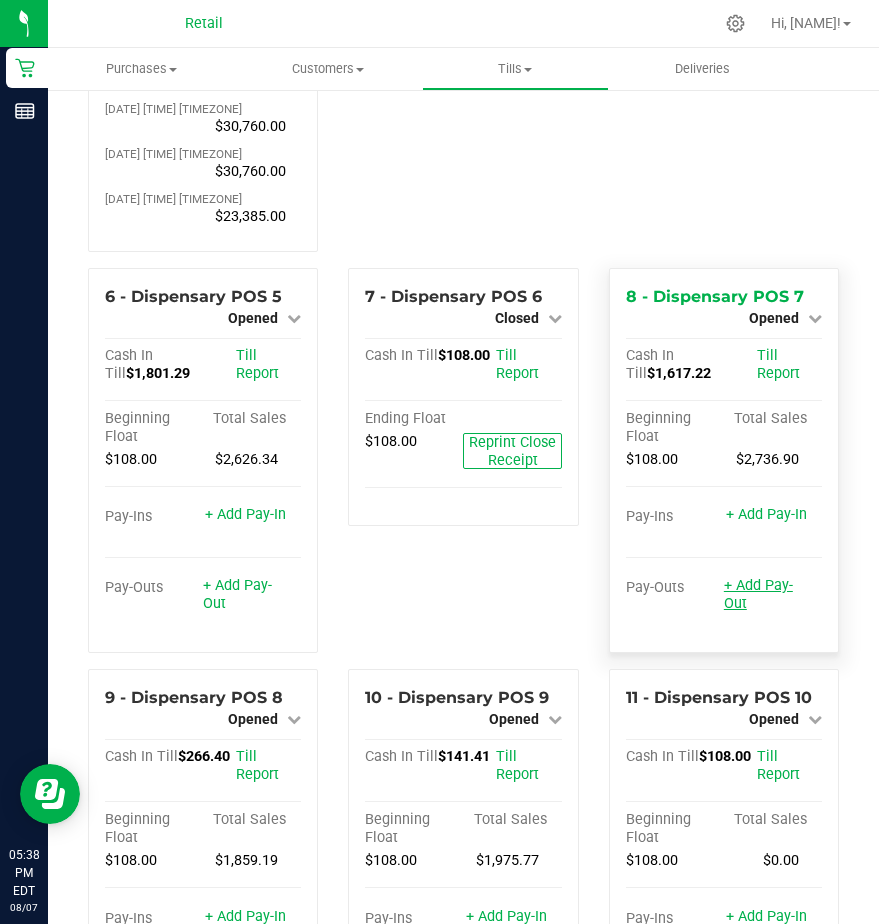 click on "+ Add Pay-Out" at bounding box center [758, 594] 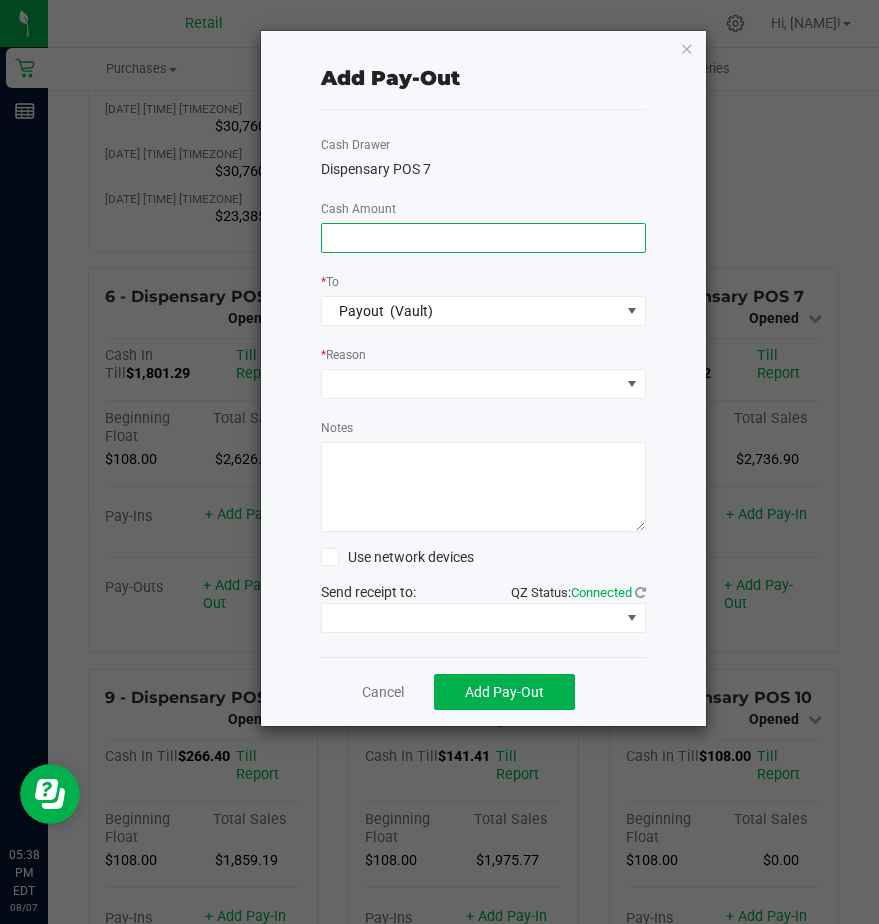 click at bounding box center (483, 238) 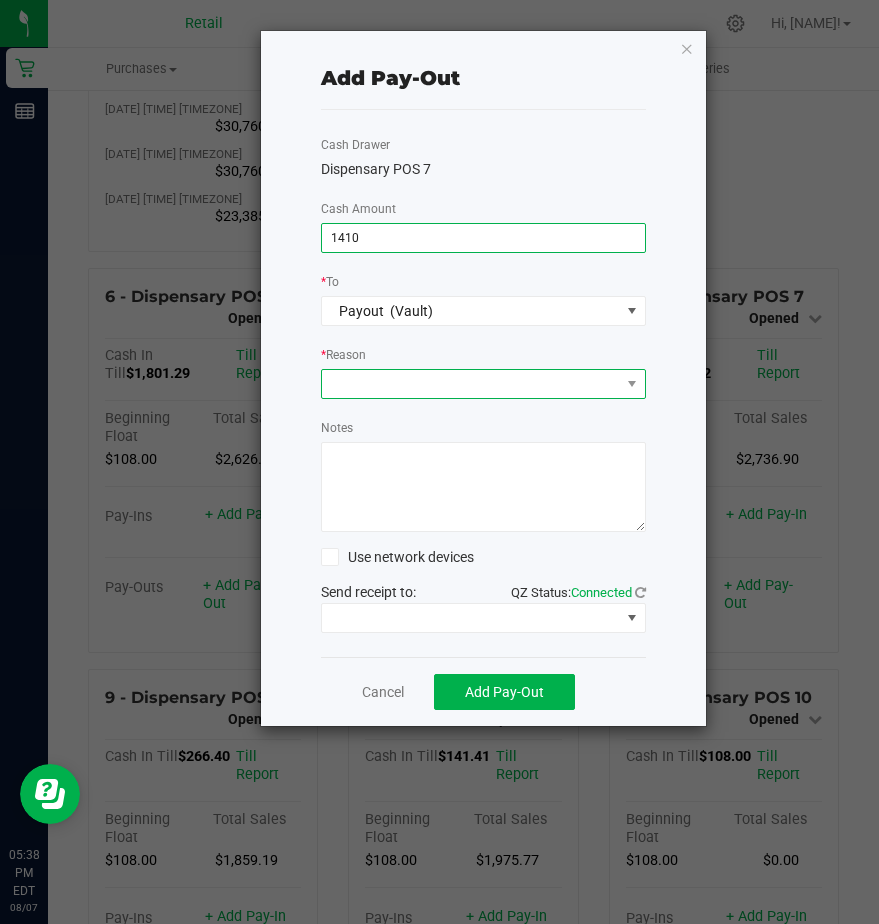 type on "$1,410.00" 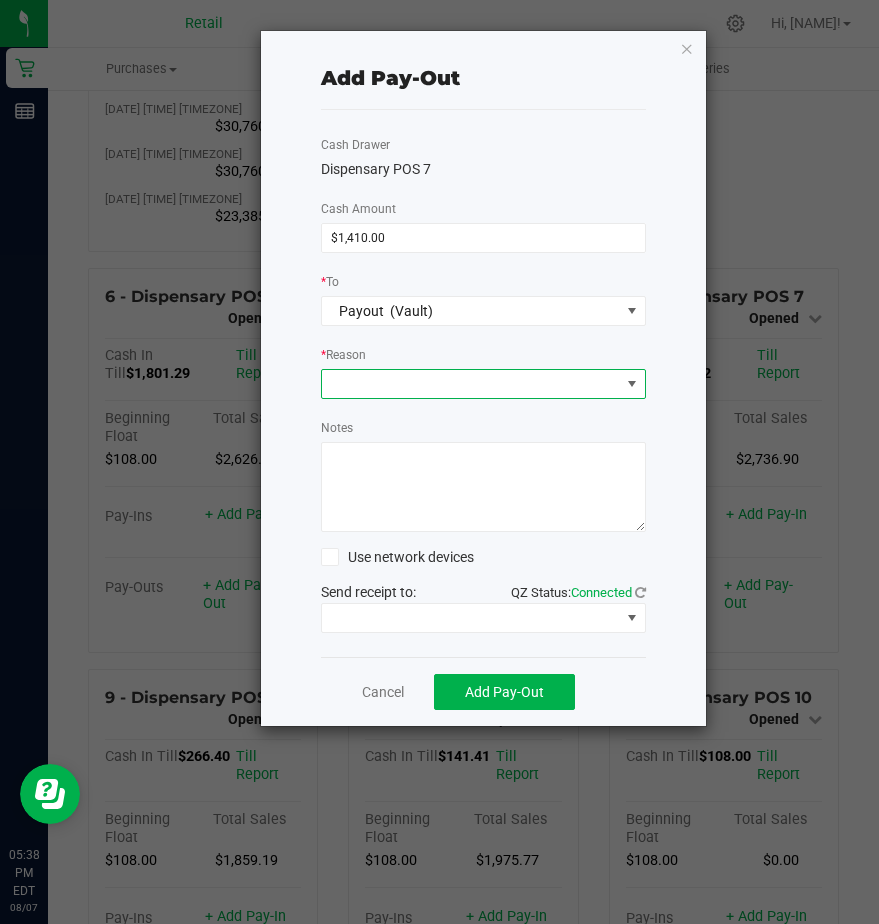 click at bounding box center [471, 384] 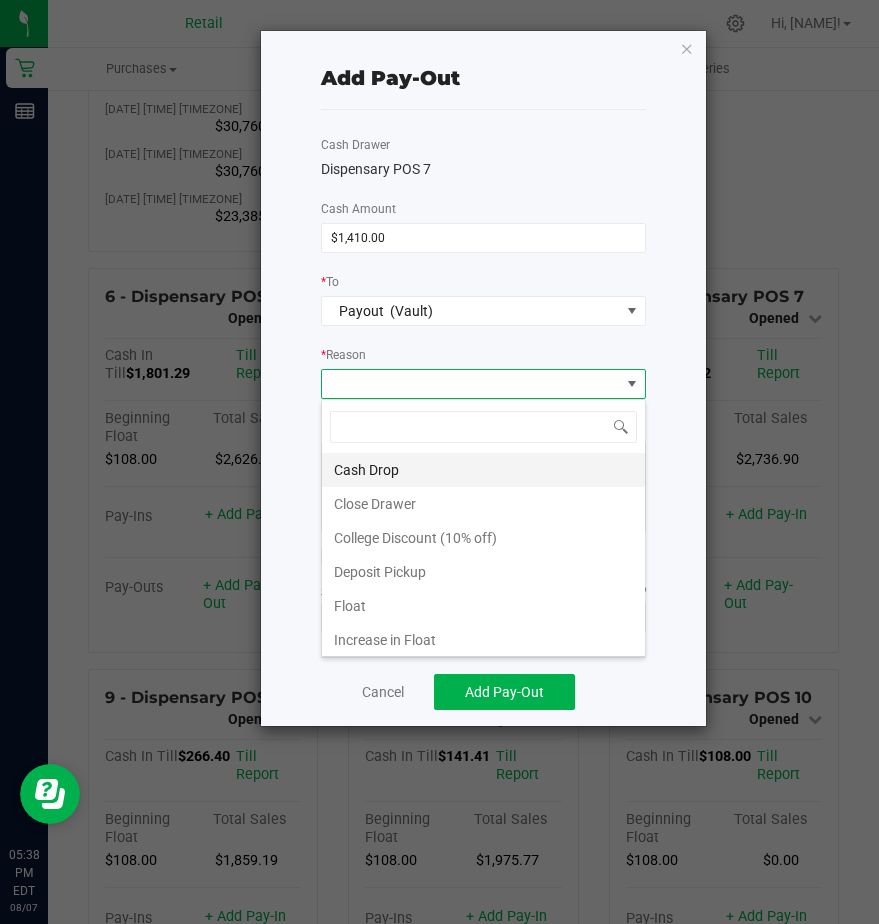 scroll, scrollTop: 99970, scrollLeft: 99675, axis: both 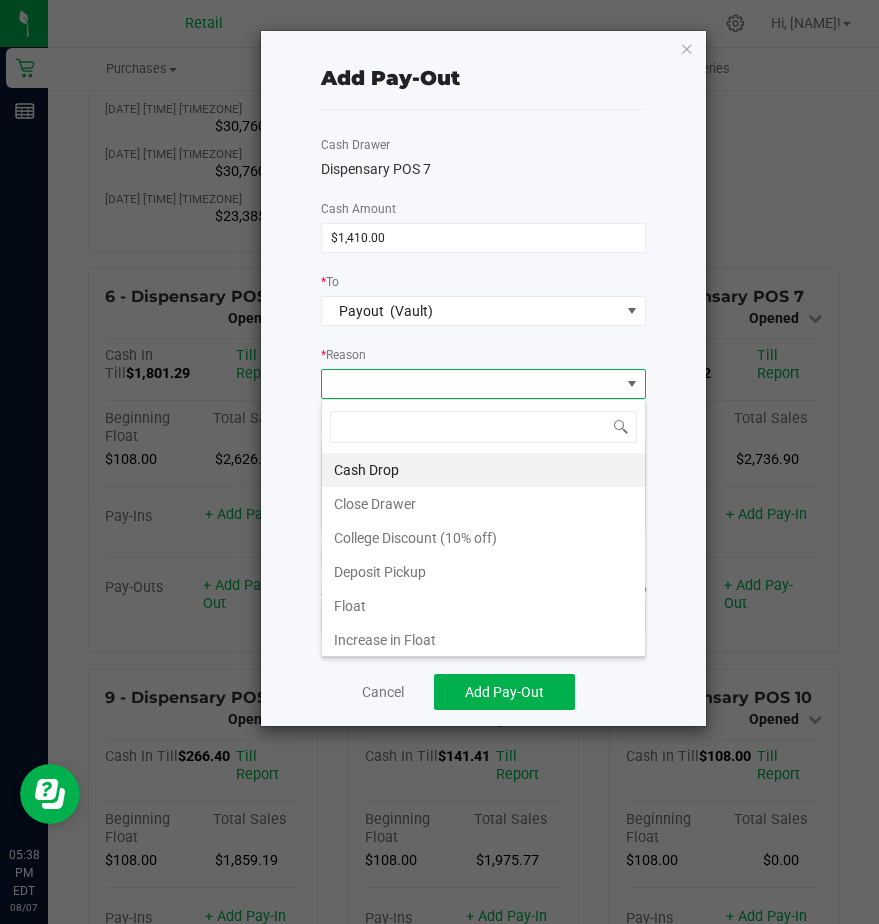click on "Cash Drop" at bounding box center (483, 470) 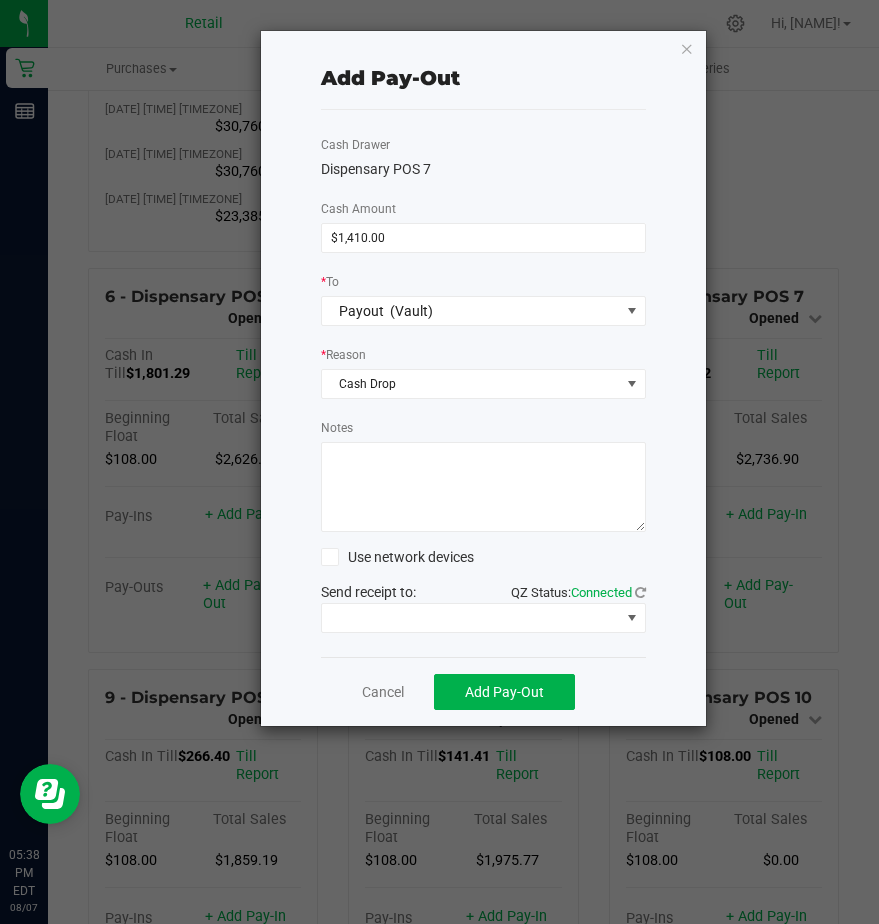 click on "Cancel   Add Pay-Out" 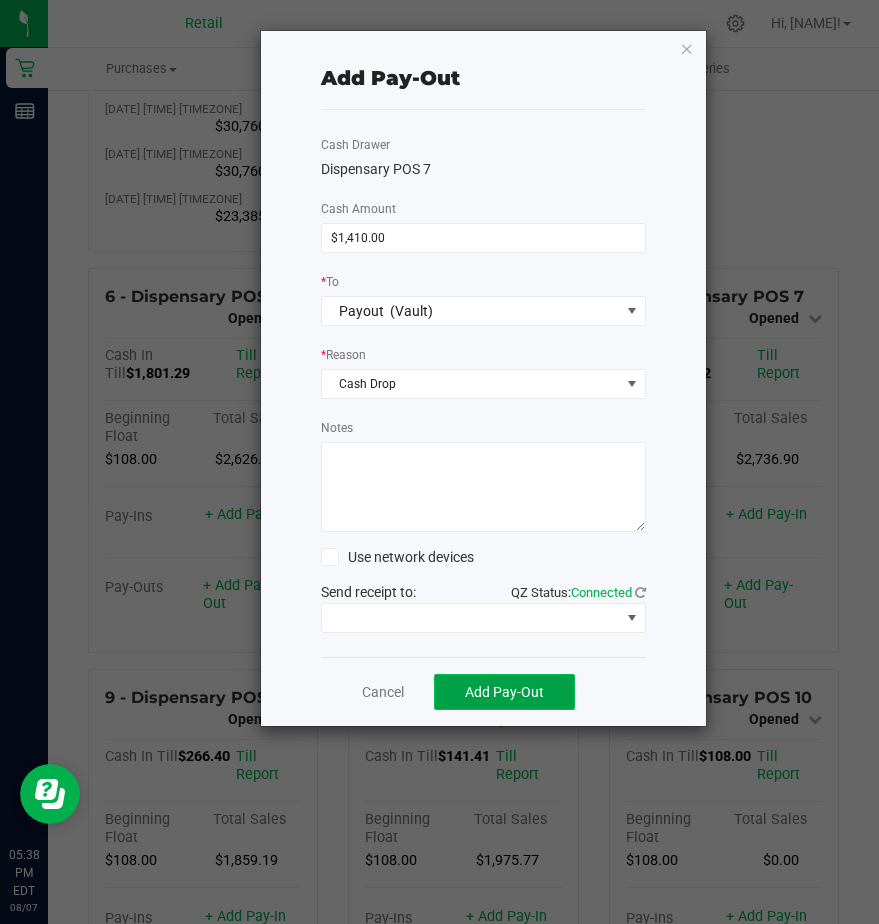 click on "Add Pay-Out" 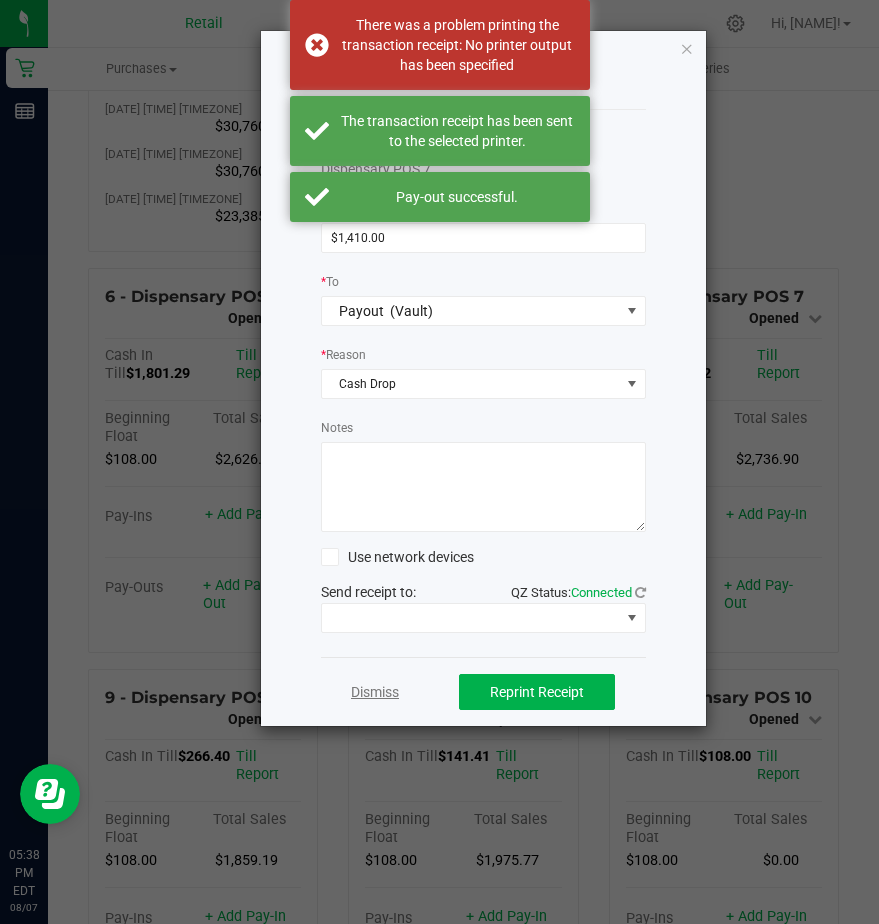click on "Dismiss" 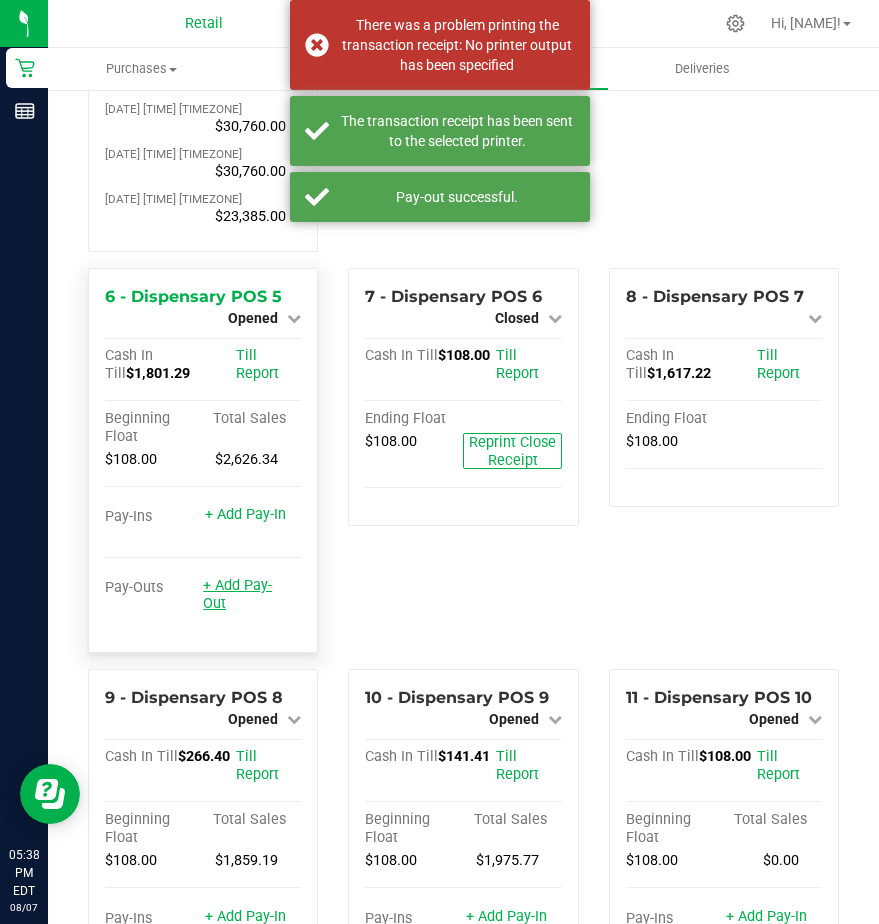 click on "+ Add Pay-Out" at bounding box center (237, 594) 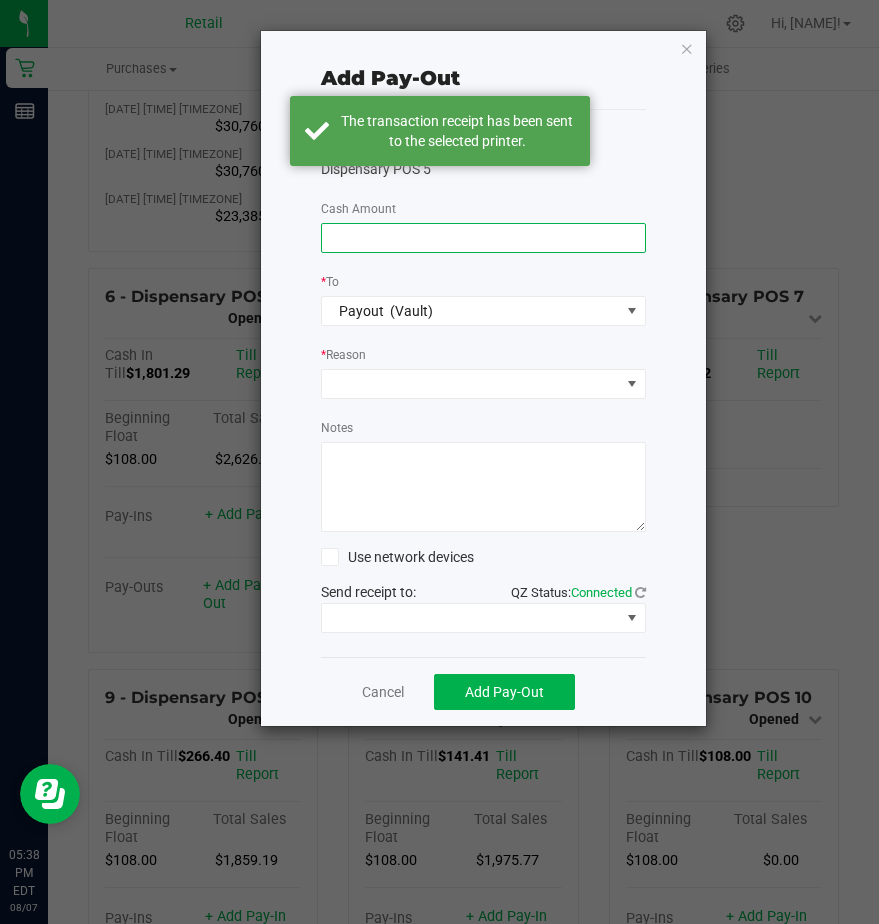 click at bounding box center [483, 238] 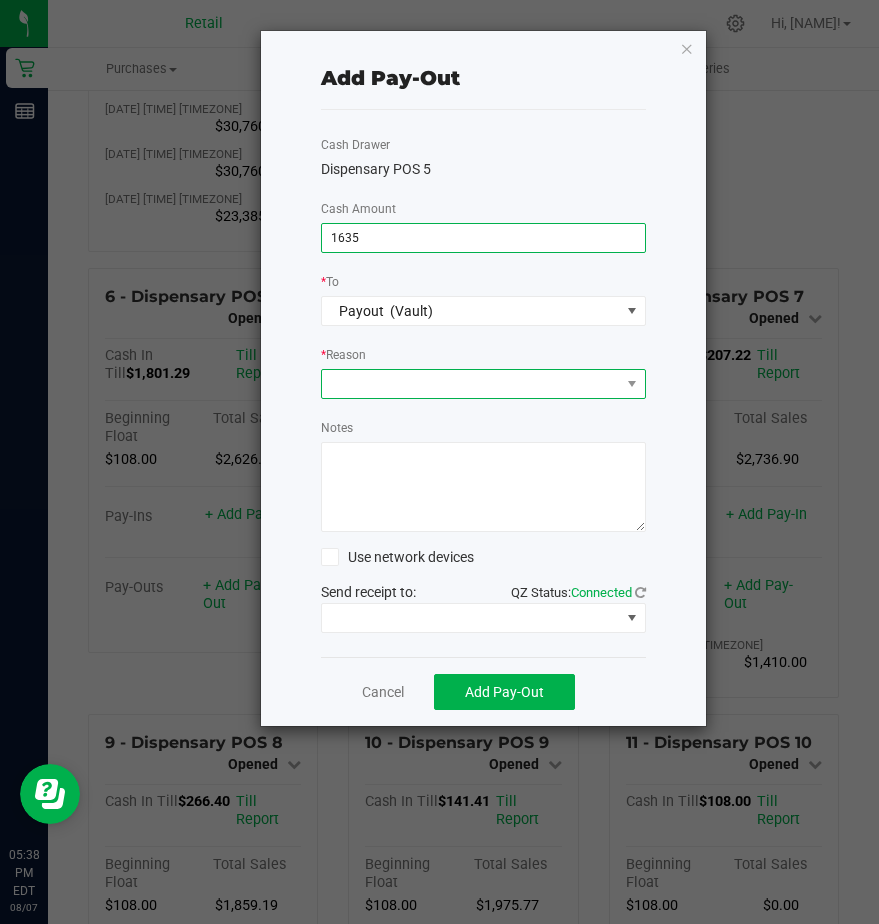 type on "$1,635.00" 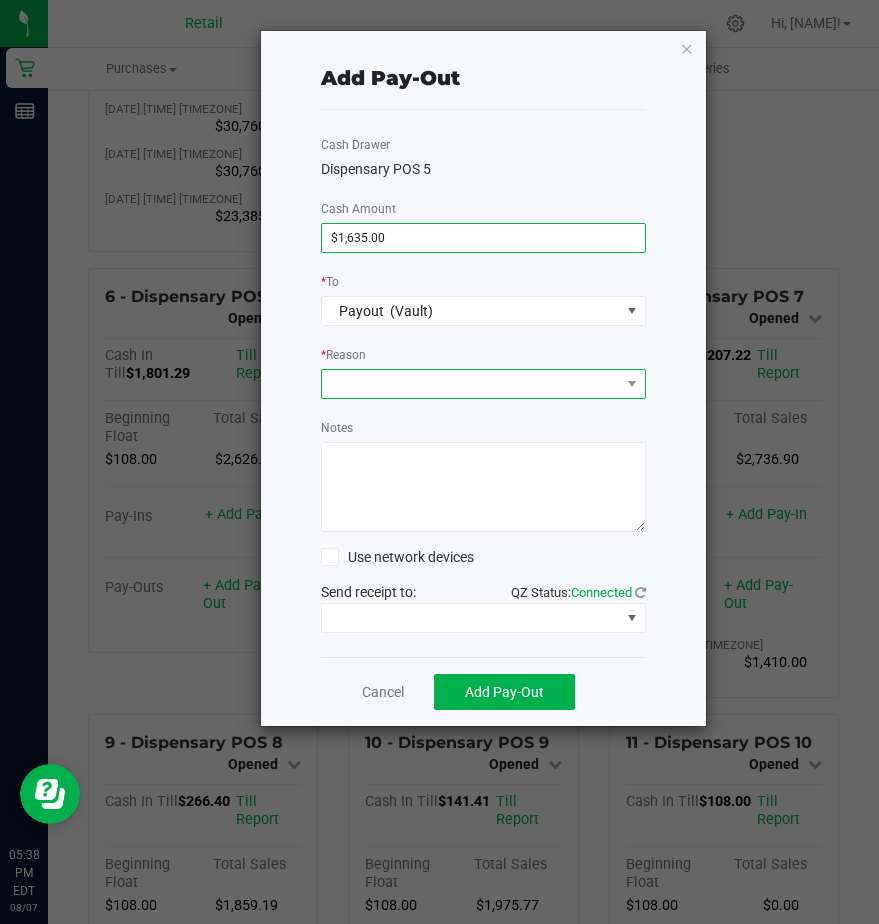 click at bounding box center [471, 384] 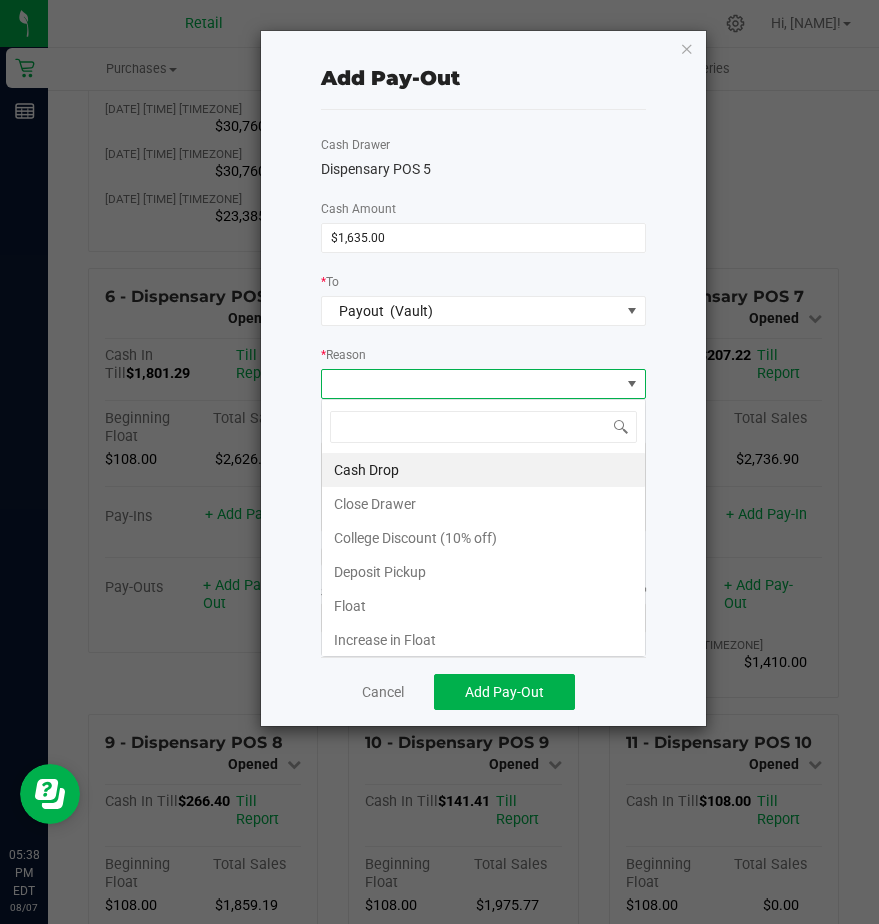 scroll, scrollTop: 99970, scrollLeft: 99675, axis: both 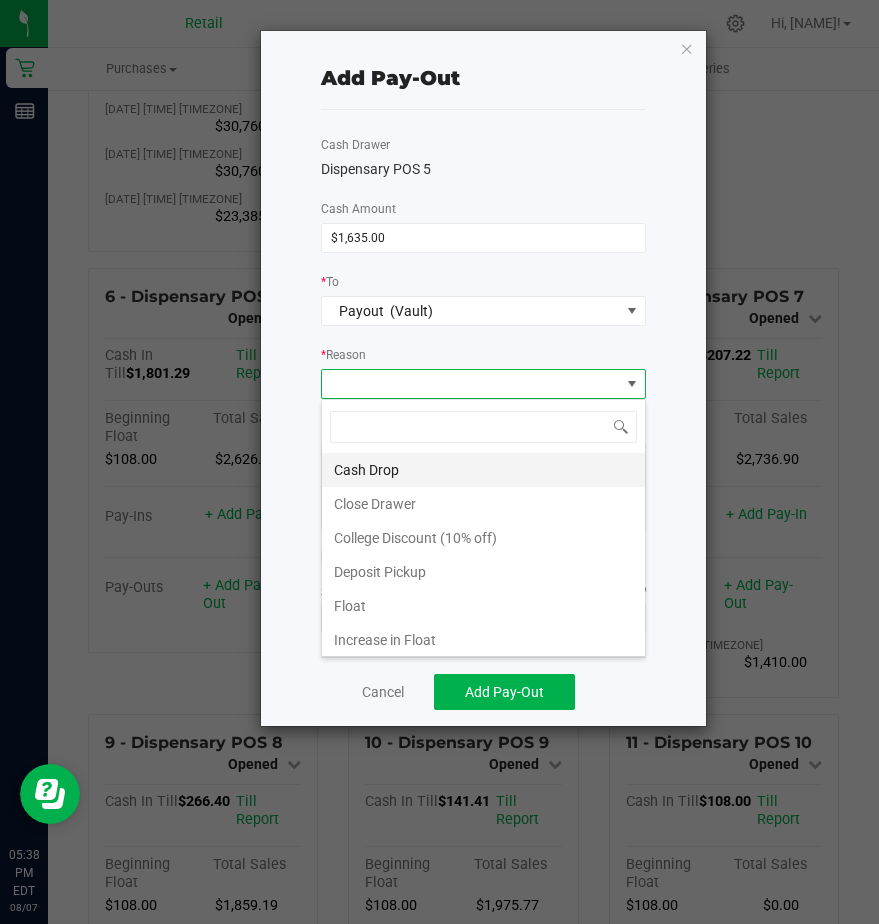 click on "Cash Drop" at bounding box center [483, 470] 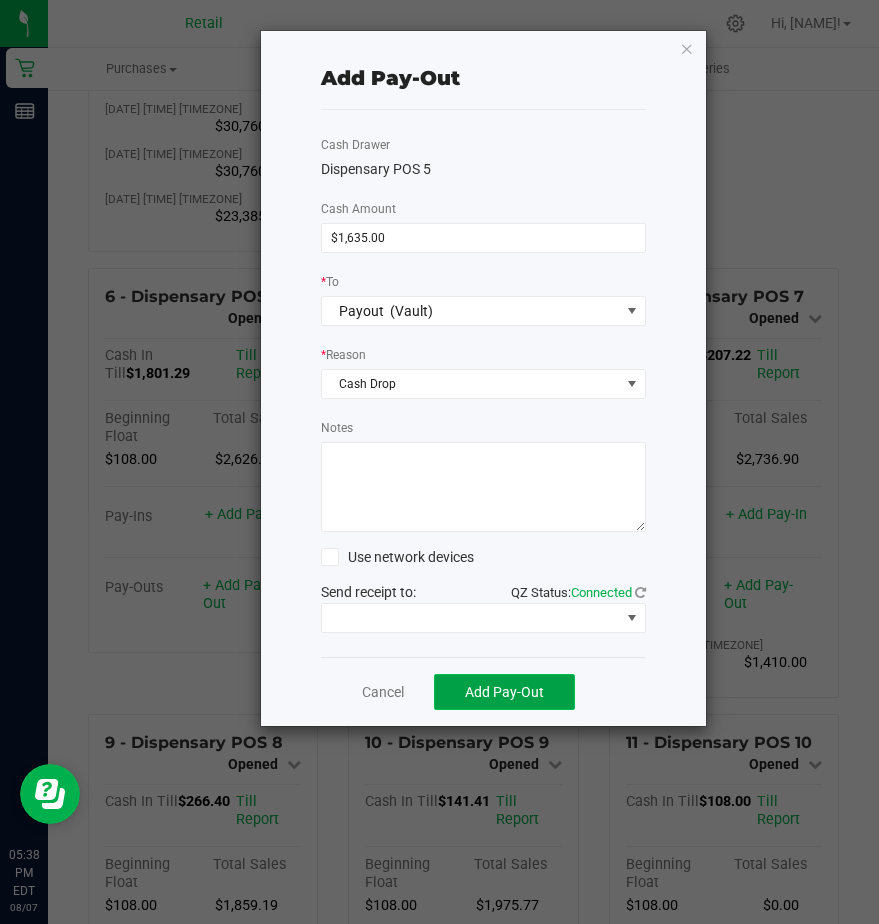 click on "Add Pay-Out" 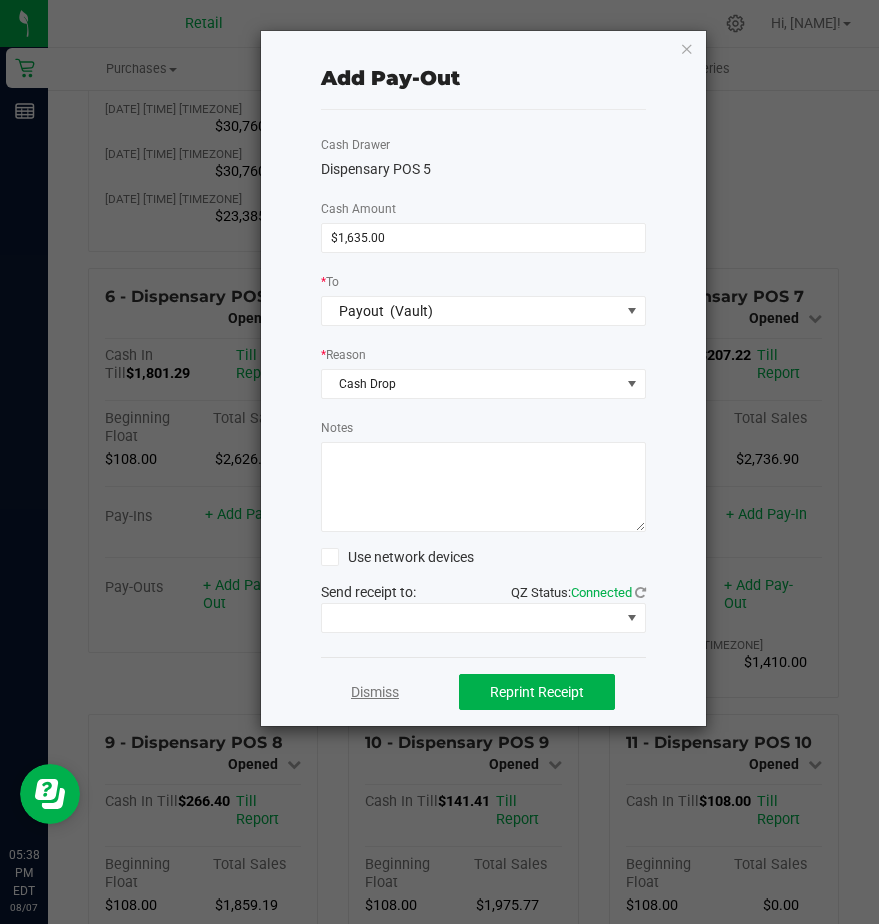 click on "Dismiss" 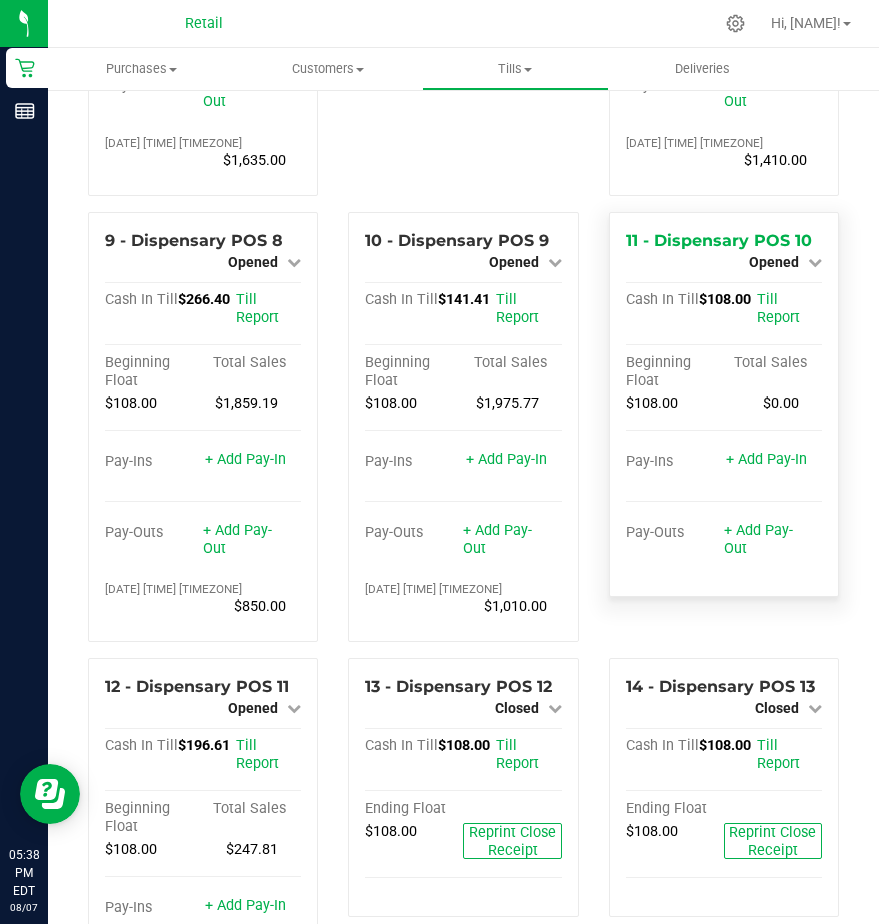 scroll, scrollTop: 1100, scrollLeft: 0, axis: vertical 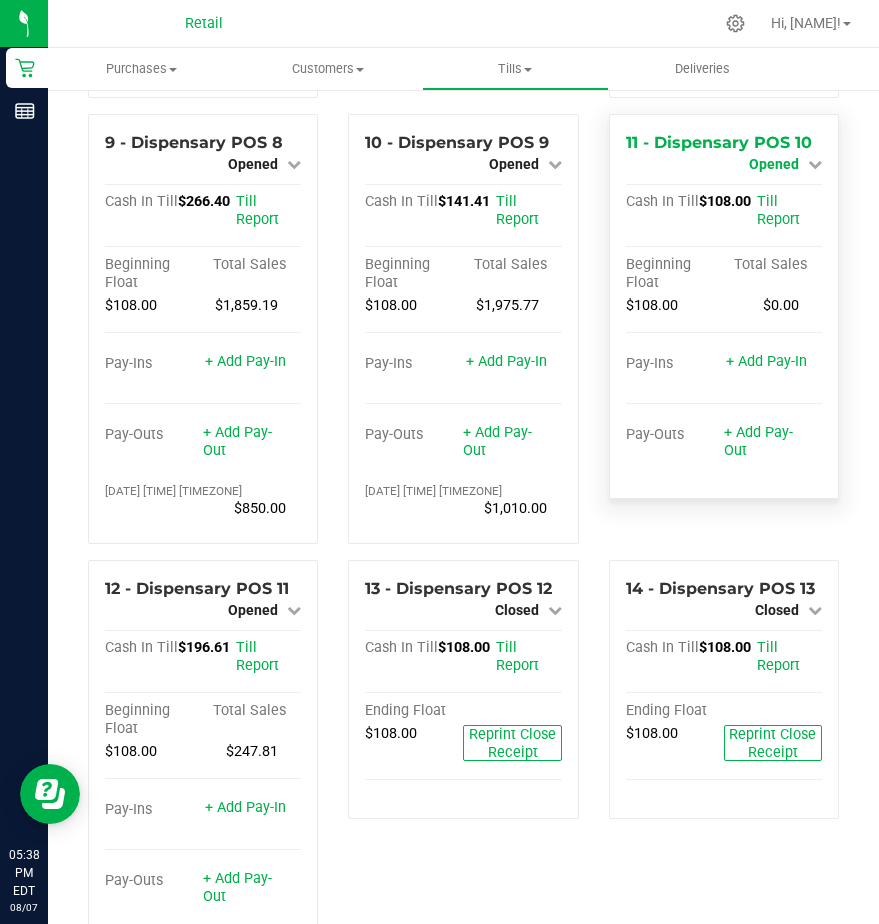 click on "Opened" at bounding box center (774, 164) 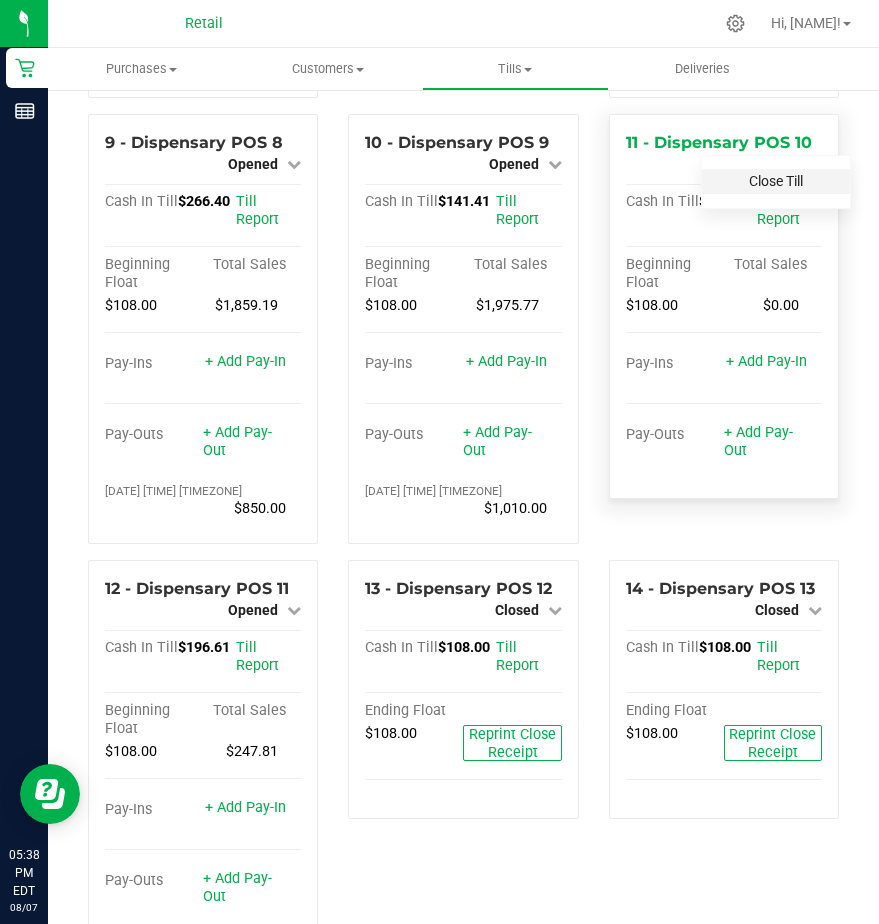 click on "Close Till" at bounding box center (776, 181) 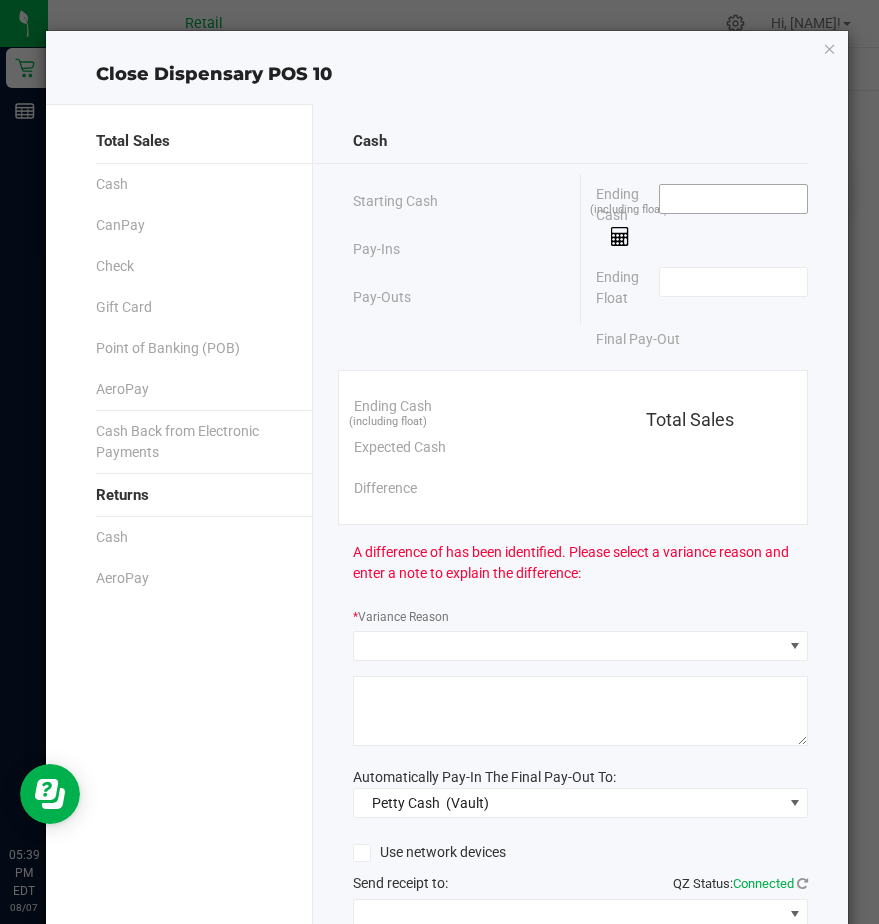 click at bounding box center [733, 199] 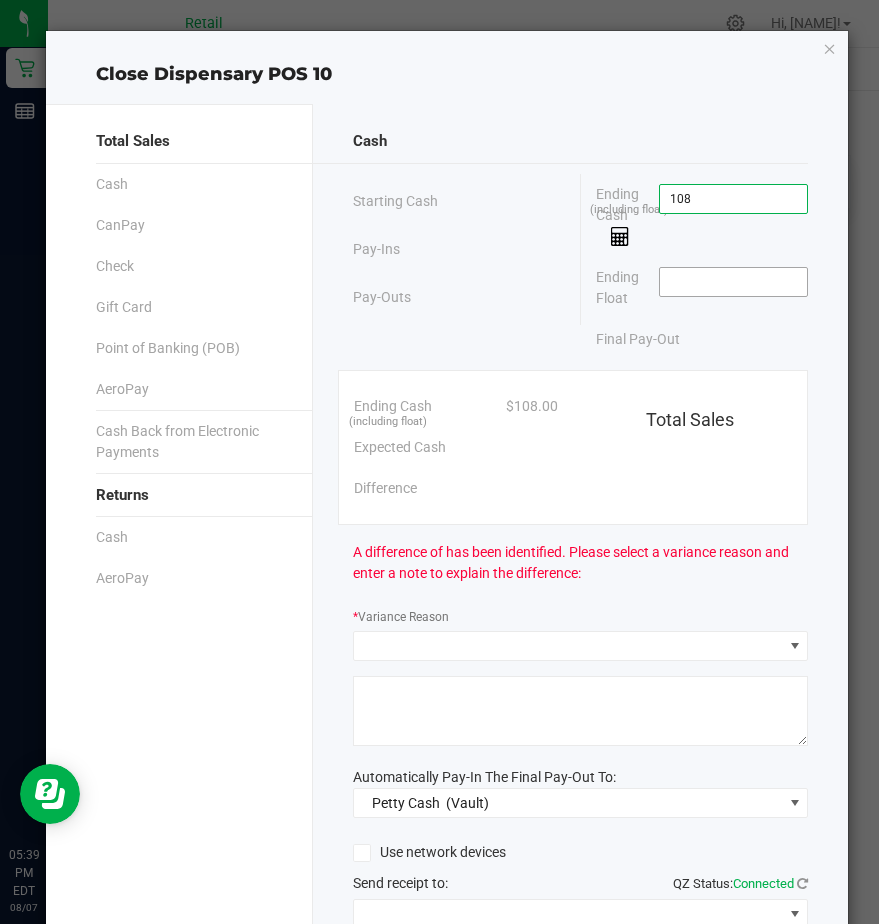 type on "$108.00" 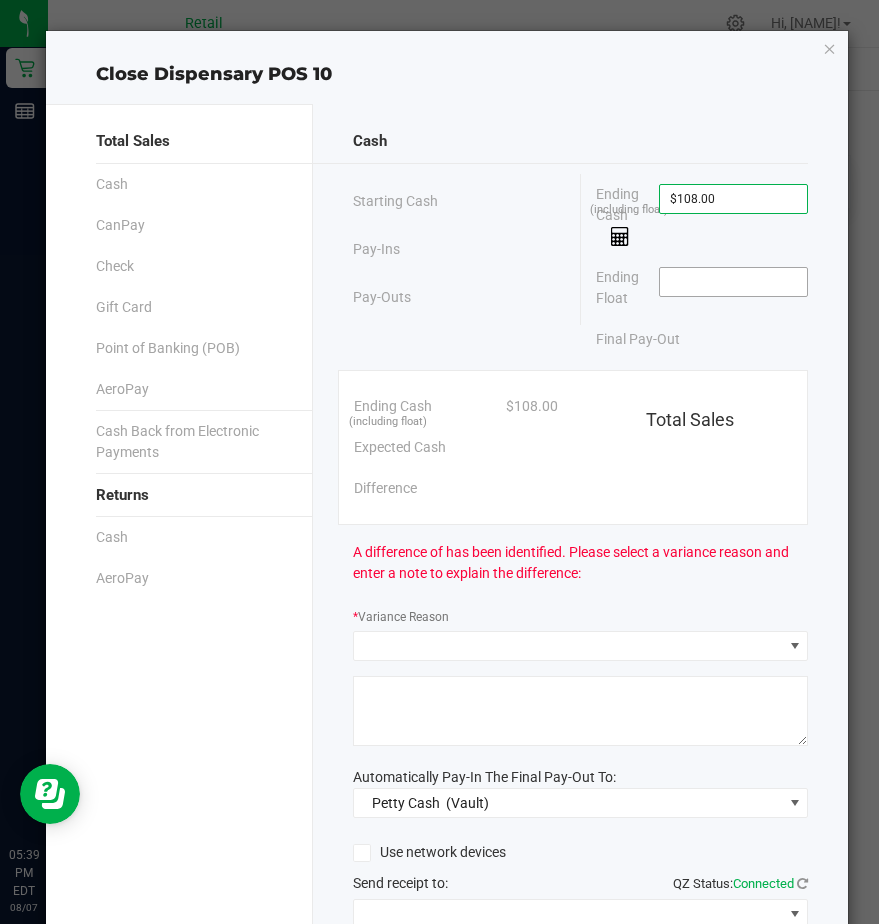 click at bounding box center (733, 282) 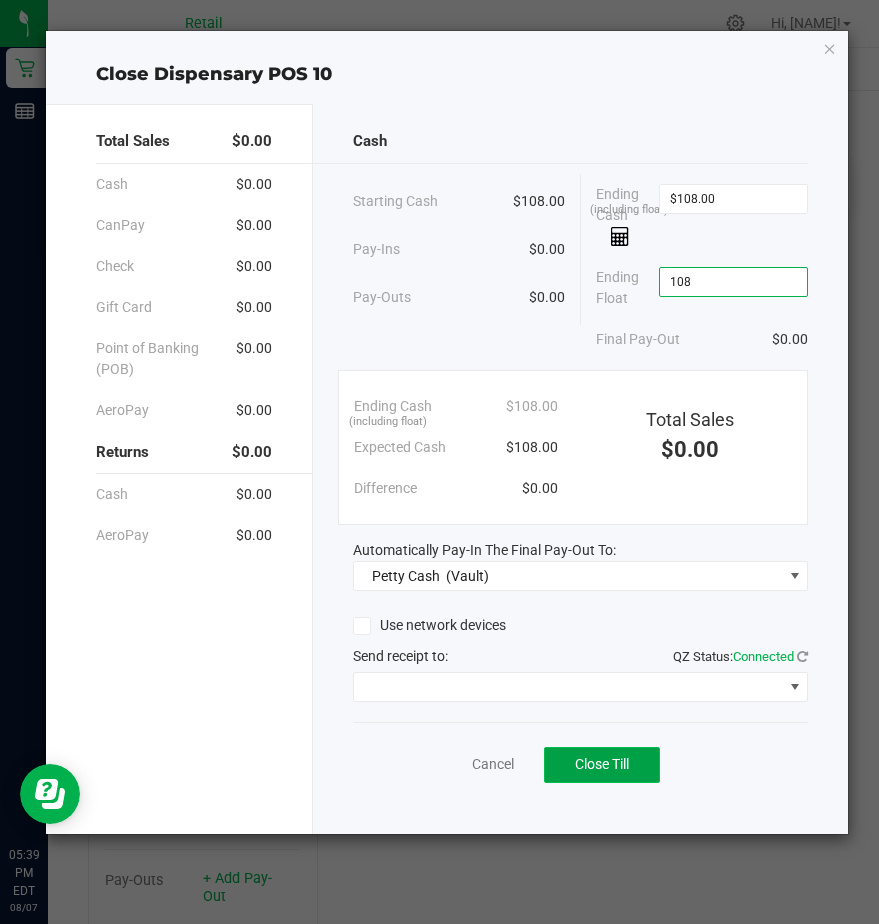 type on "$108.00" 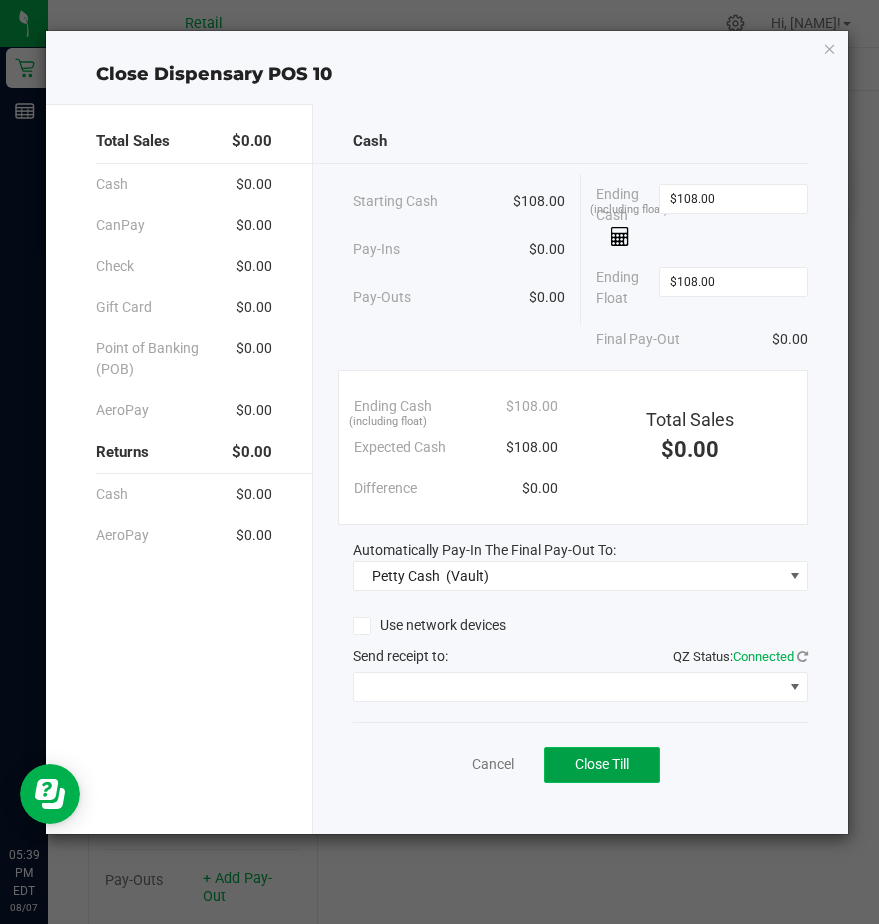 click on "Close Till" 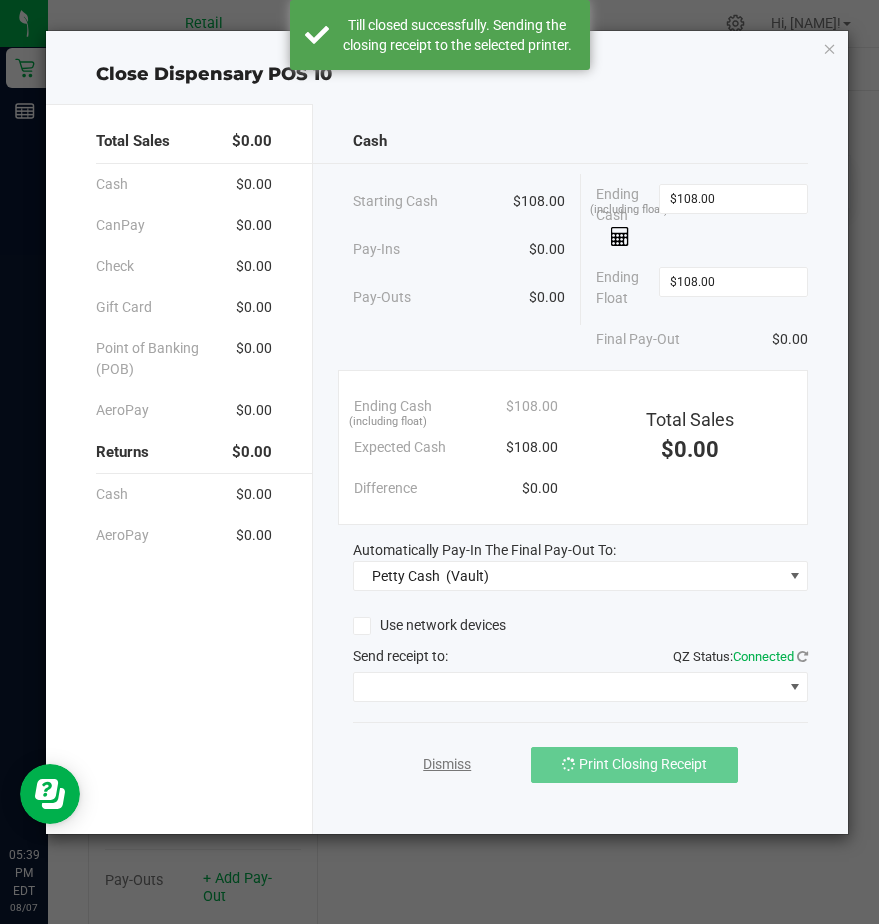 click on "Dismiss" 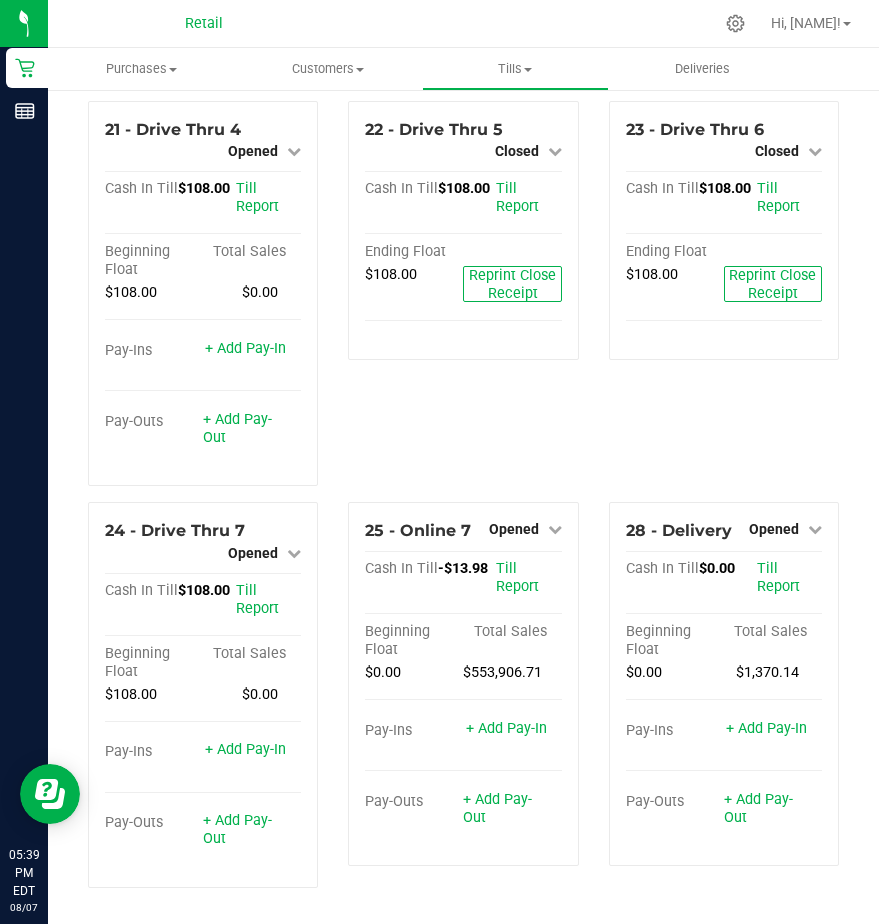 scroll, scrollTop: 2915, scrollLeft: 0, axis: vertical 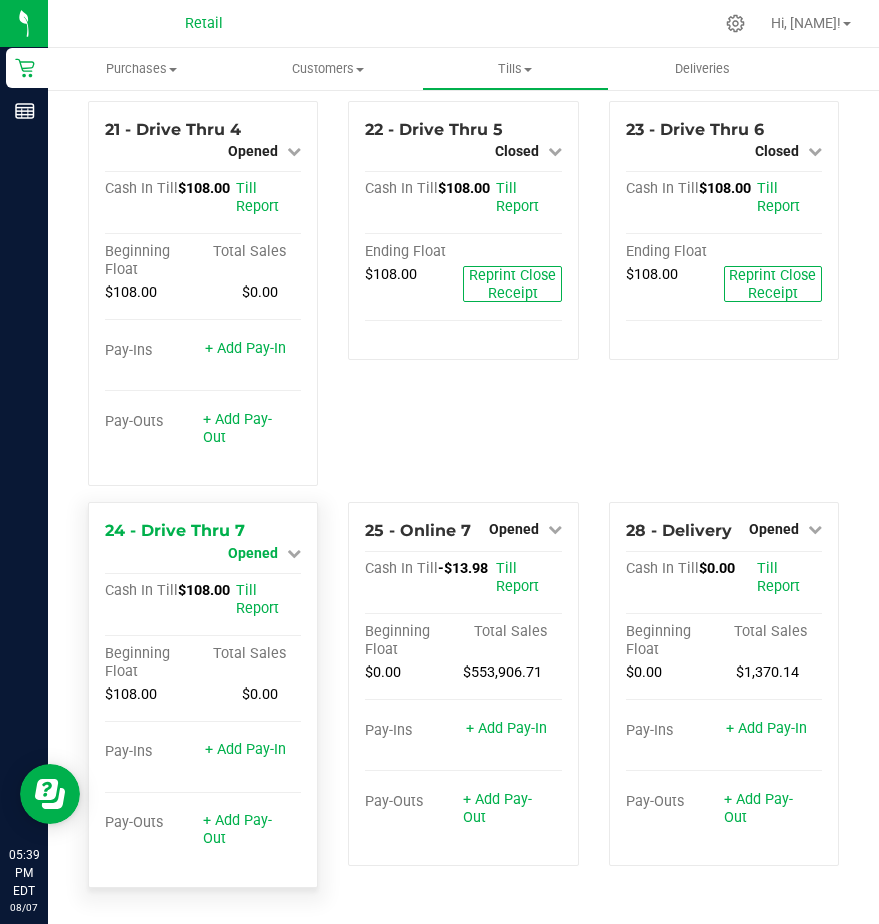 click on "Opened" at bounding box center [253, 553] 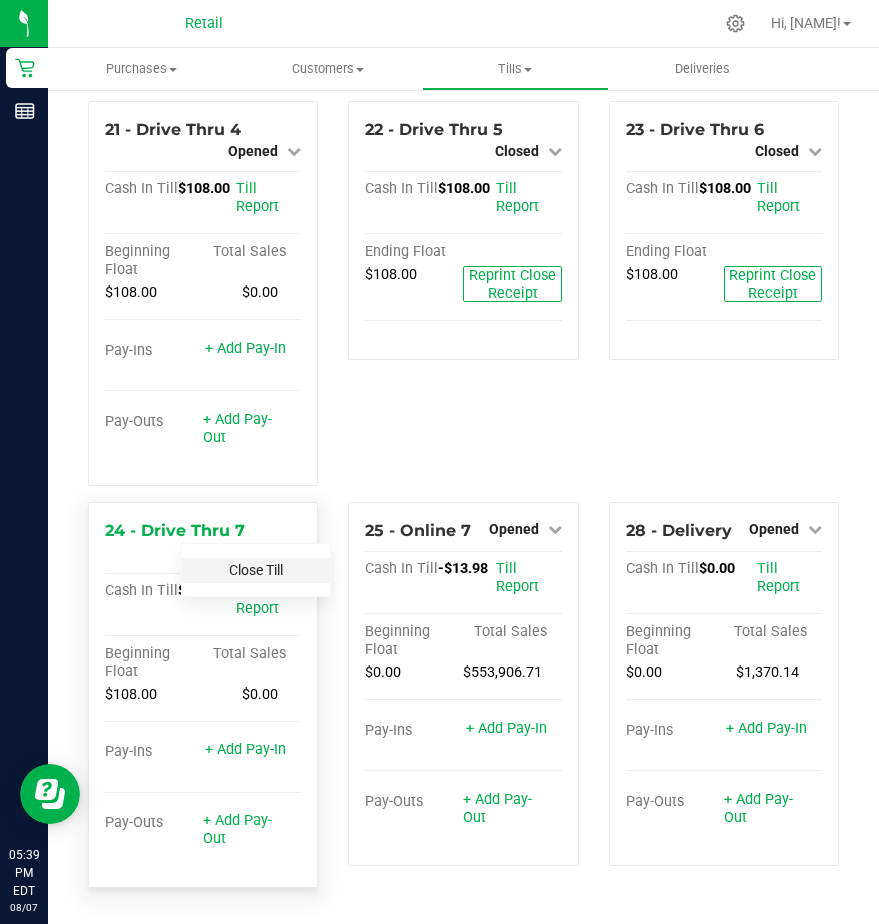 click on "Close Till" at bounding box center [256, 570] 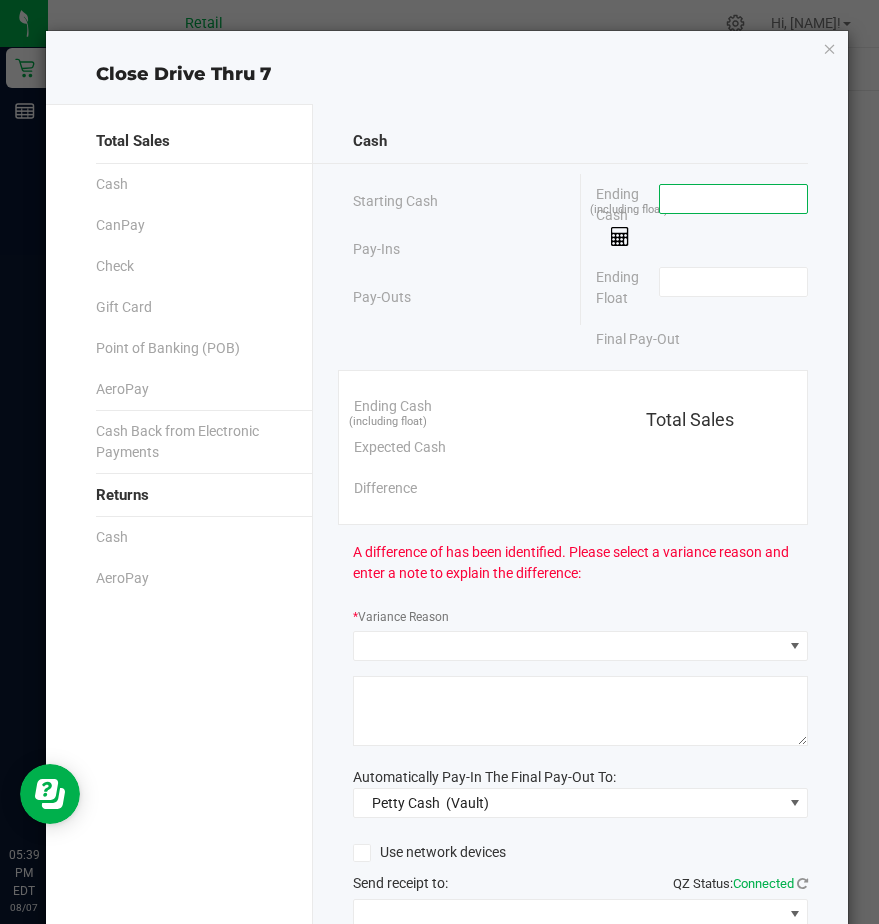click at bounding box center (733, 199) 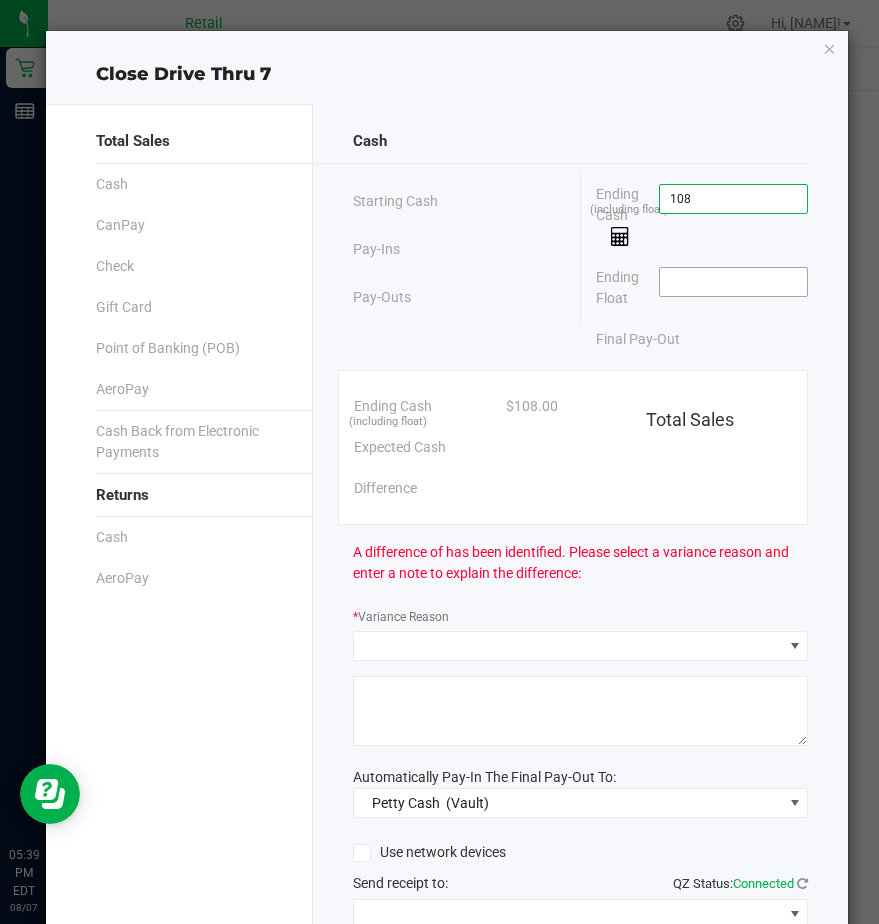 type on "$108.00" 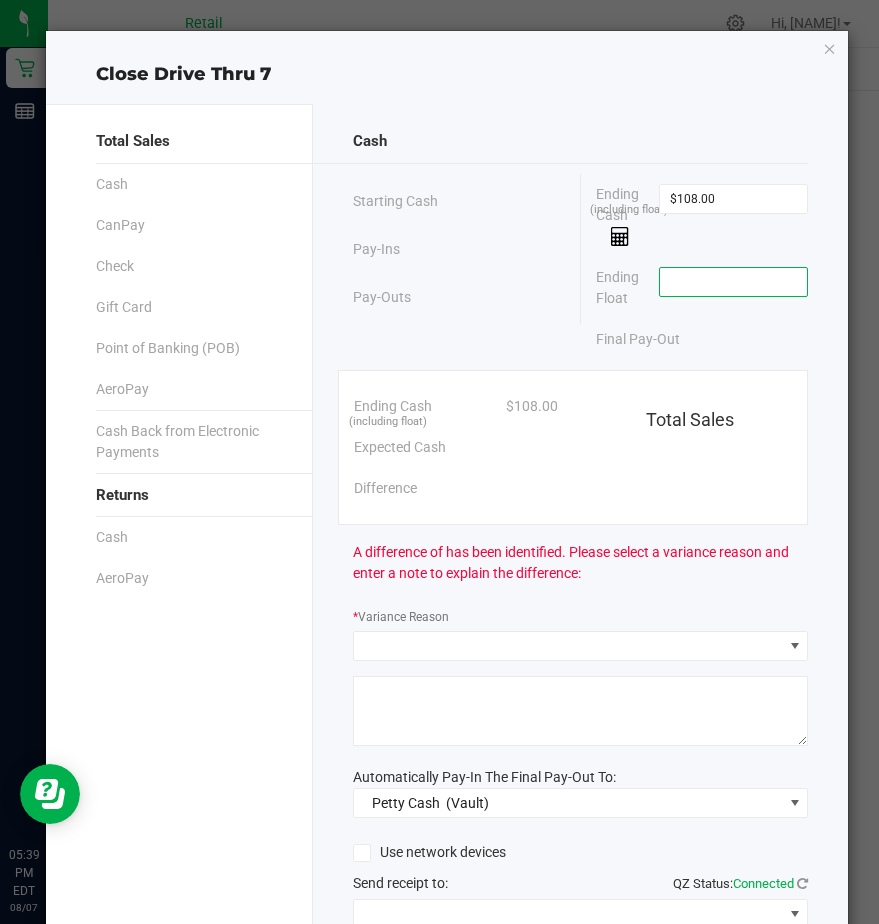 click at bounding box center [733, 282] 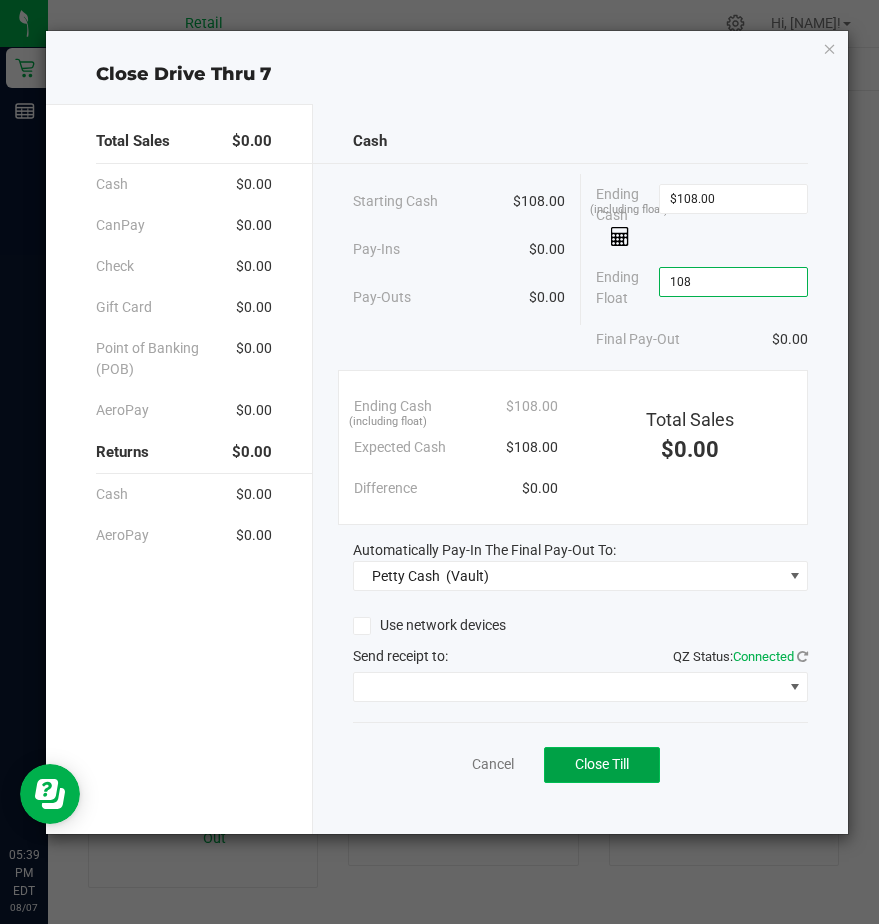 type on "$108.00" 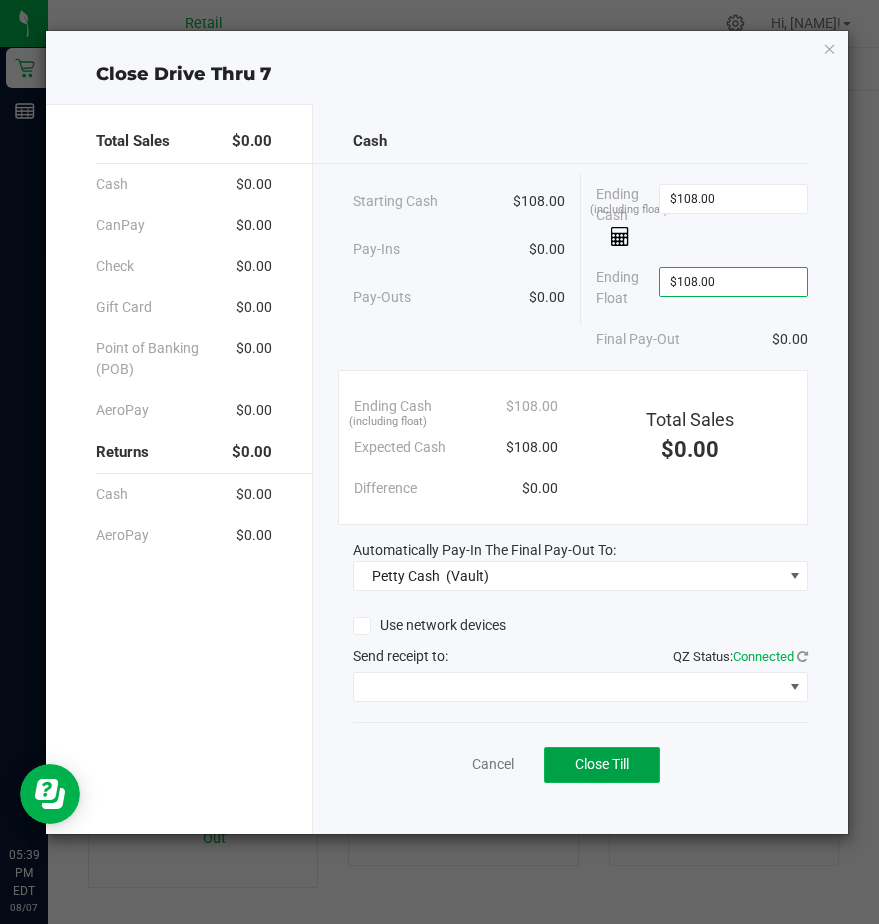 click on "Close Till" 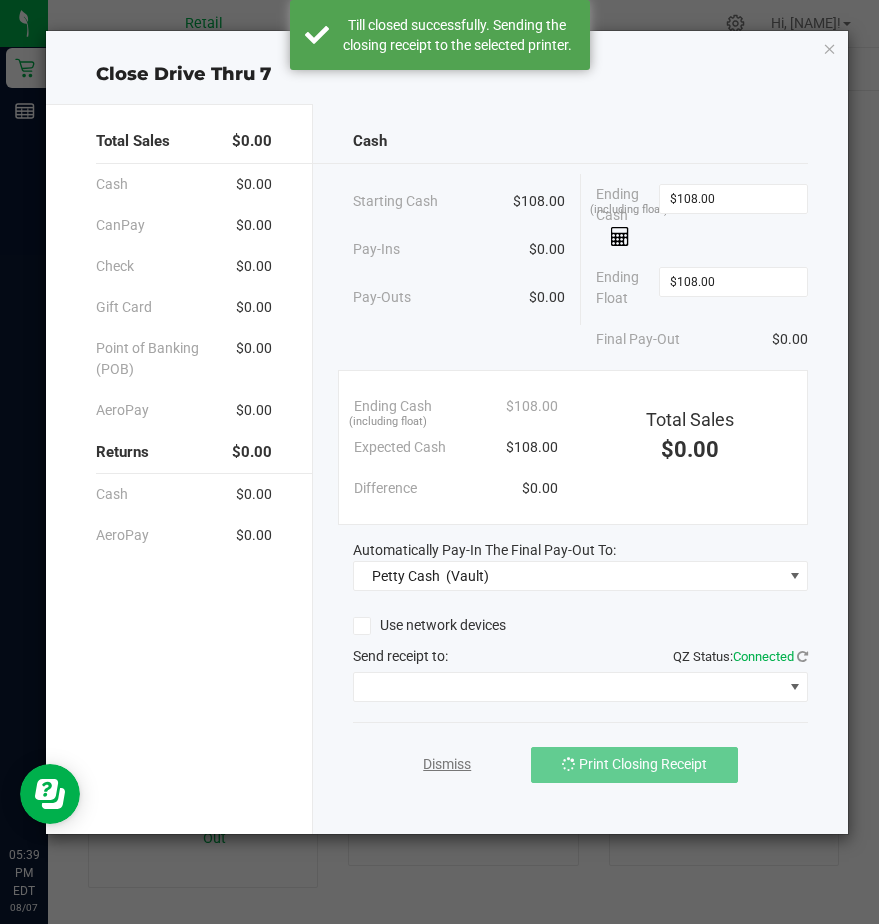 click on "Dismiss" 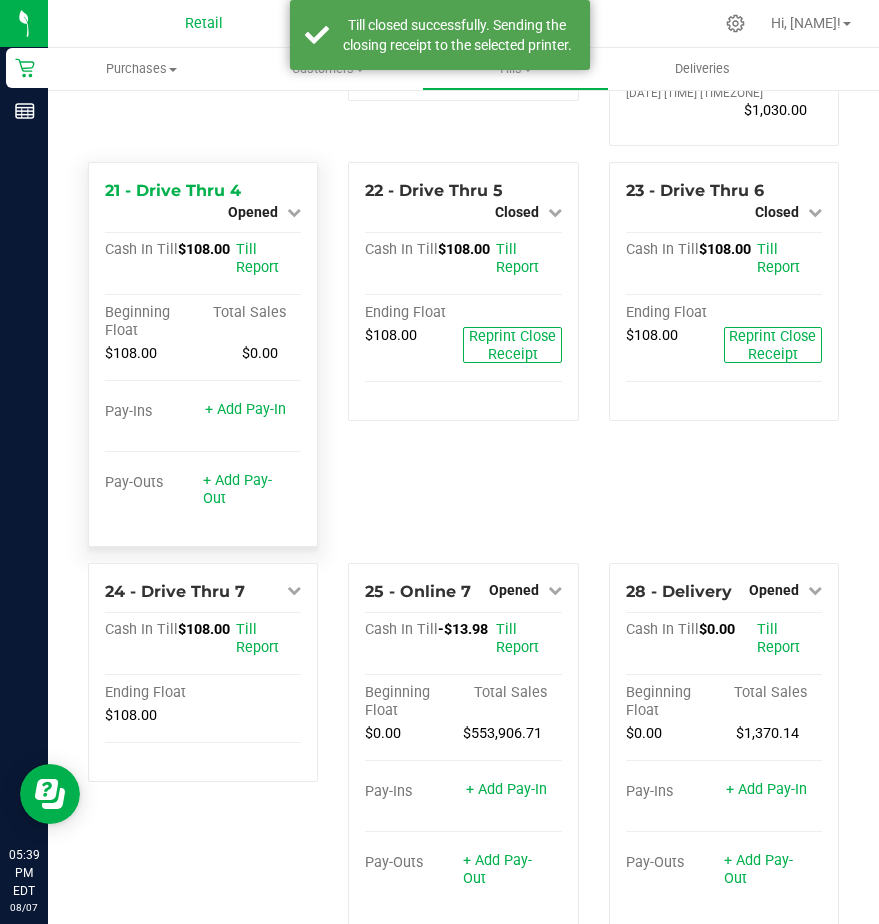 scroll, scrollTop: 2711, scrollLeft: 0, axis: vertical 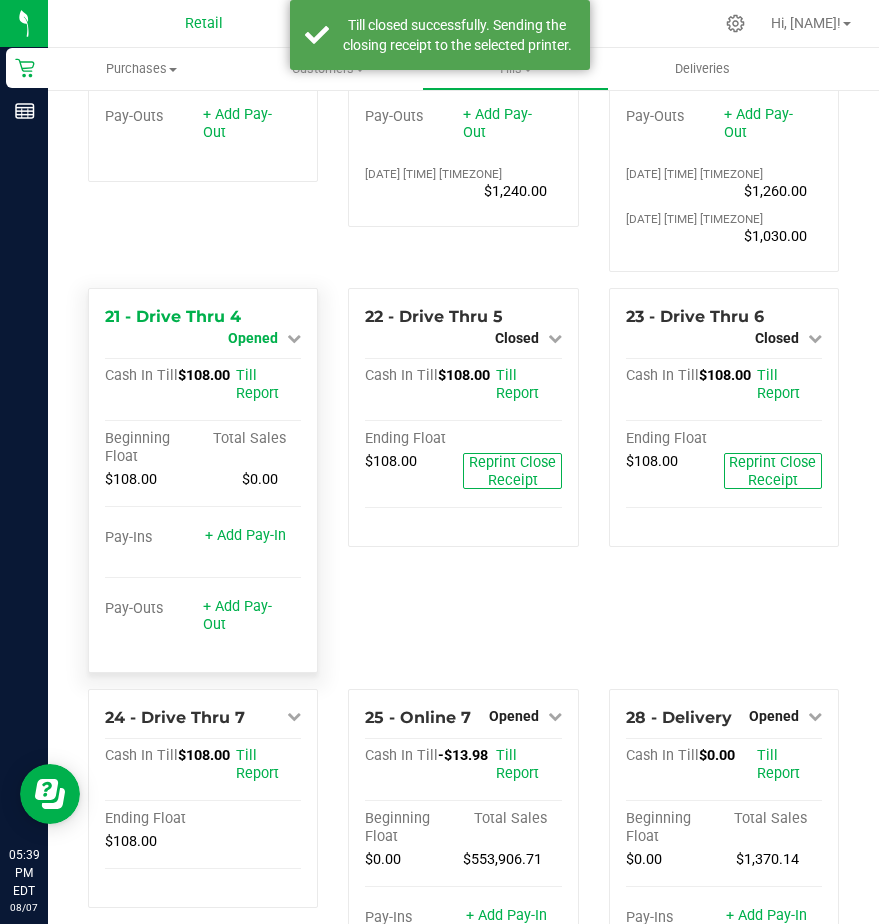 click on "Opened" at bounding box center [253, 338] 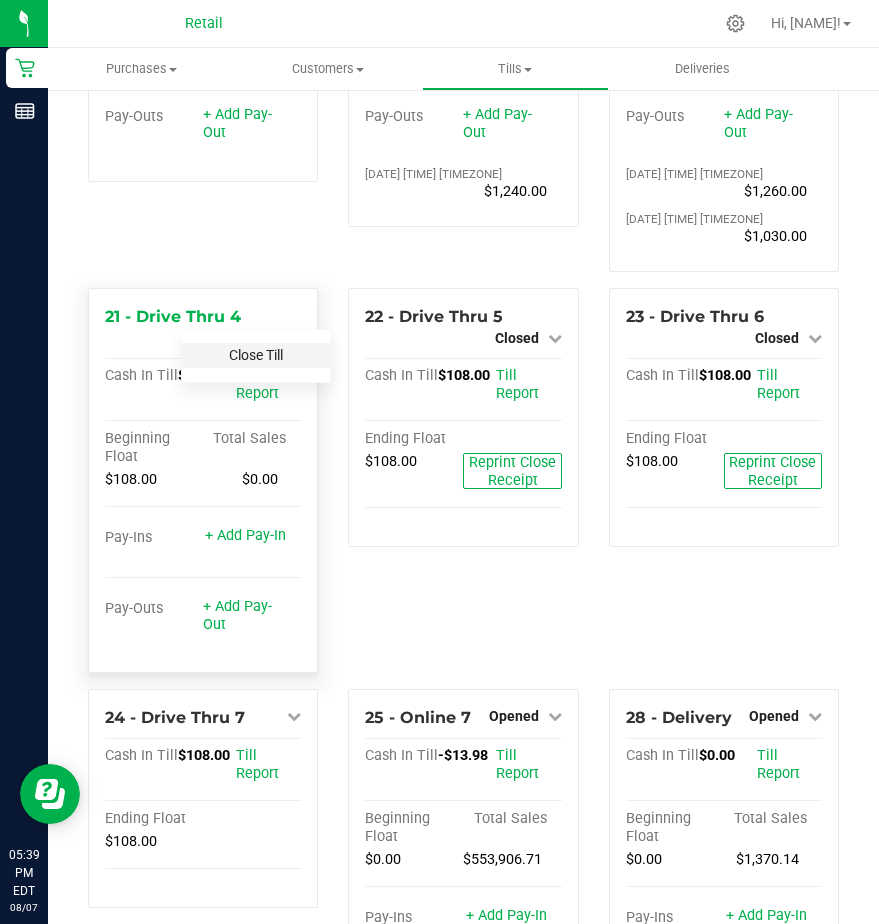 click on "Close Till" at bounding box center [256, 355] 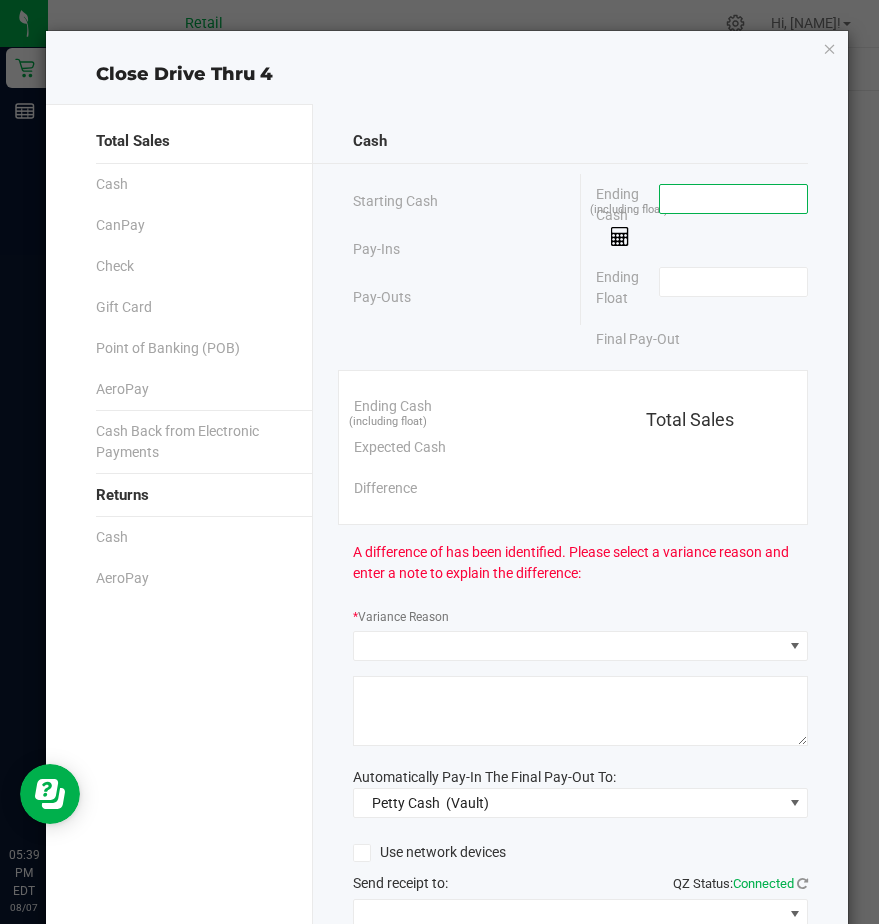 click at bounding box center [733, 199] 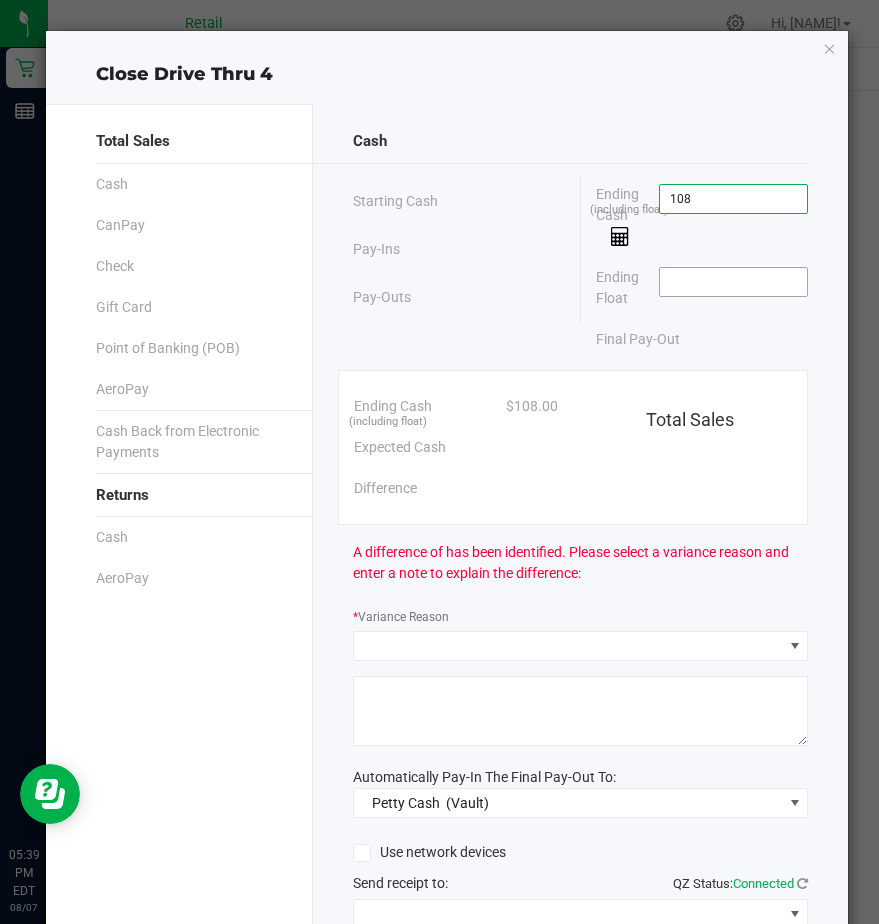 type on "$108.00" 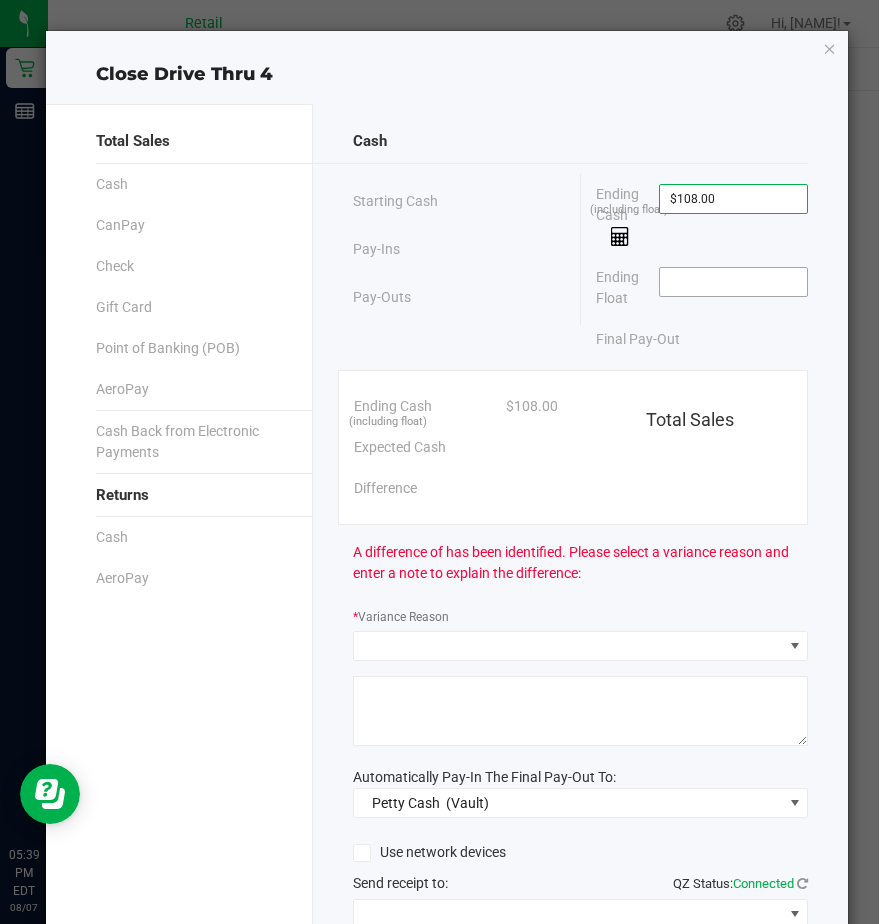 click at bounding box center (733, 282) 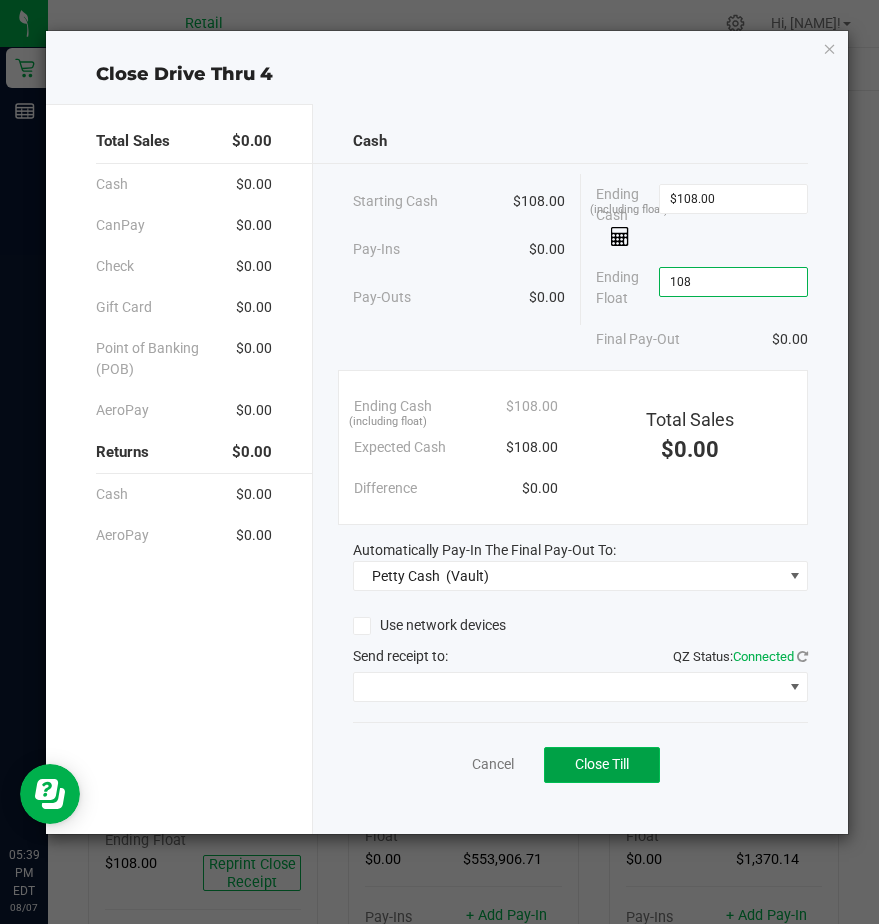 type on "$108.00" 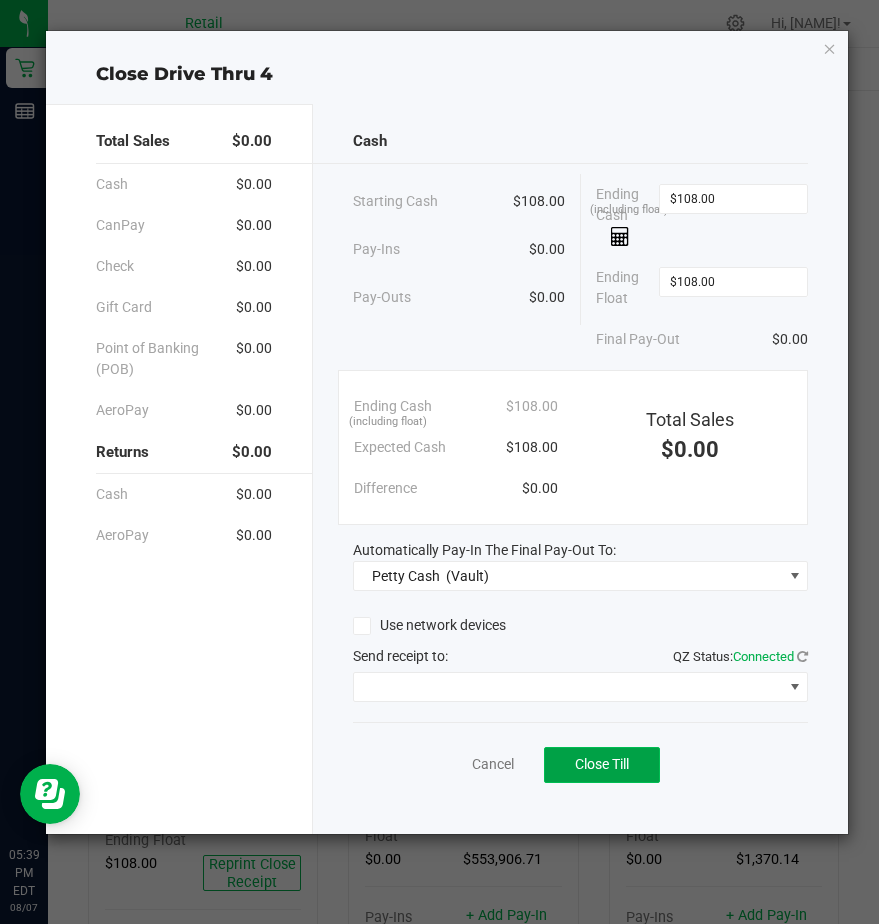 click on "Close Till" 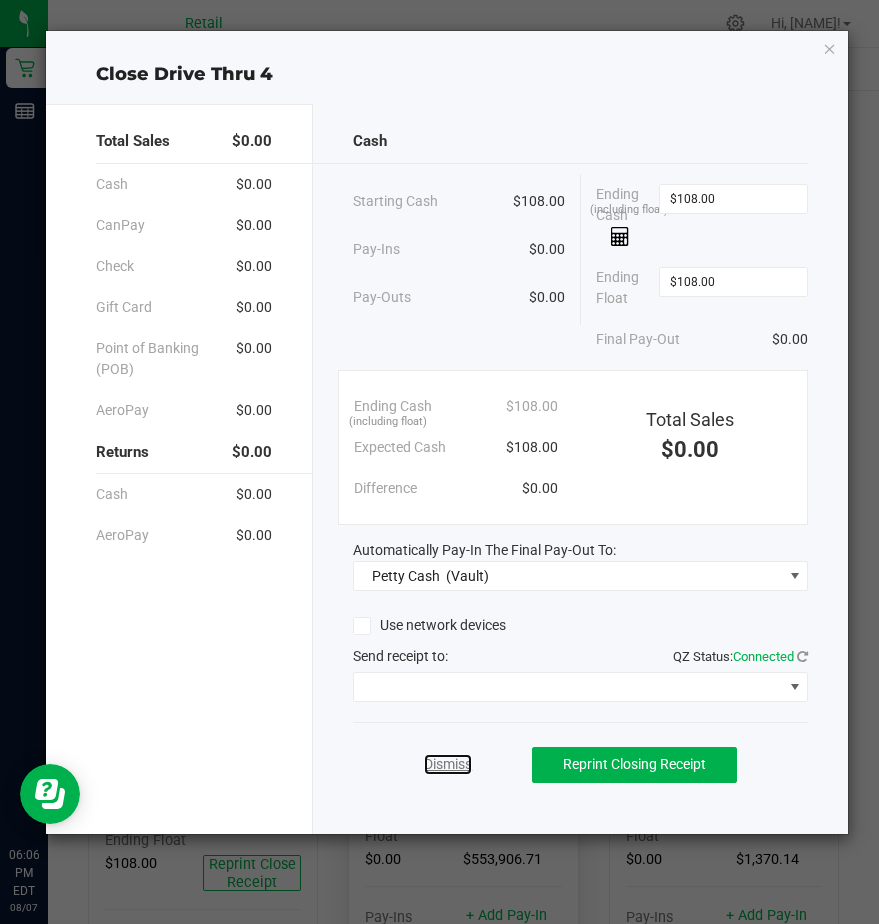 click on "Dismiss" 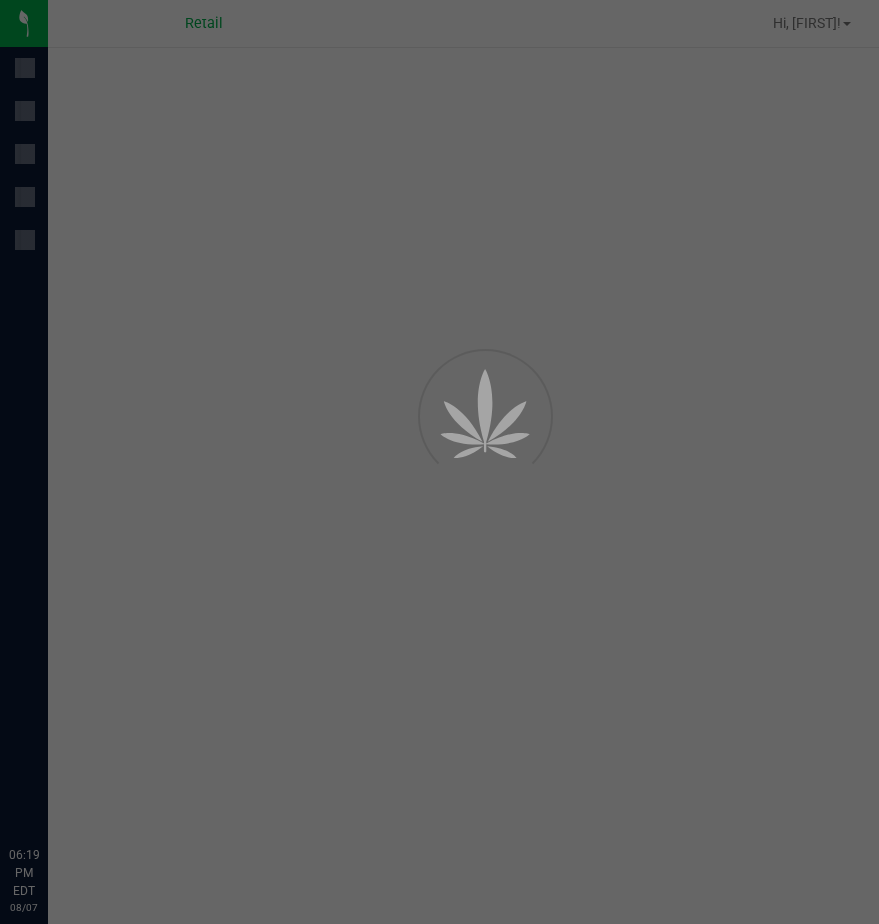 scroll, scrollTop: 0, scrollLeft: 0, axis: both 